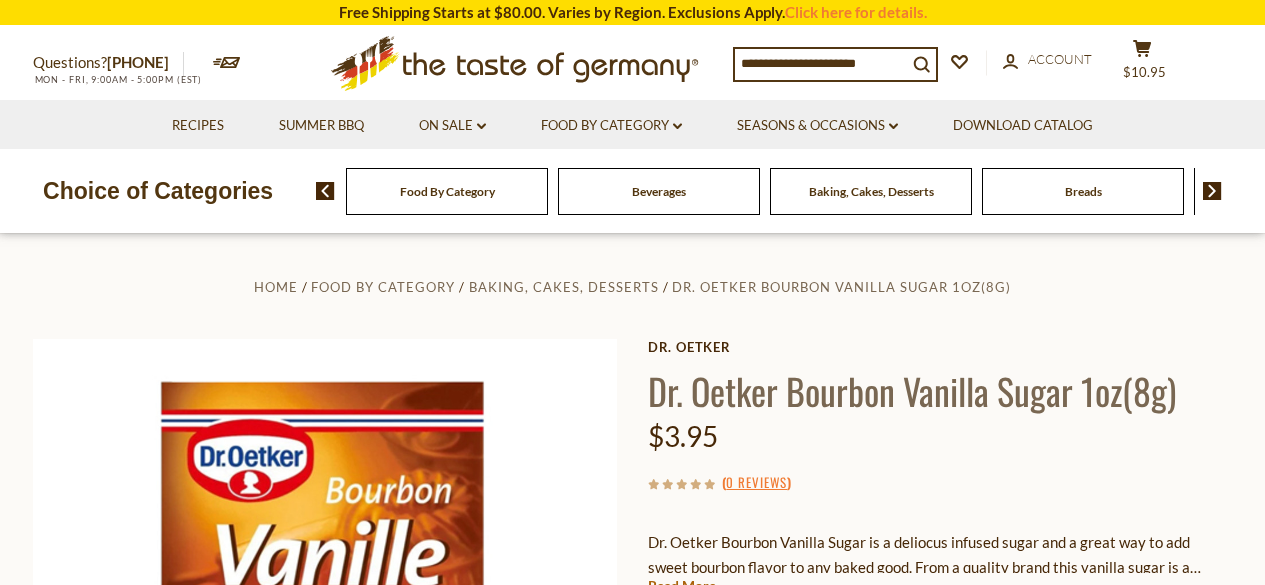 scroll, scrollTop: 0, scrollLeft: 0, axis: both 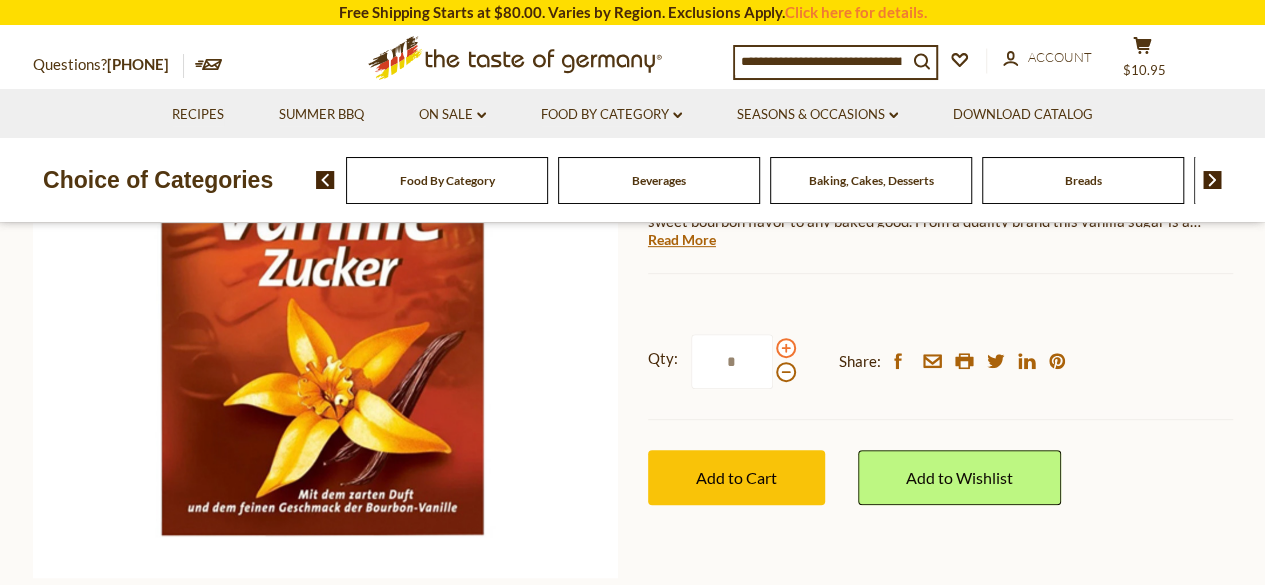 click at bounding box center [786, 348] 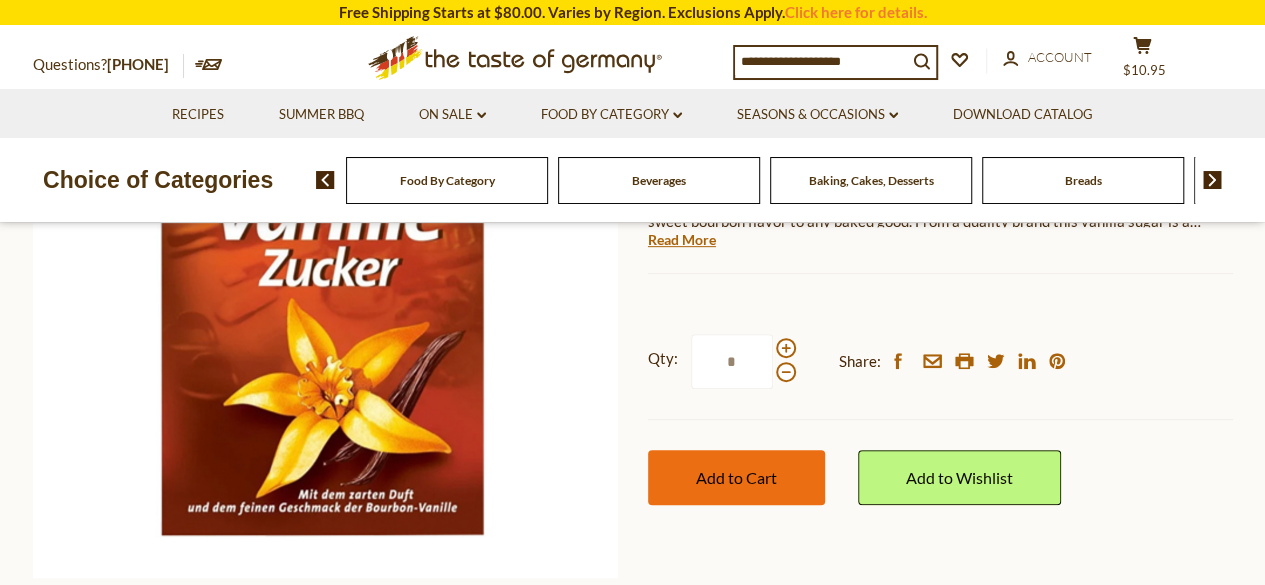 click on "Add to Cart" at bounding box center [736, 477] 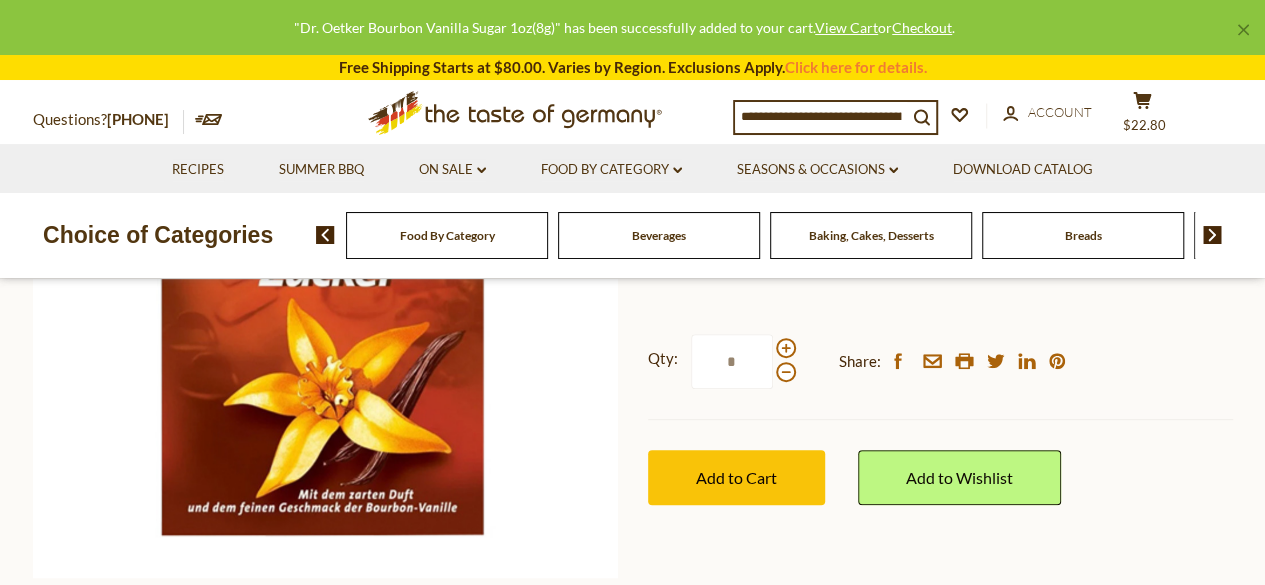 click on "×" at bounding box center [1243, 30] 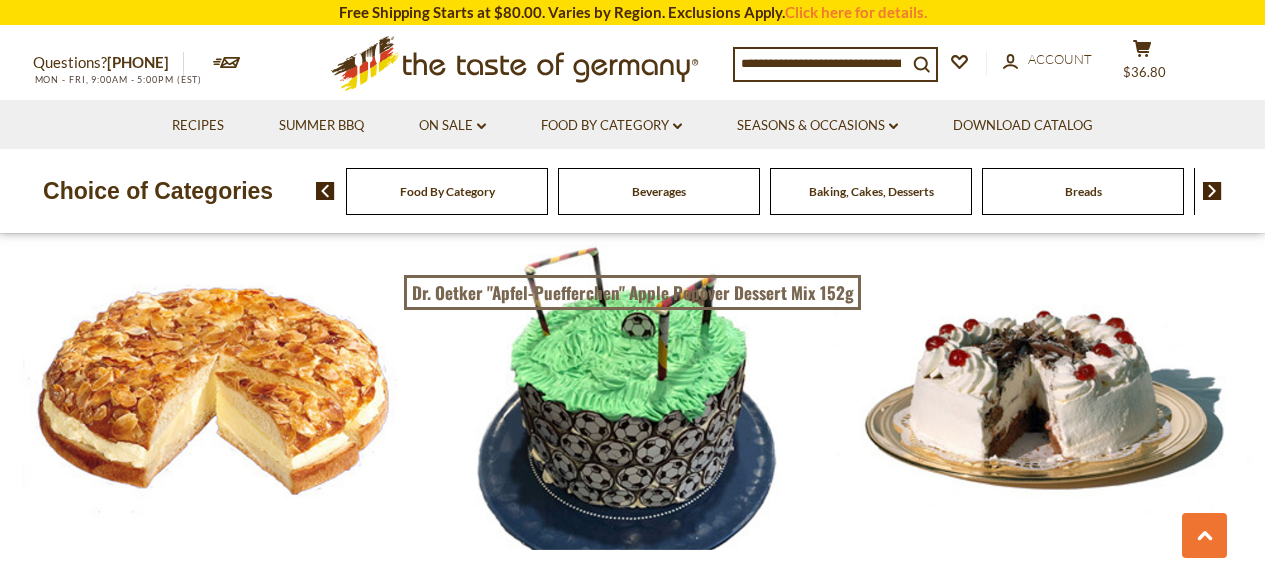 scroll, scrollTop: 1254, scrollLeft: 0, axis: vertical 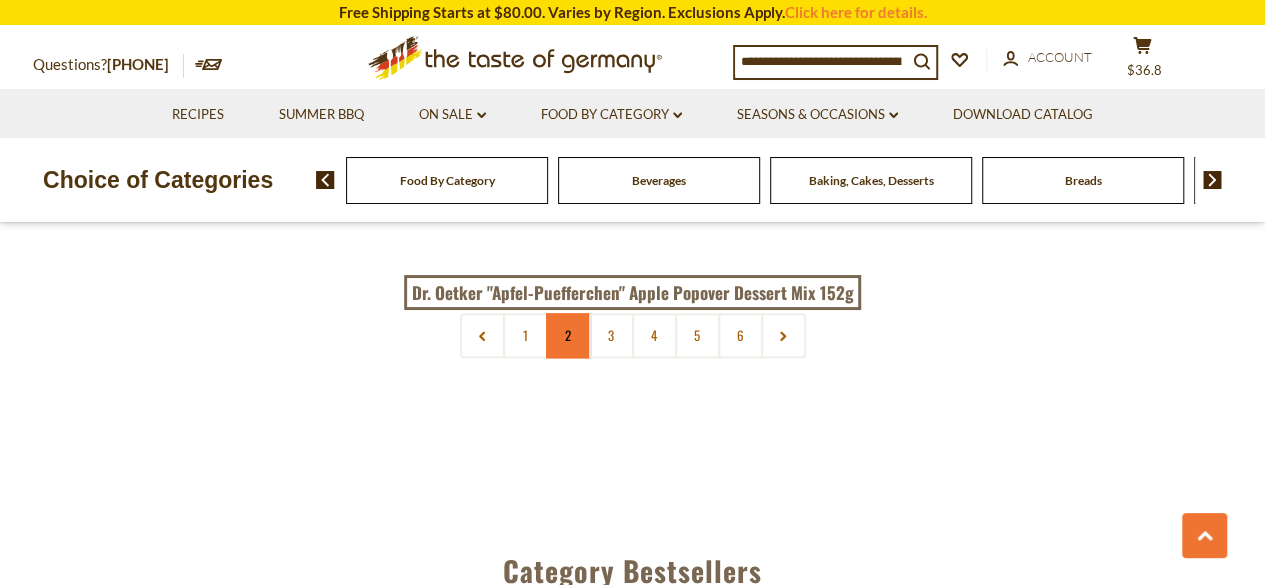 click on "2" at bounding box center (568, 335) 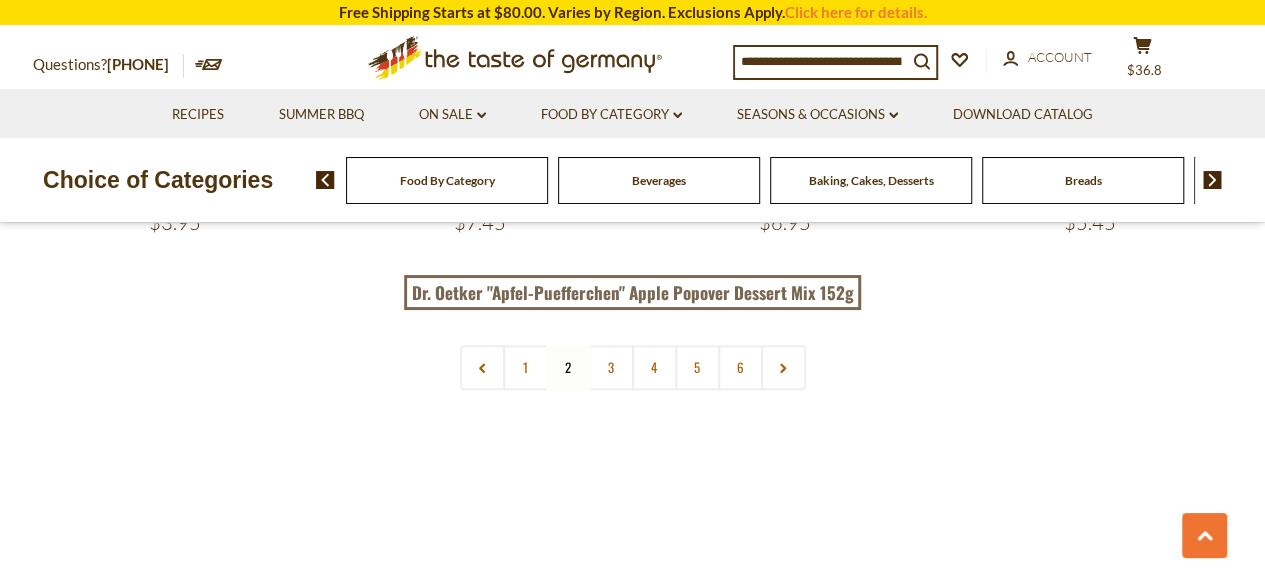 scroll, scrollTop: 4840, scrollLeft: 0, axis: vertical 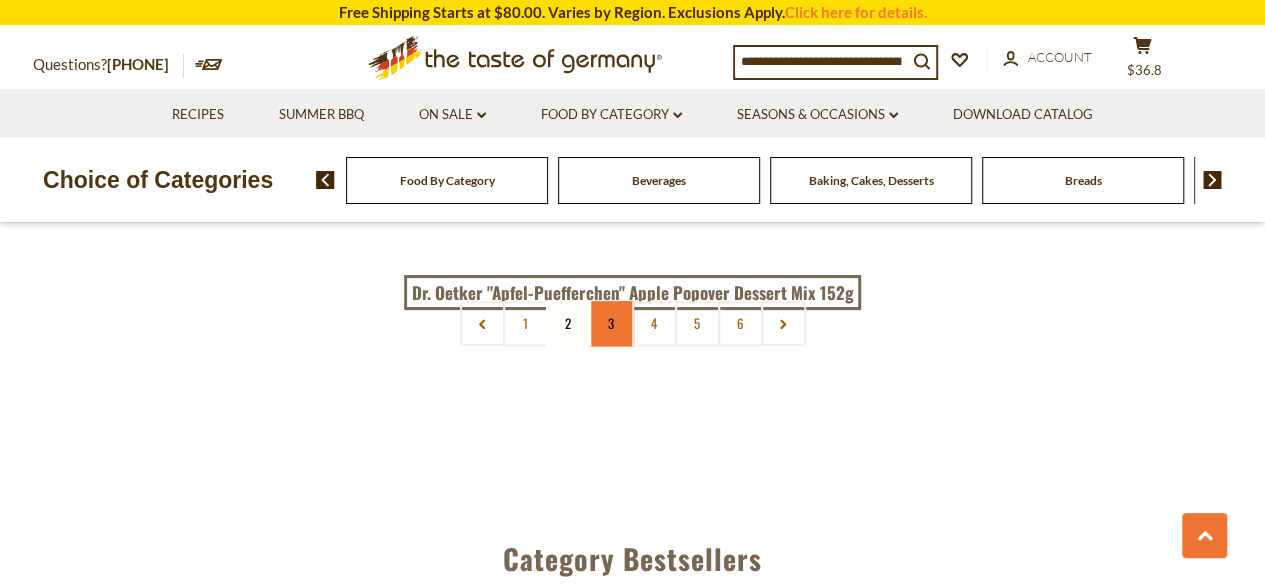 click on "3" at bounding box center (611, 323) 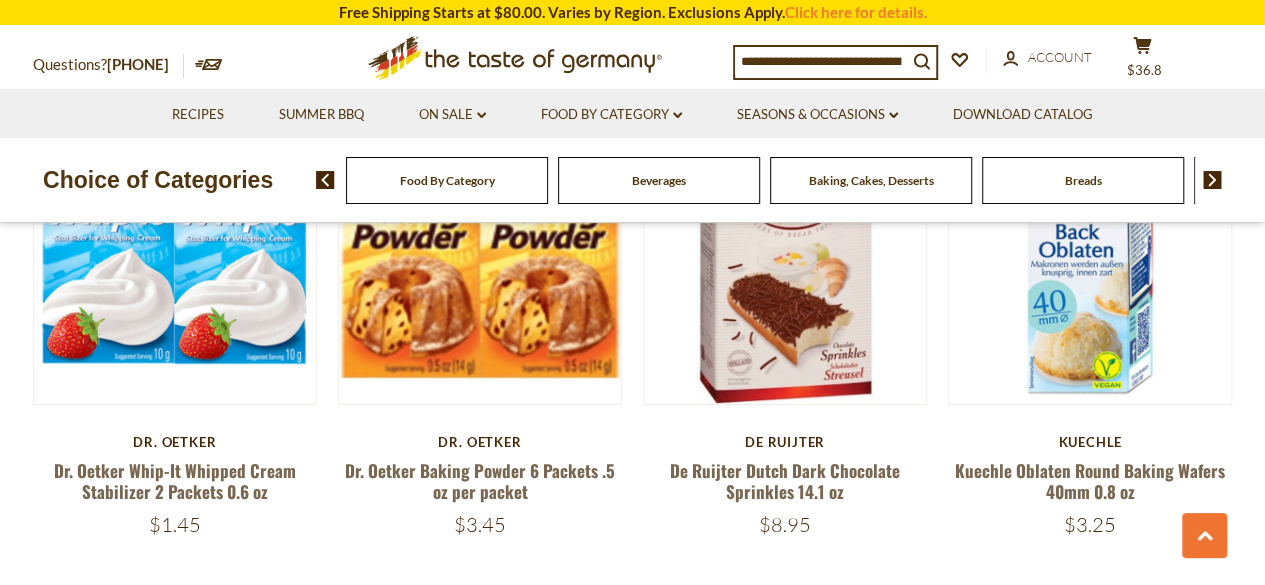scroll, scrollTop: 3000, scrollLeft: 0, axis: vertical 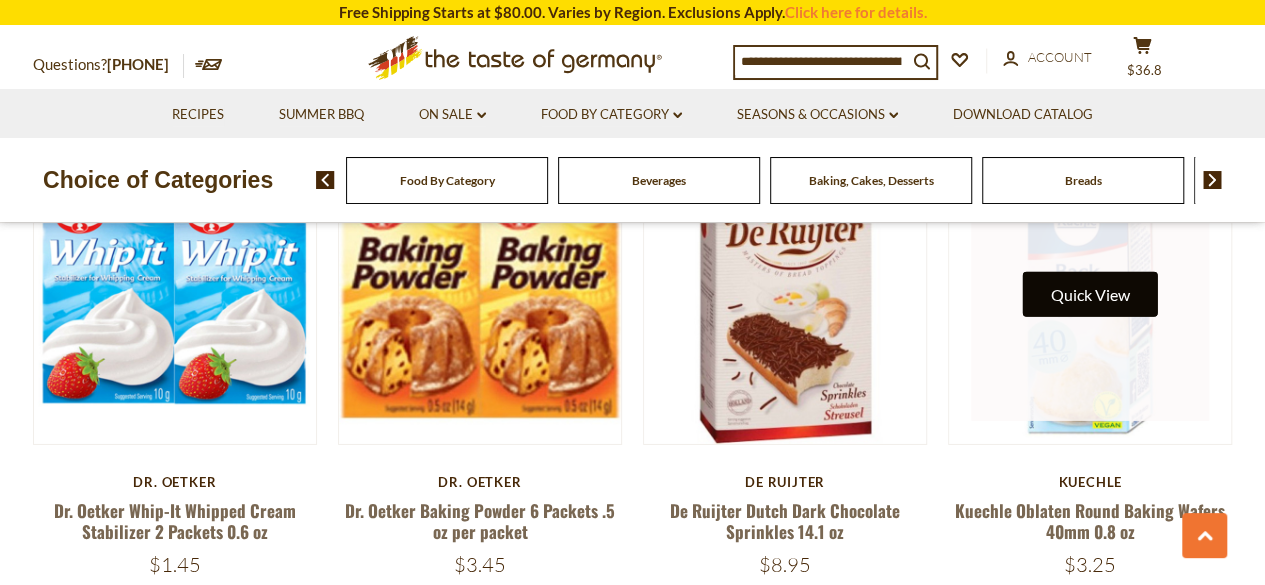 click on "Quick View" at bounding box center [1090, 294] 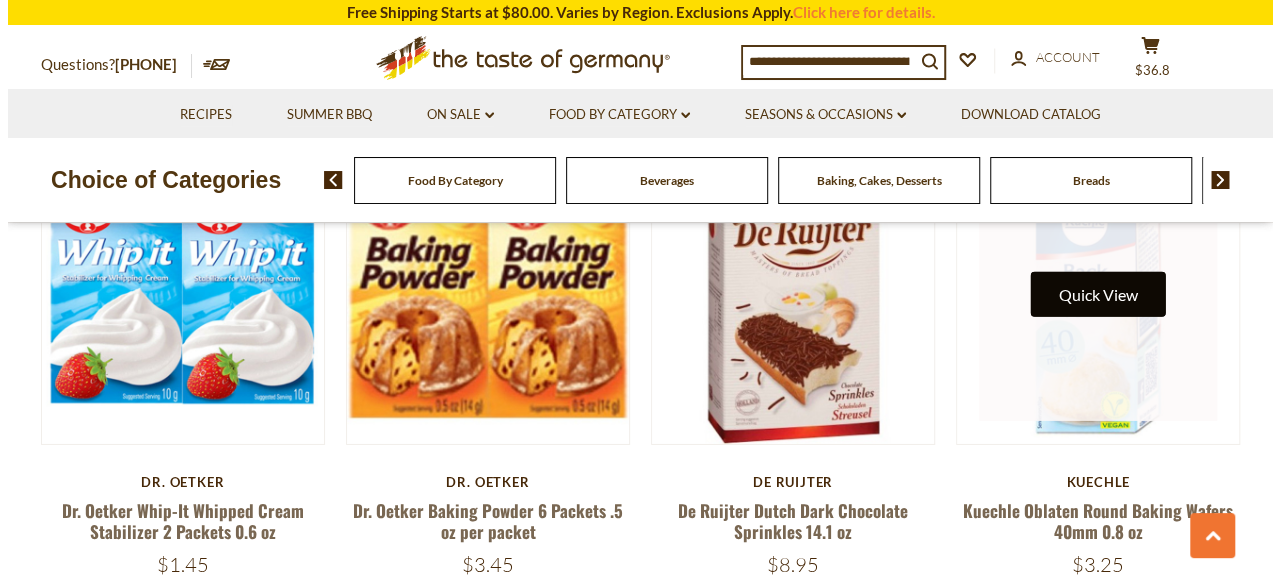 scroll, scrollTop: 3004, scrollLeft: 0, axis: vertical 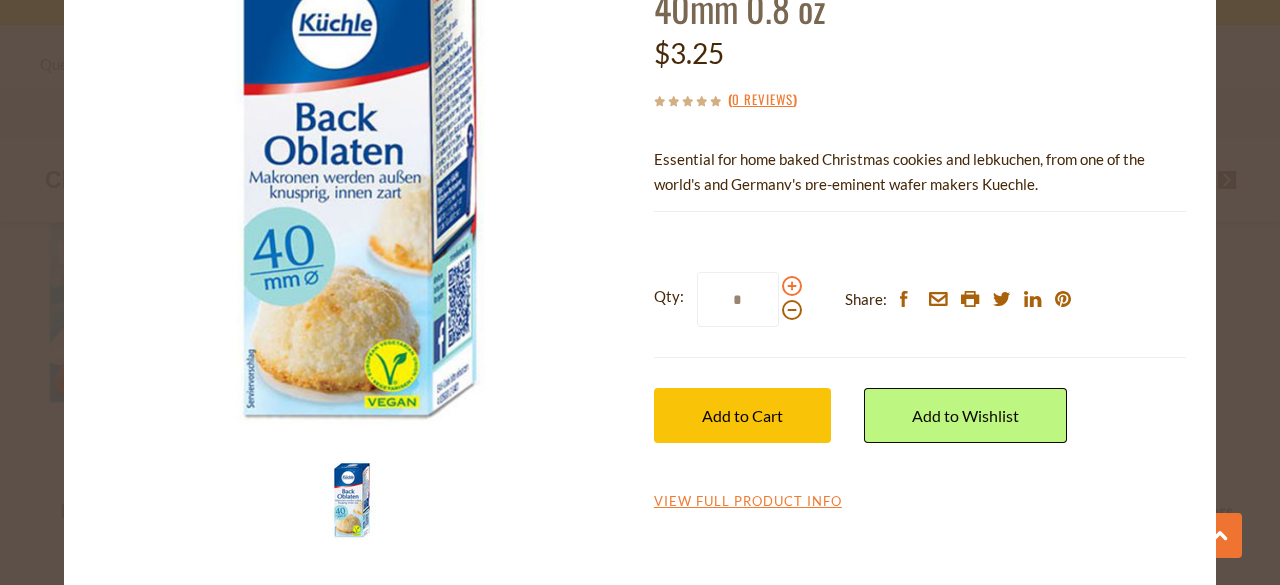 click at bounding box center (792, 286) 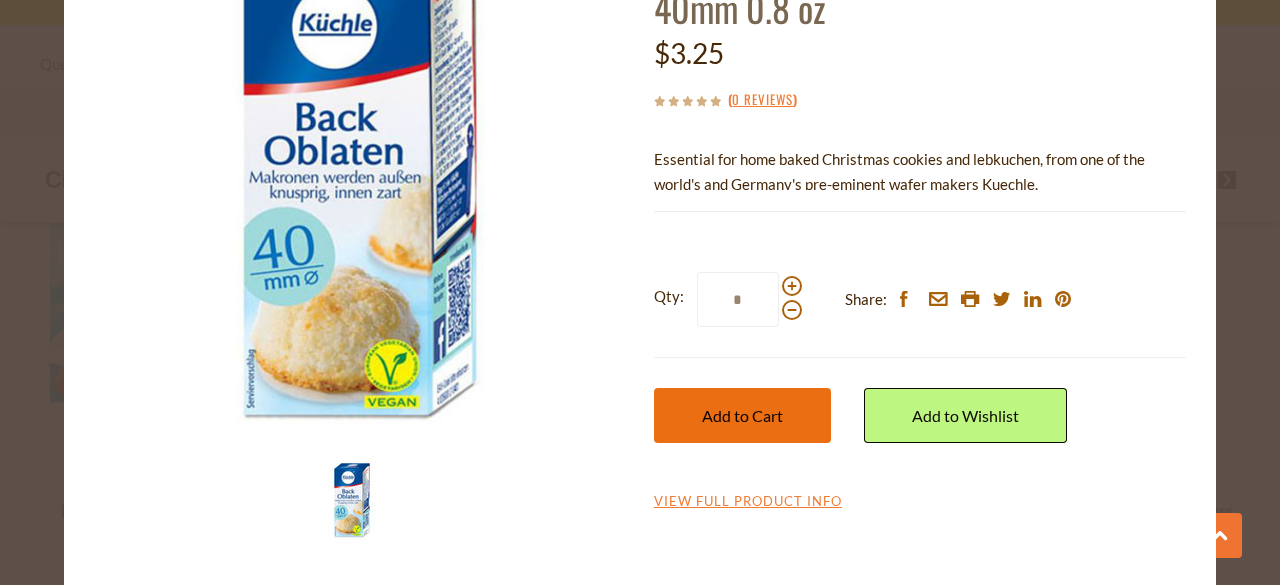 click on "Add to Cart" at bounding box center (742, 415) 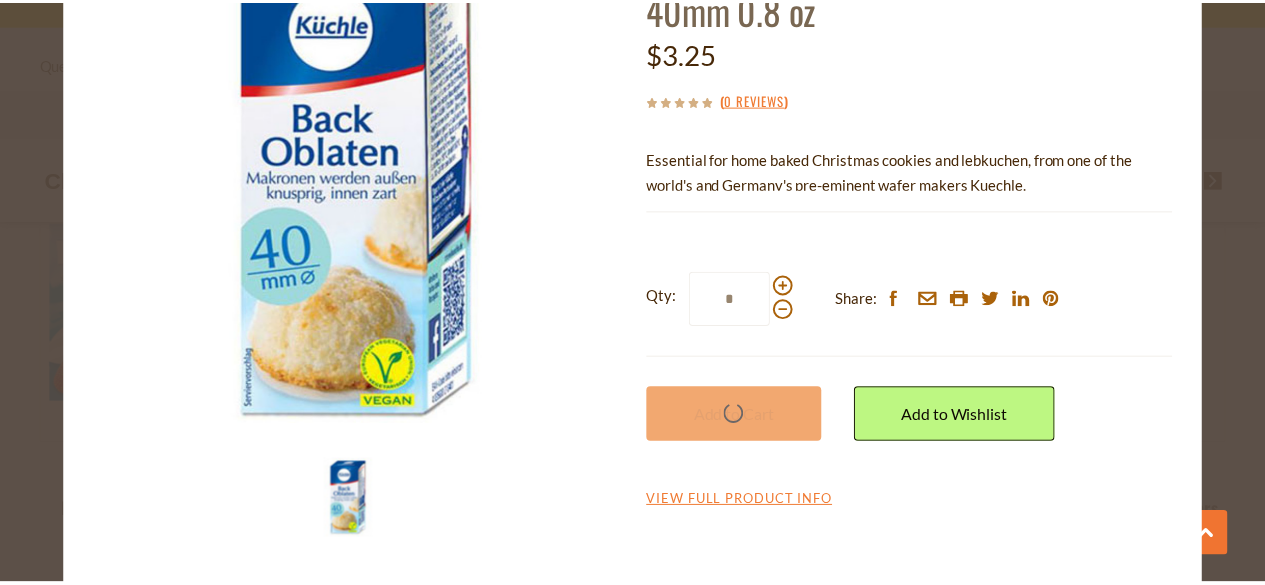 scroll, scrollTop: 3000, scrollLeft: 0, axis: vertical 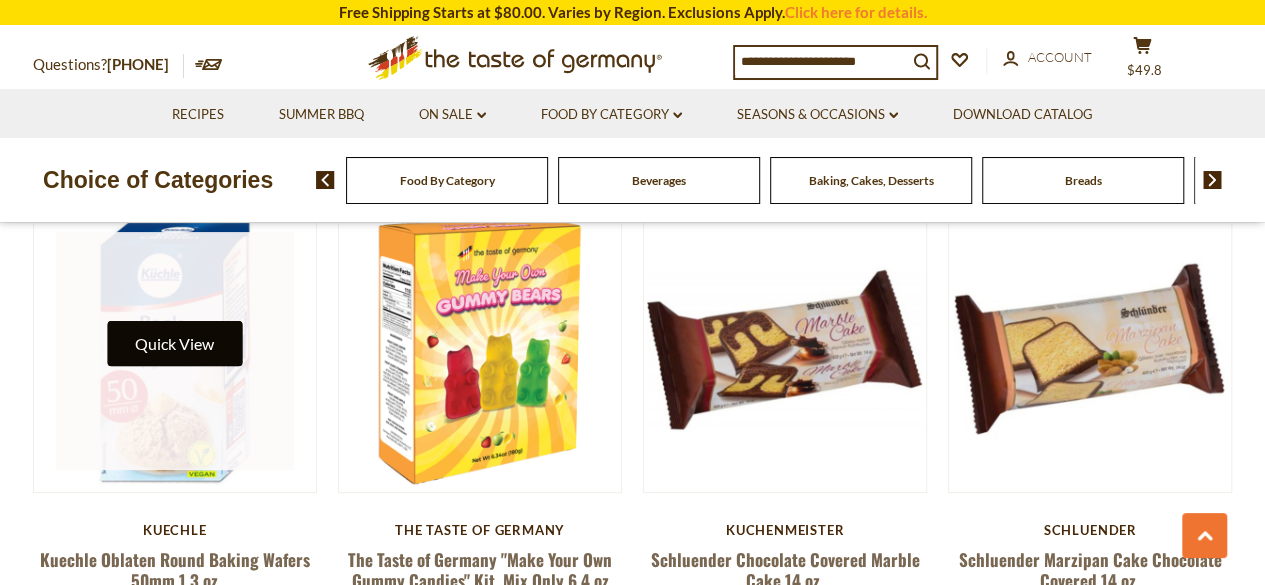 click on "Quick View" at bounding box center [174, 343] 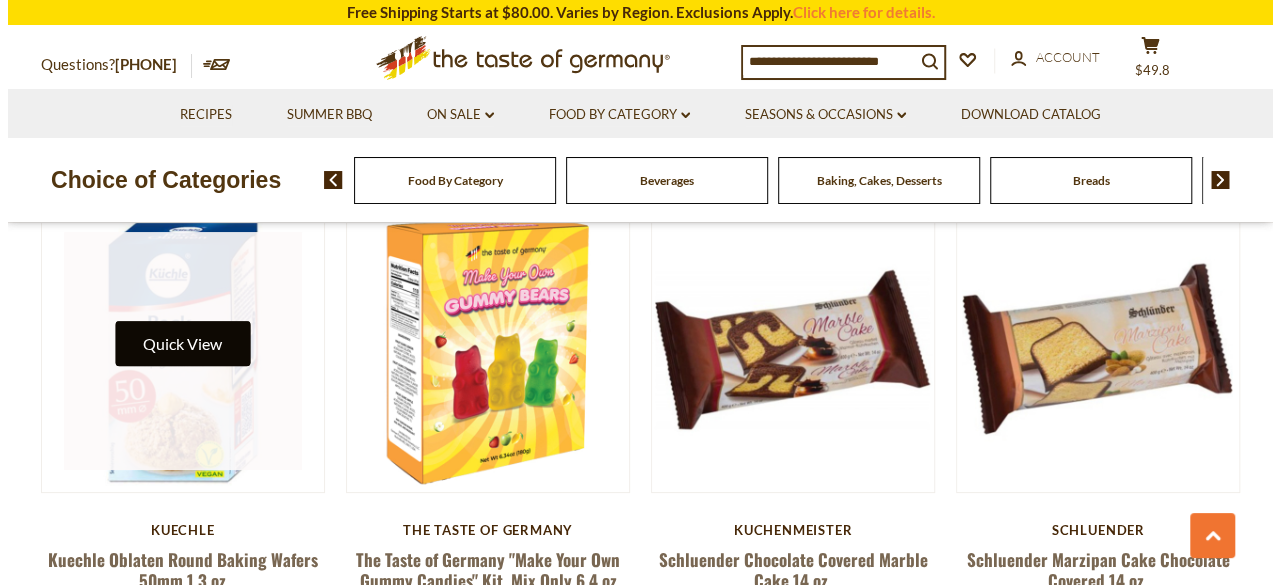 scroll, scrollTop: 3910, scrollLeft: 0, axis: vertical 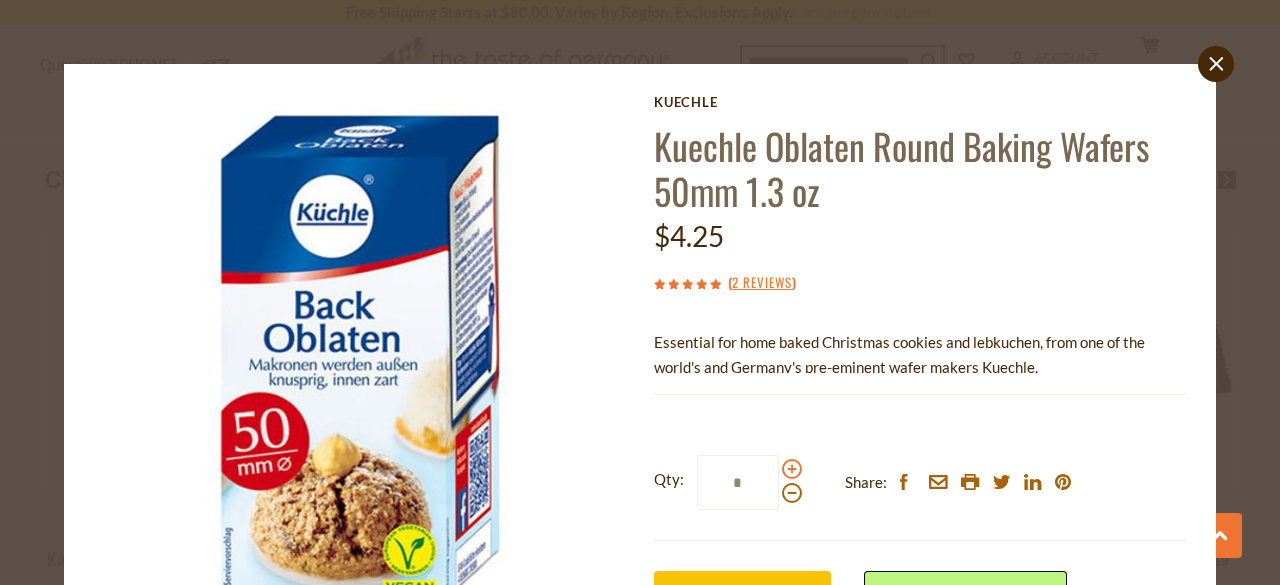click at bounding box center [792, 469] 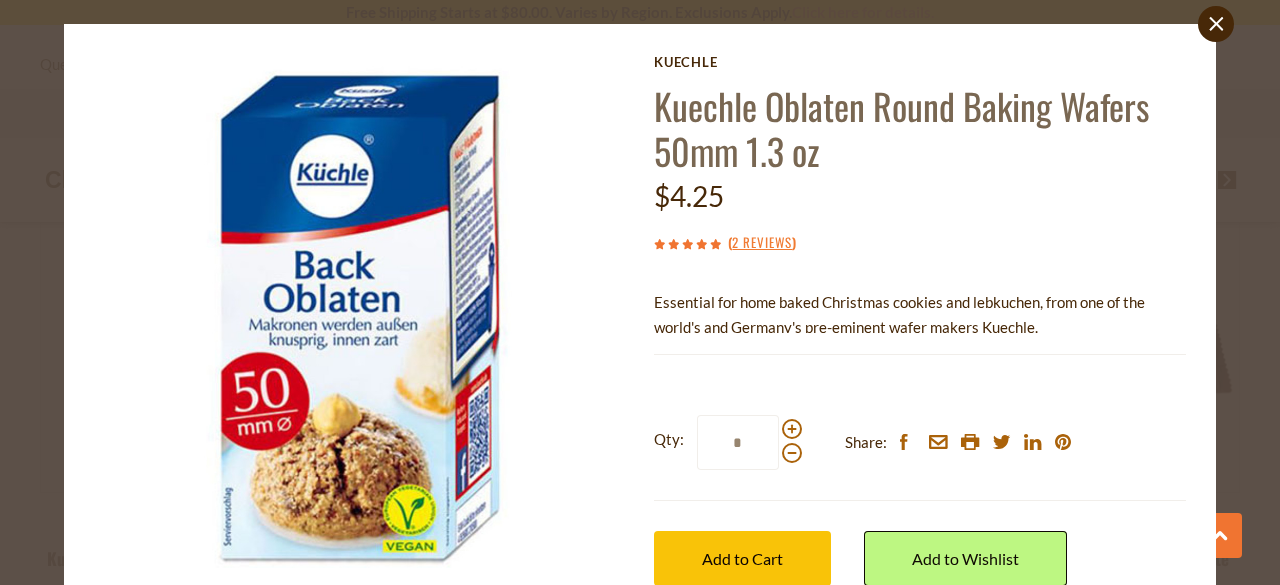 scroll, scrollTop: 183, scrollLeft: 0, axis: vertical 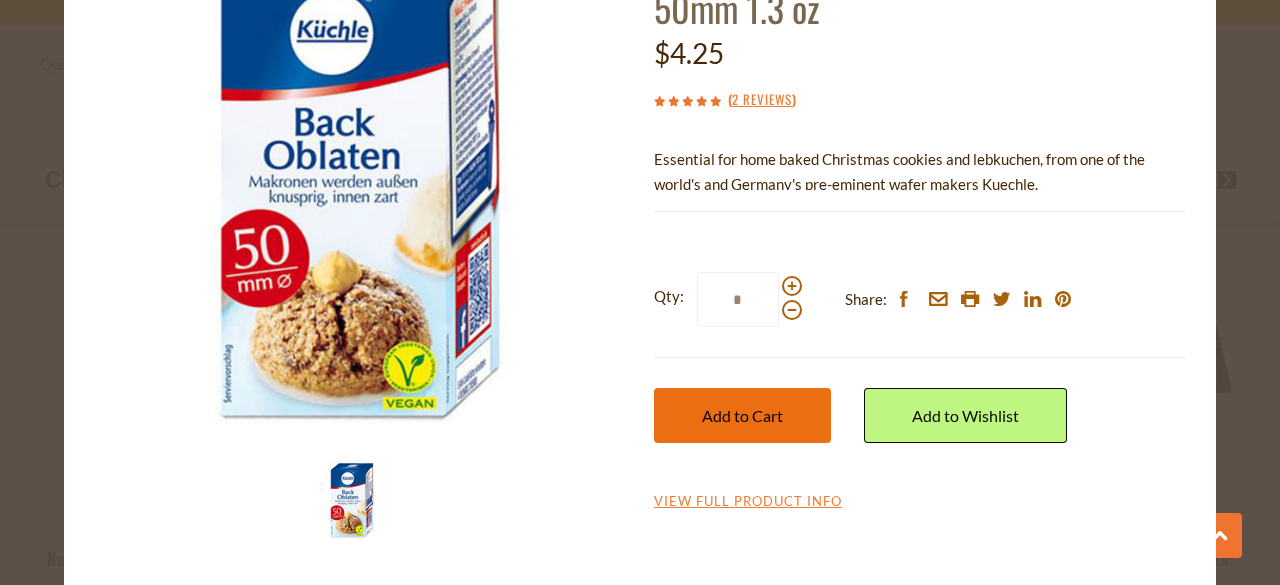 click on "Add to Cart" at bounding box center (742, 415) 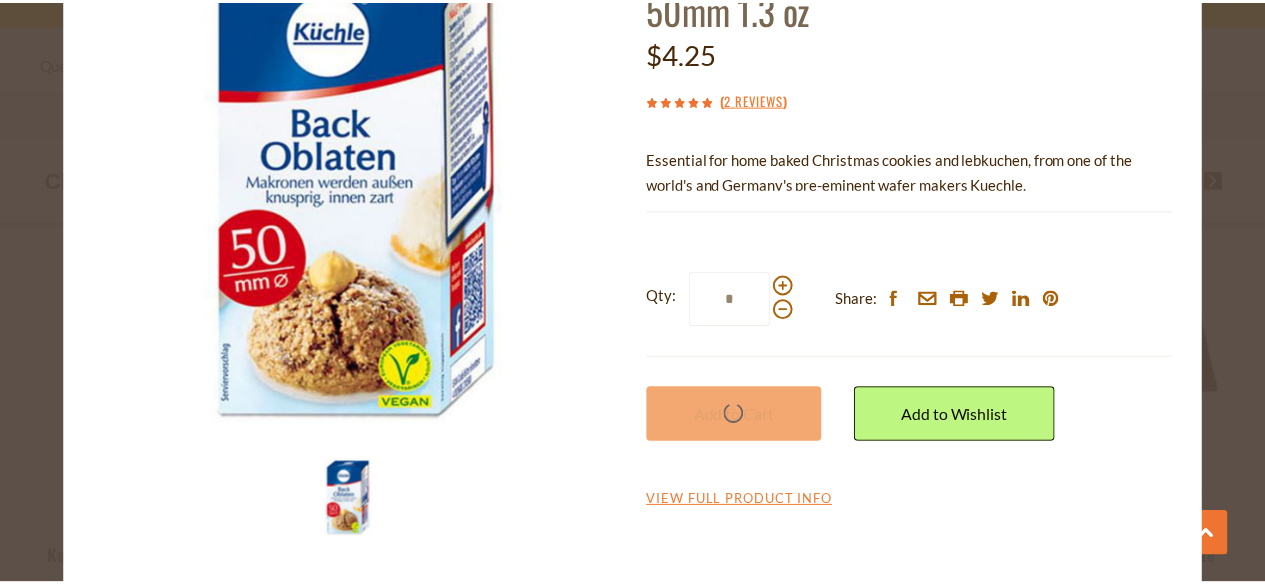 scroll, scrollTop: 3906, scrollLeft: 0, axis: vertical 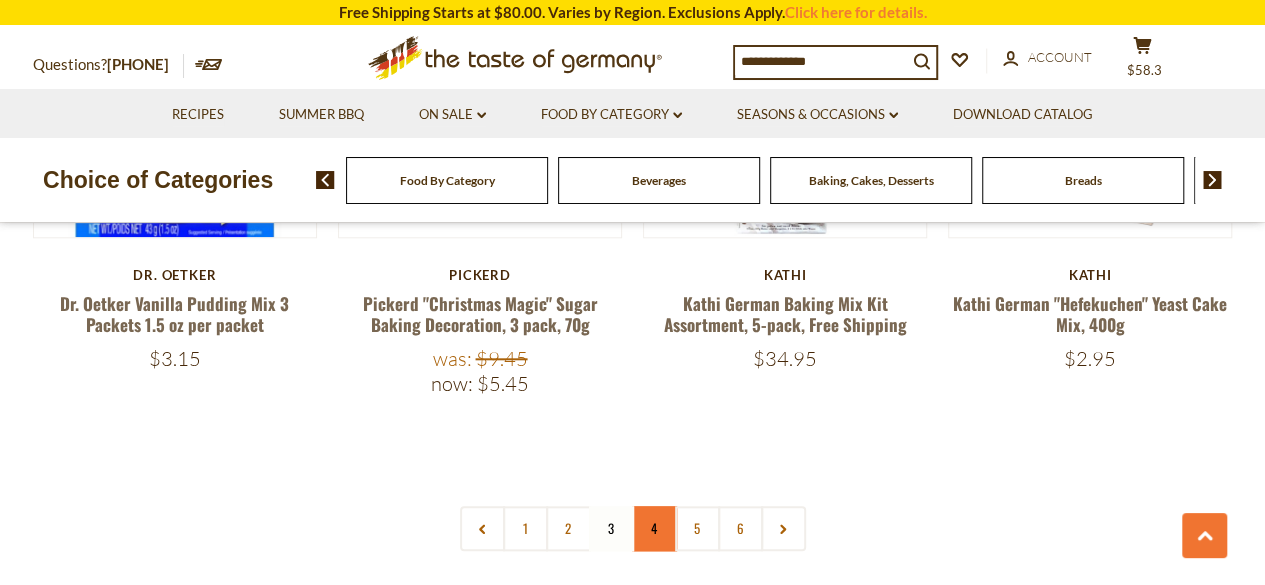 click on "4" at bounding box center [654, 528] 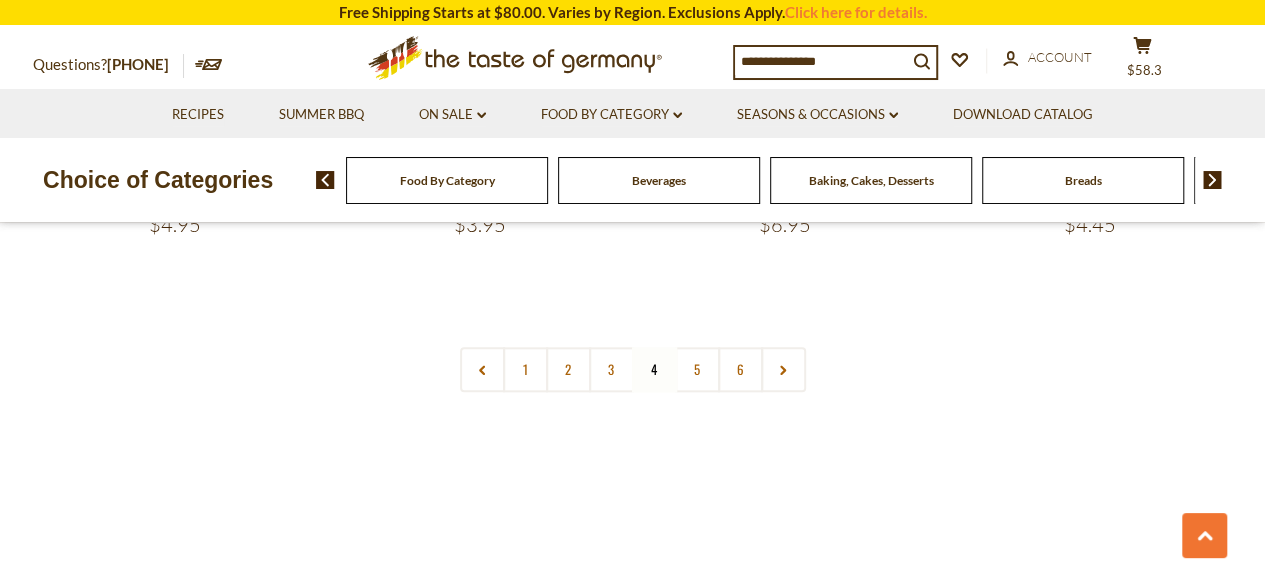 scroll, scrollTop: 4826, scrollLeft: 0, axis: vertical 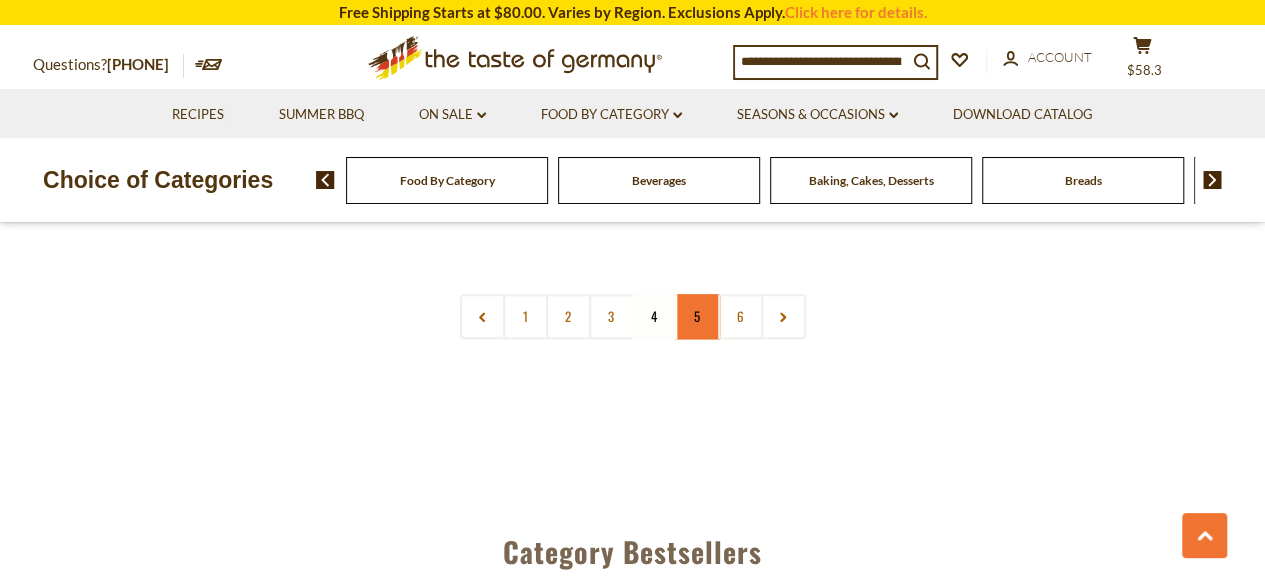 click on "5" at bounding box center [697, 316] 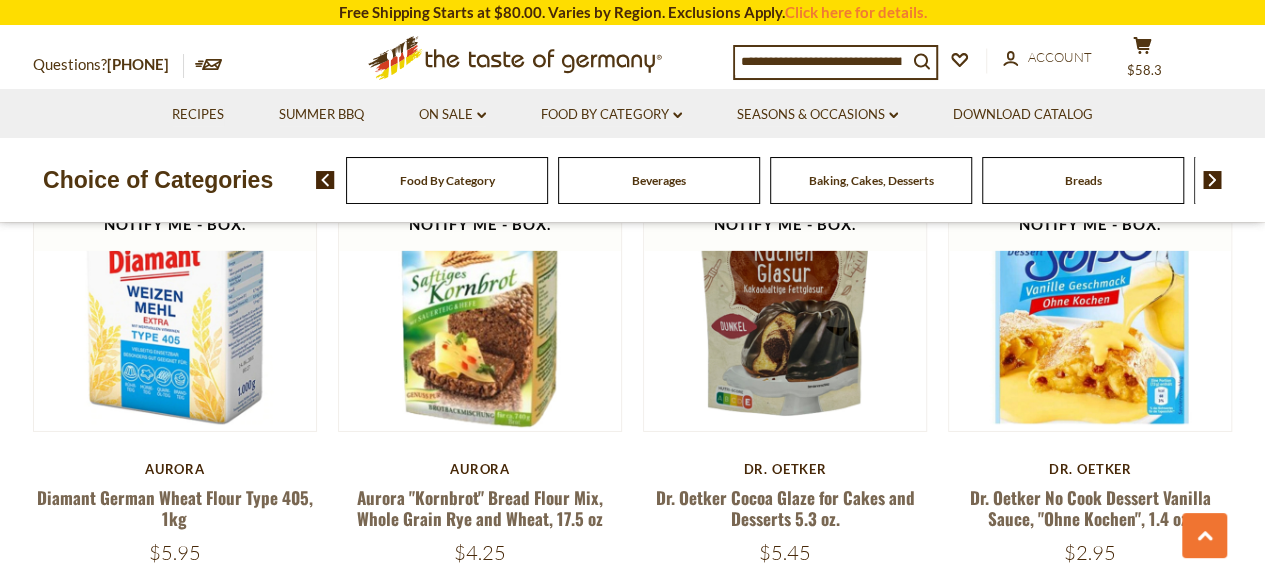 click on "Will be back. Check the - Notify Me - Box.
Quick View
Pickerd
Pickerd Mini Cookies "Leibniz-Style"in Tub, 50g
$4.45
Will be back. Check the - Notify Me - Box.
Edeka" at bounding box center [633, -103] 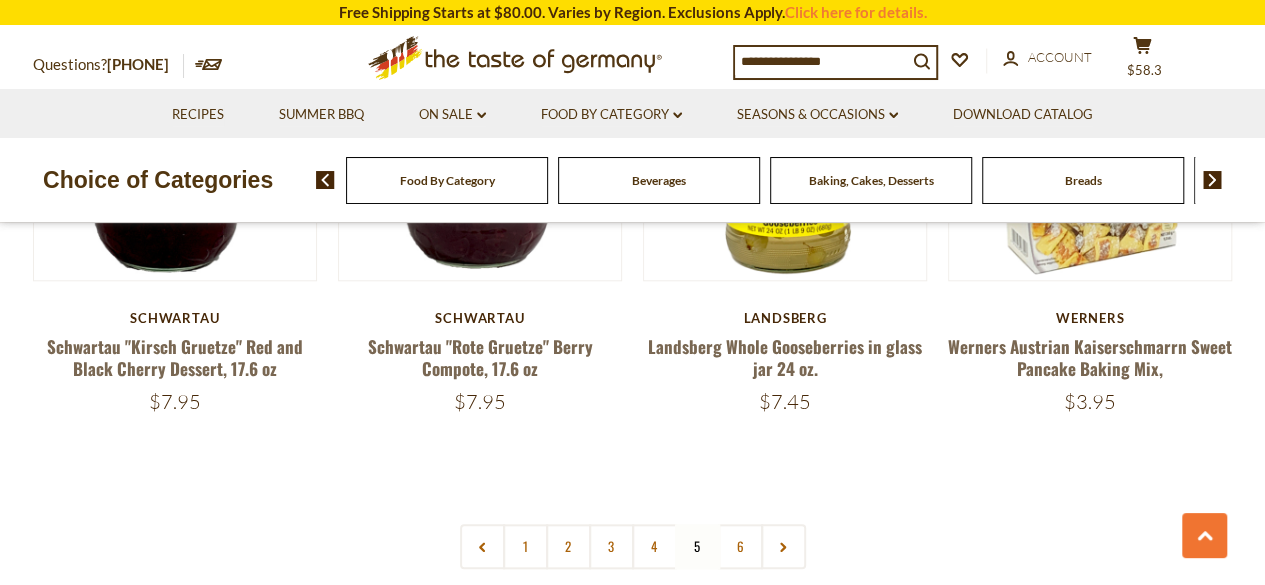 scroll, scrollTop: 4626, scrollLeft: 0, axis: vertical 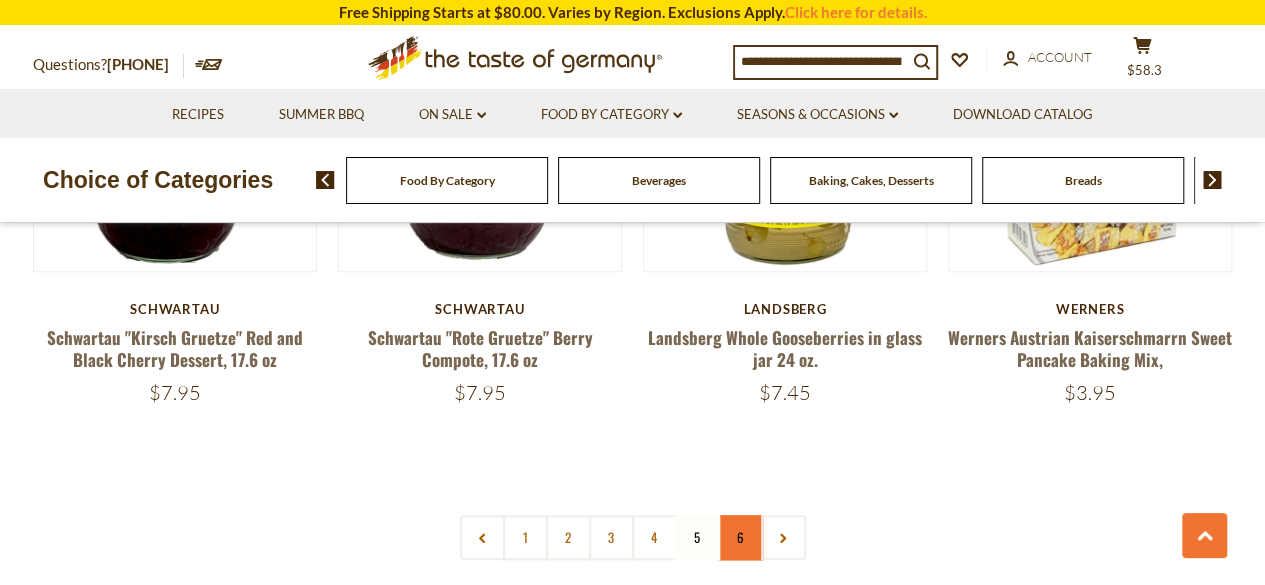click on "6" at bounding box center (740, 537) 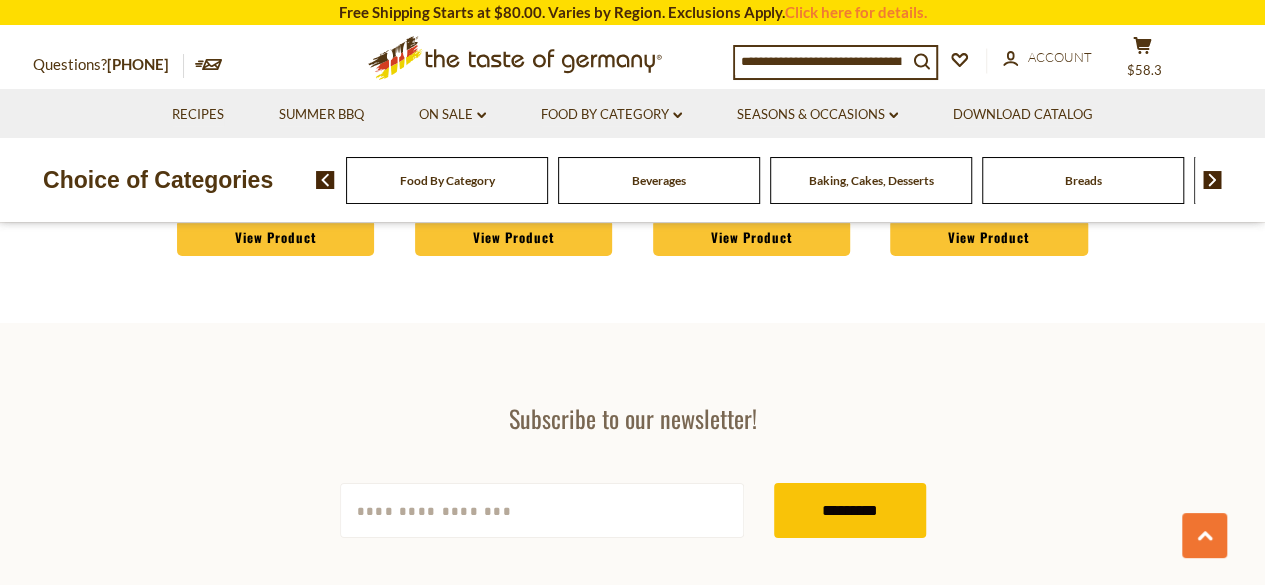 click on "**********" at bounding box center (632, -1014) 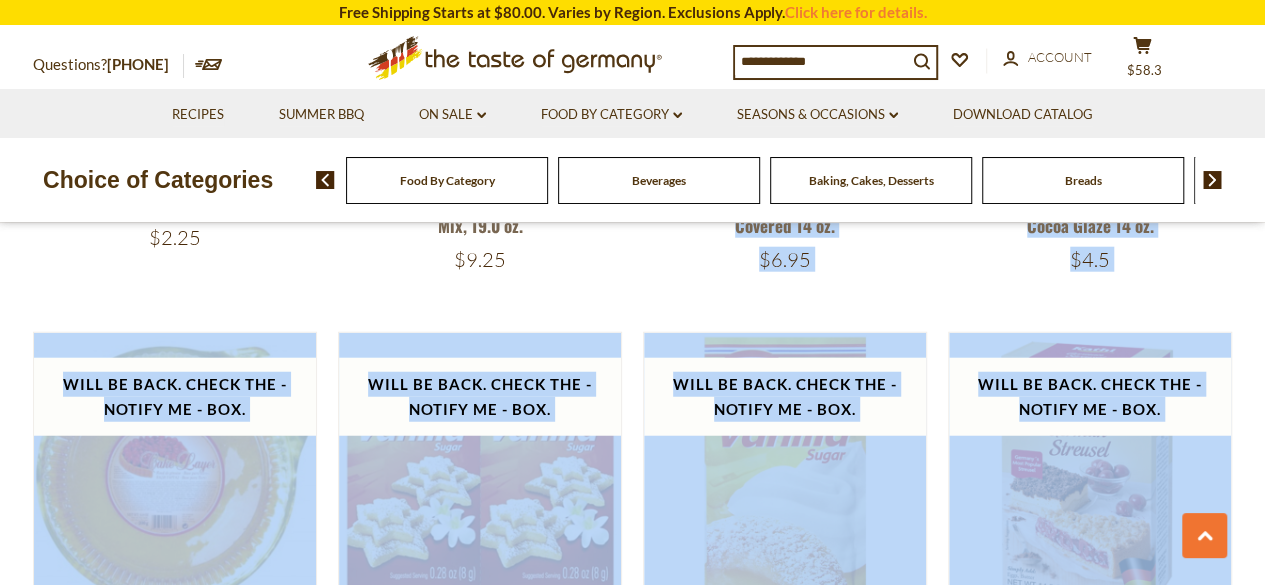 scroll, scrollTop: 2426, scrollLeft: 0, axis: vertical 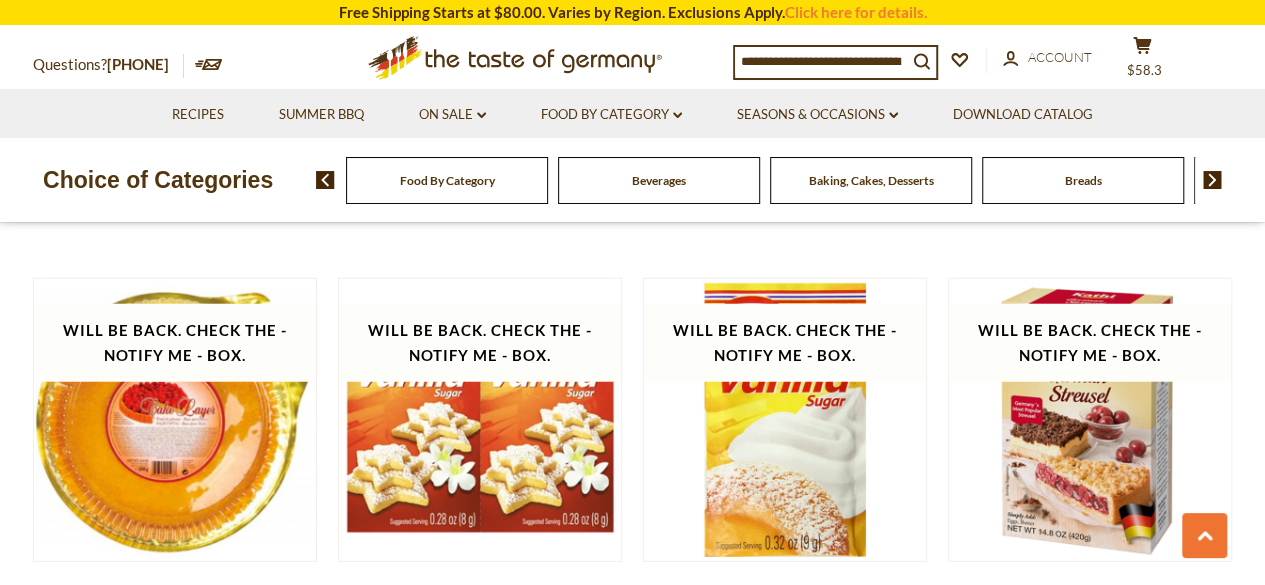 click on "**********" at bounding box center (632, -419) 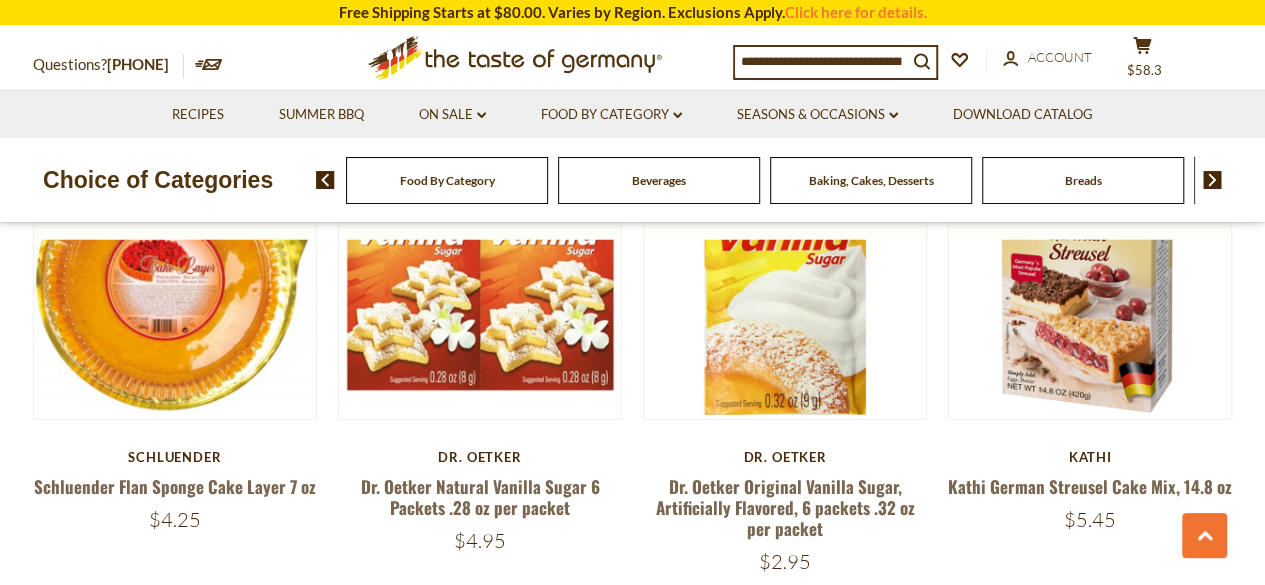 scroll, scrollTop: 2586, scrollLeft: 0, axis: vertical 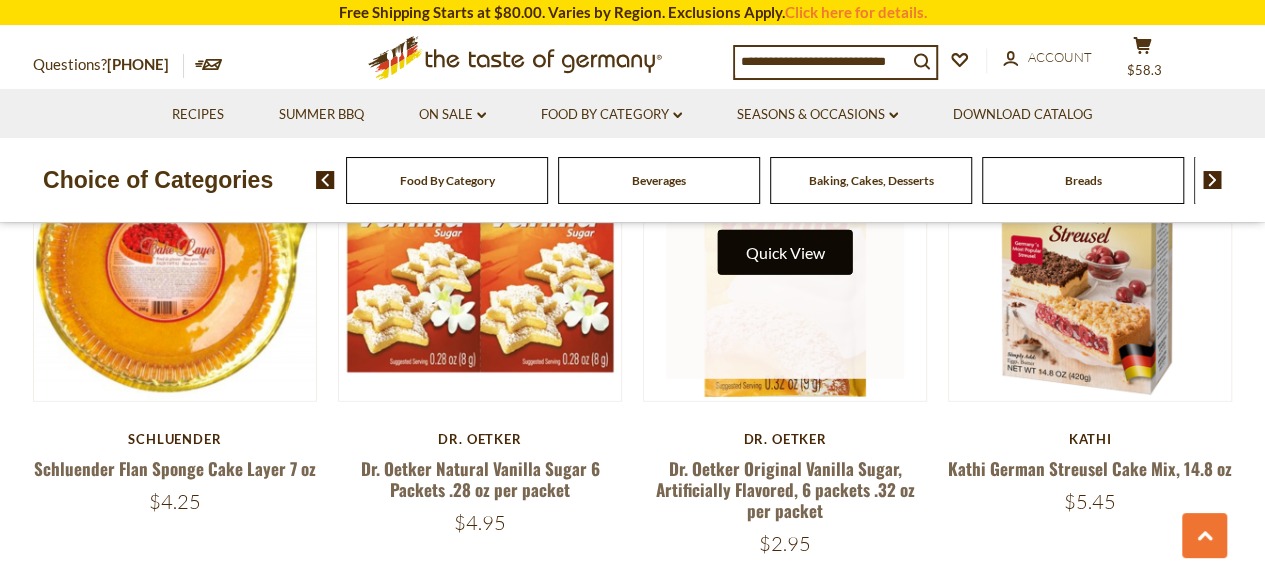 click on "Quick View" at bounding box center (785, 252) 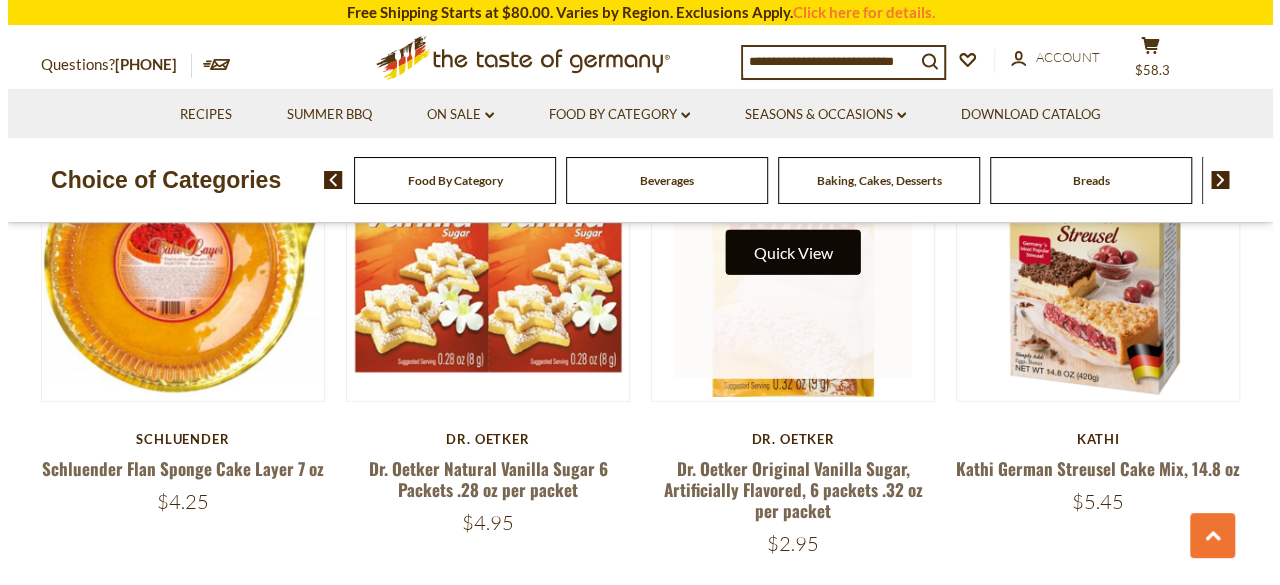 scroll, scrollTop: 2590, scrollLeft: 0, axis: vertical 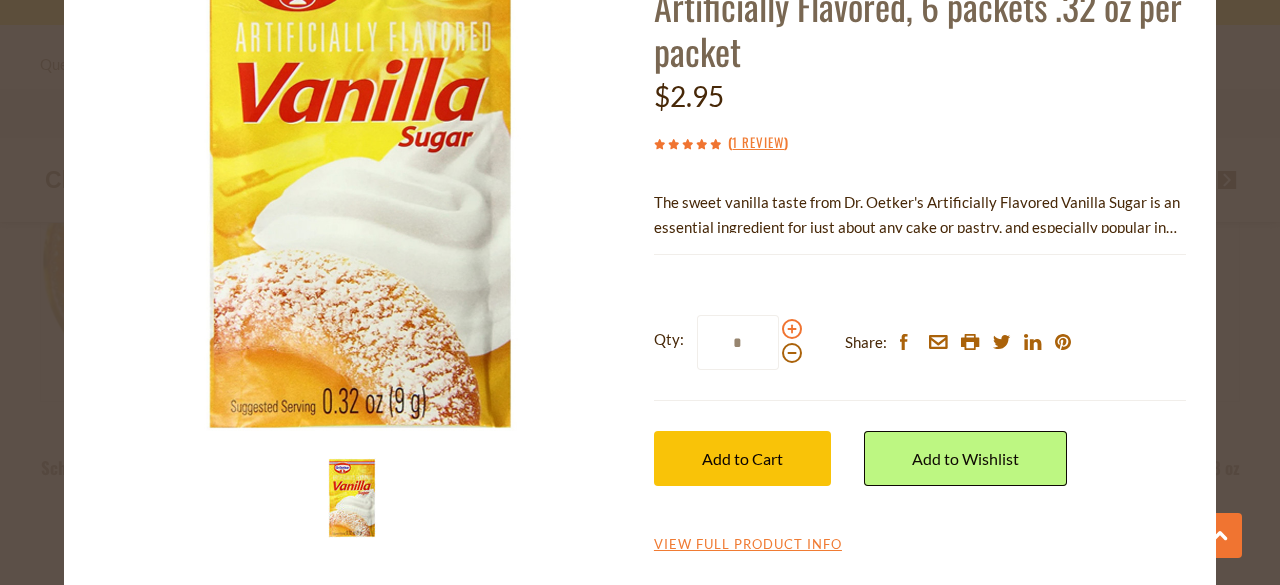 click at bounding box center [792, 329] 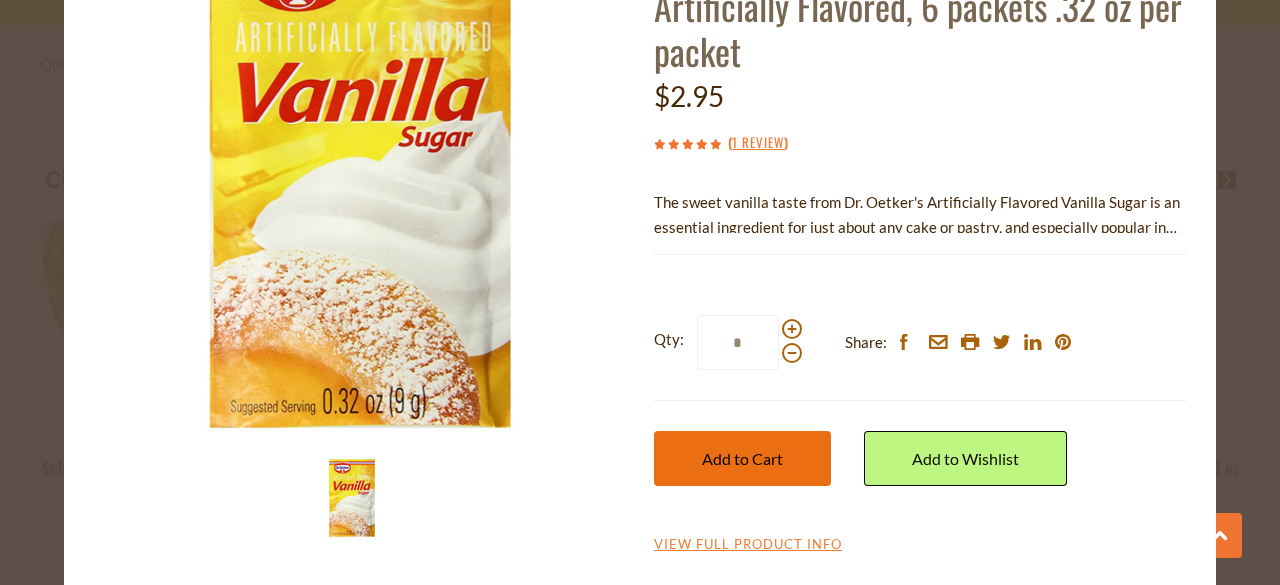 click on "Add to Cart" at bounding box center (742, 458) 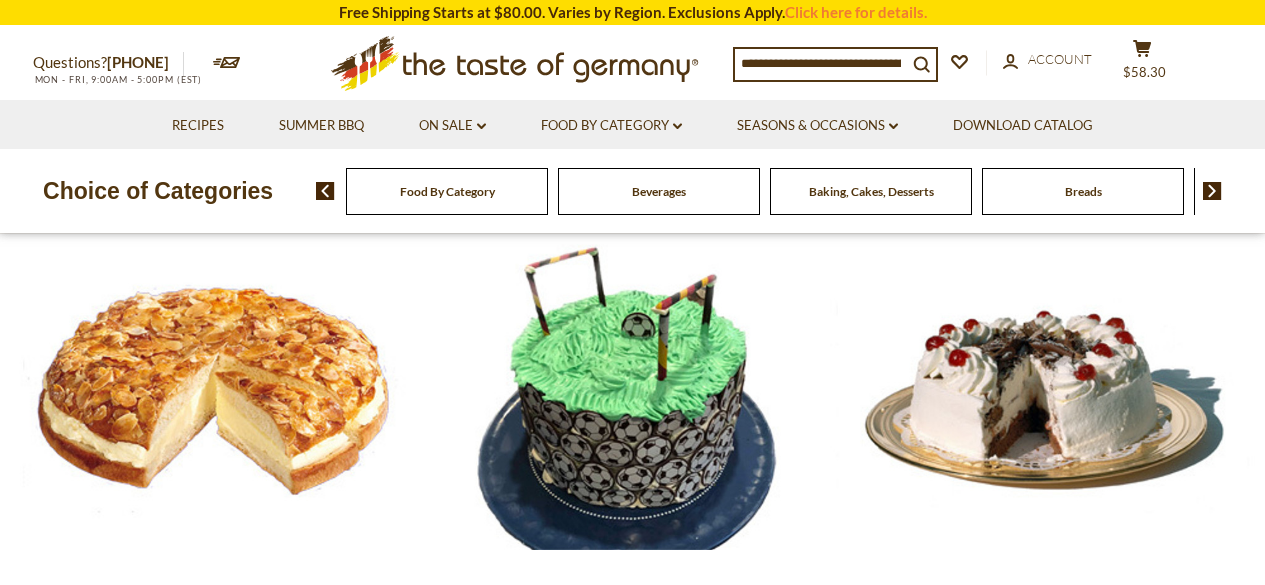 scroll, scrollTop: 0, scrollLeft: 0, axis: both 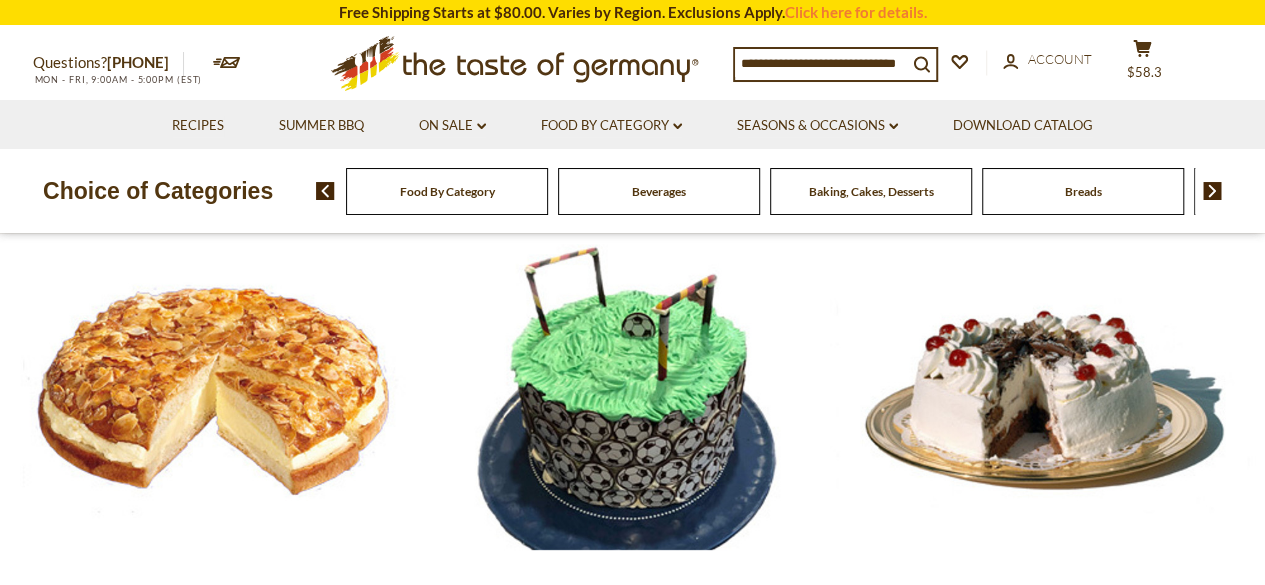click at bounding box center (821, 63) 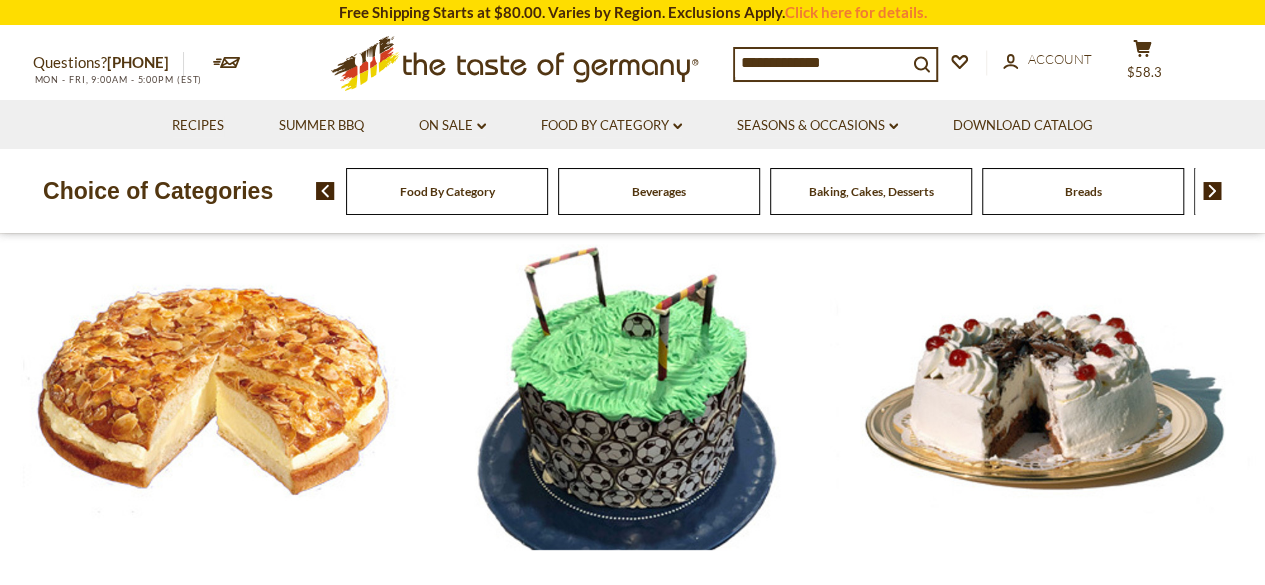 type on "**********" 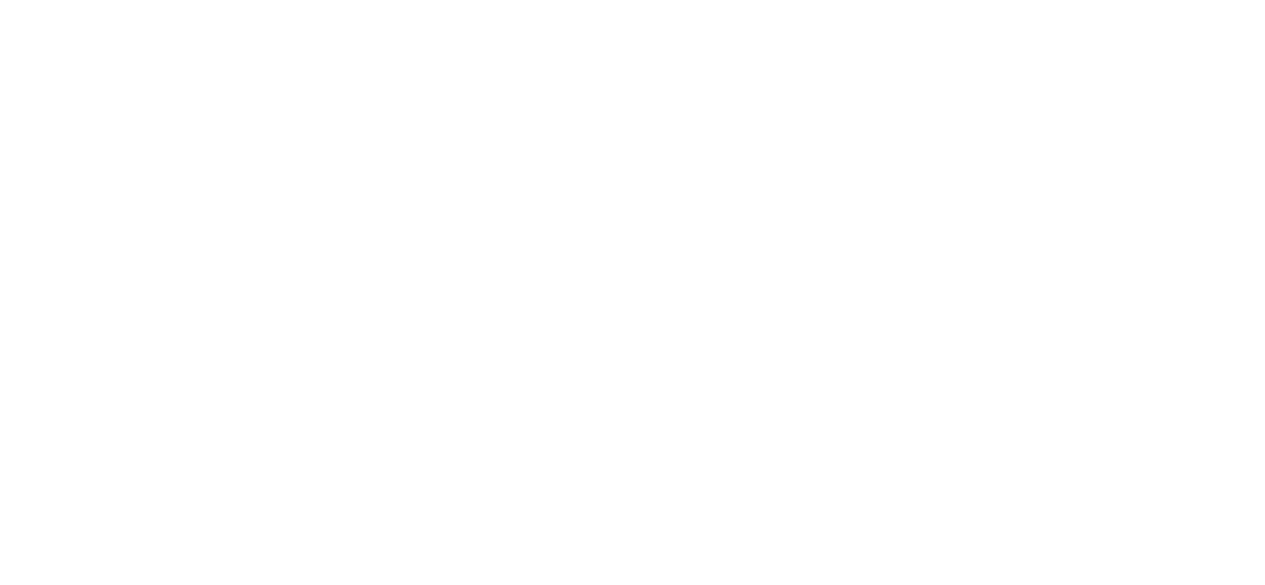 scroll, scrollTop: 0, scrollLeft: 0, axis: both 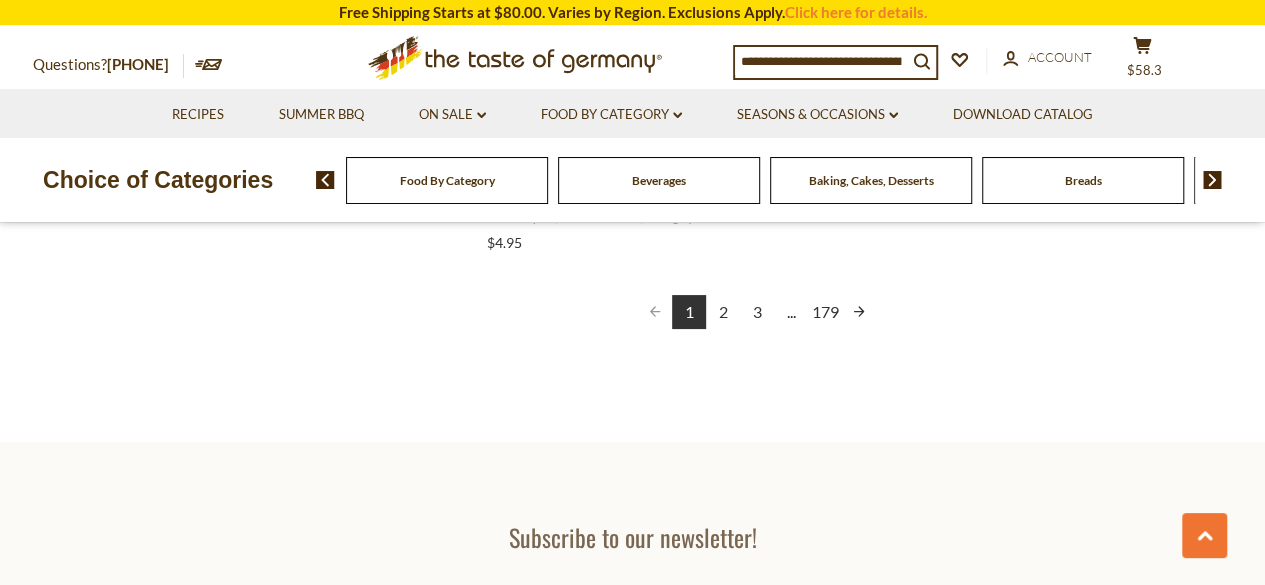 click on "Baking, Cakes, Desserts" at bounding box center (447, 180) 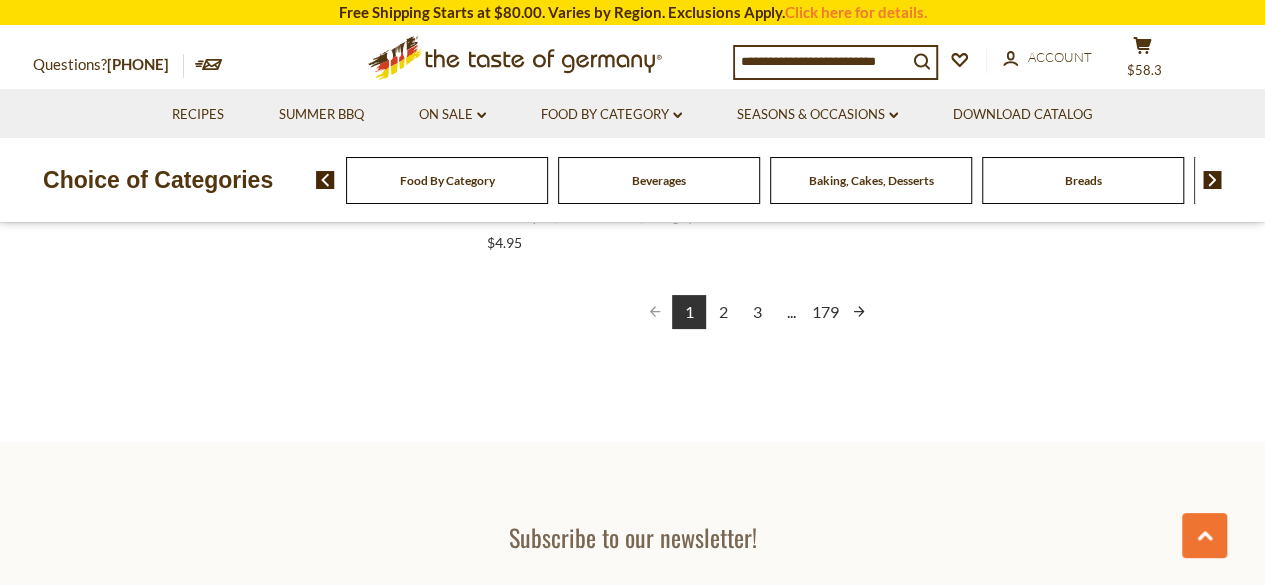 click on "Baking, Cakes, Desserts" at bounding box center [447, 180] 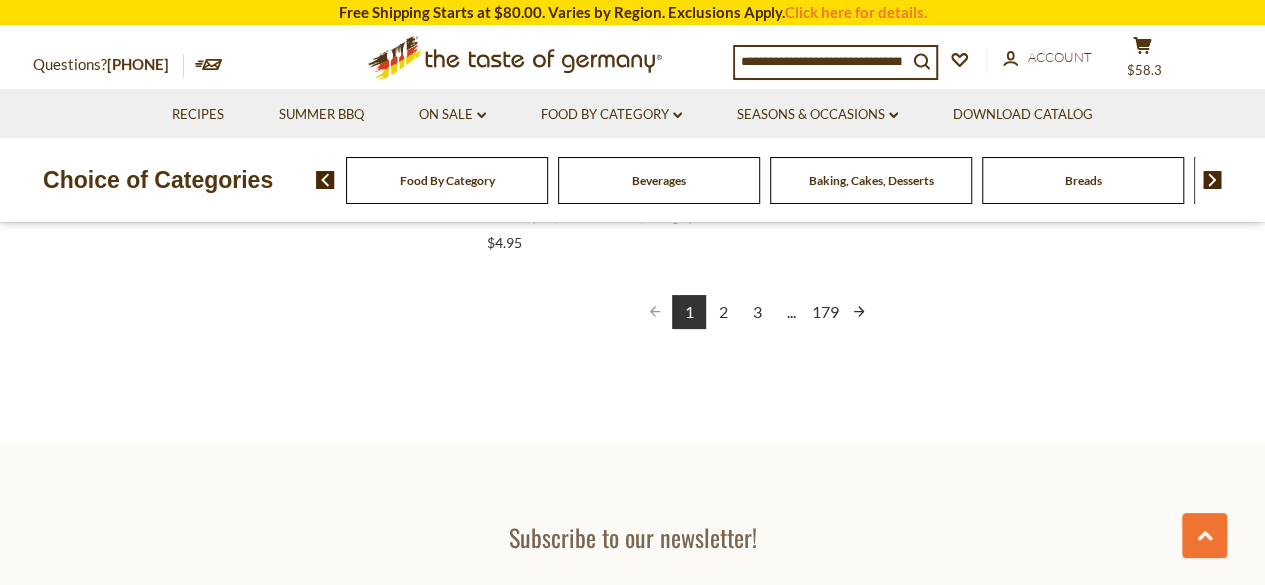 click on "Baking, Cakes, Desserts" at bounding box center (871, 180) 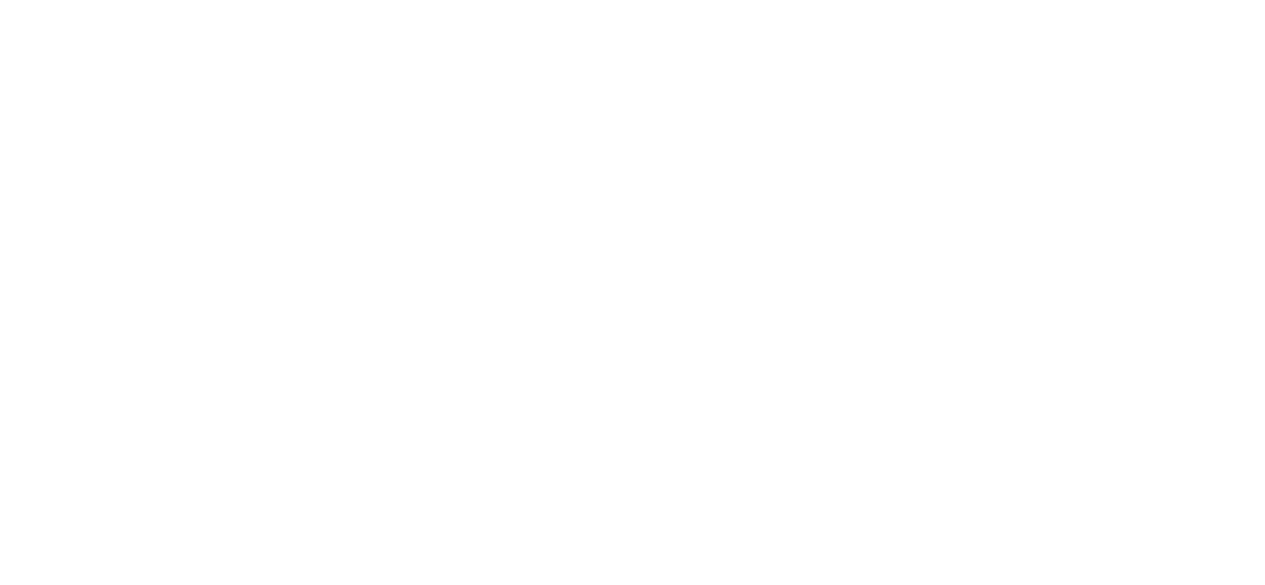 scroll, scrollTop: 0, scrollLeft: 0, axis: both 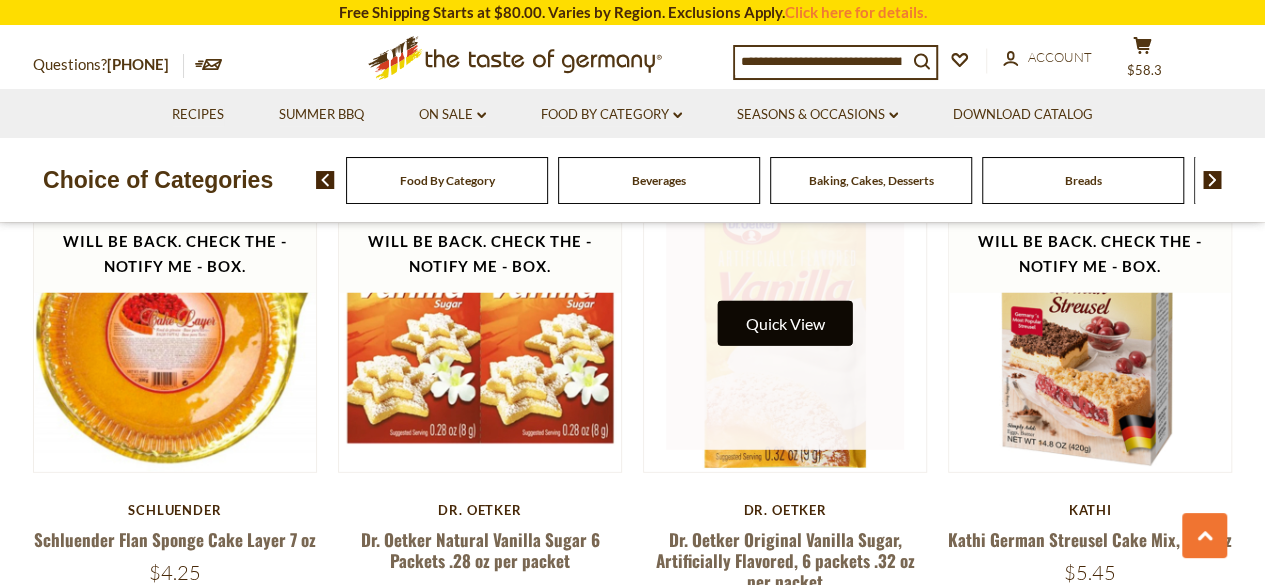 click on "Quick View" at bounding box center (785, 323) 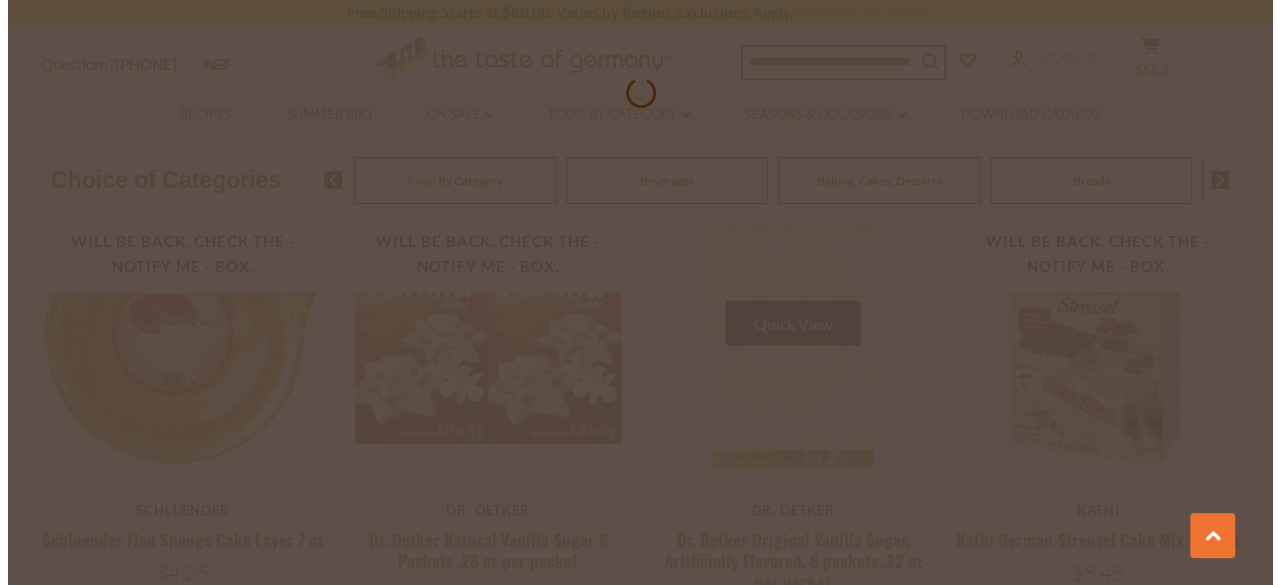 scroll, scrollTop: 2518, scrollLeft: 0, axis: vertical 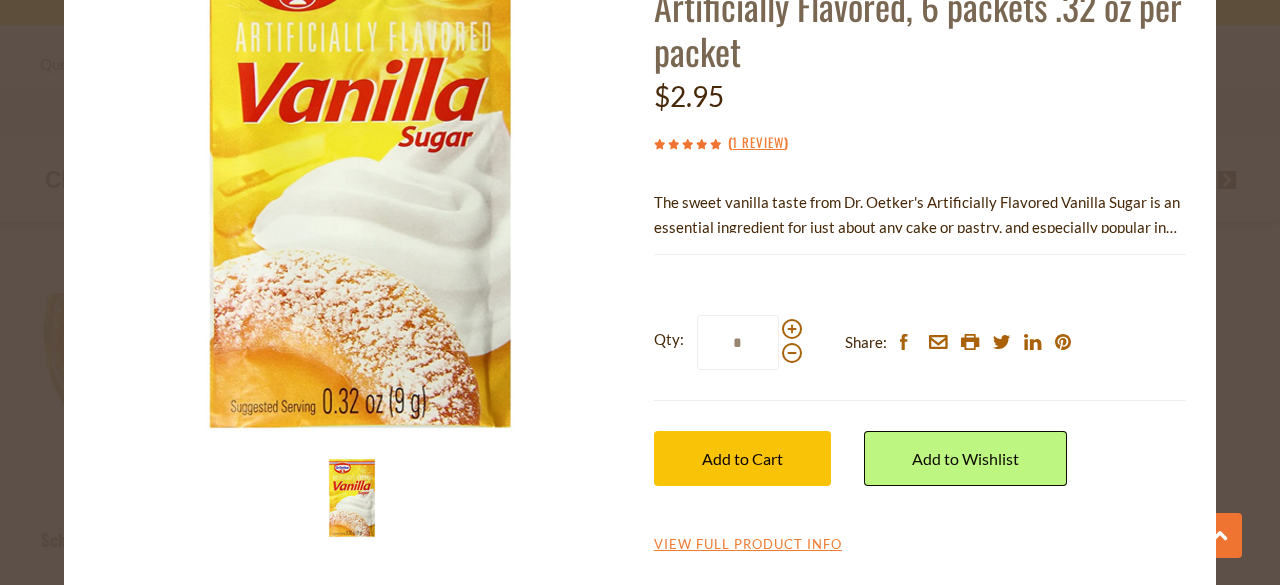 drag, startPoint x: 731, startPoint y: 338, endPoint x: 714, endPoint y: 337, distance: 17.029387 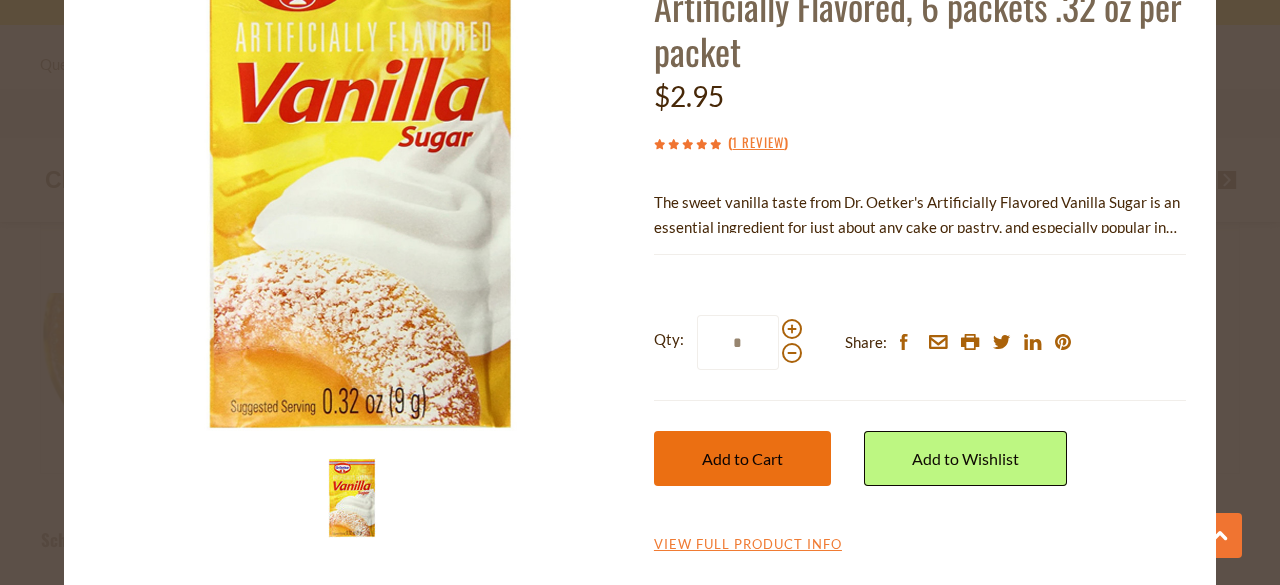 type on "*" 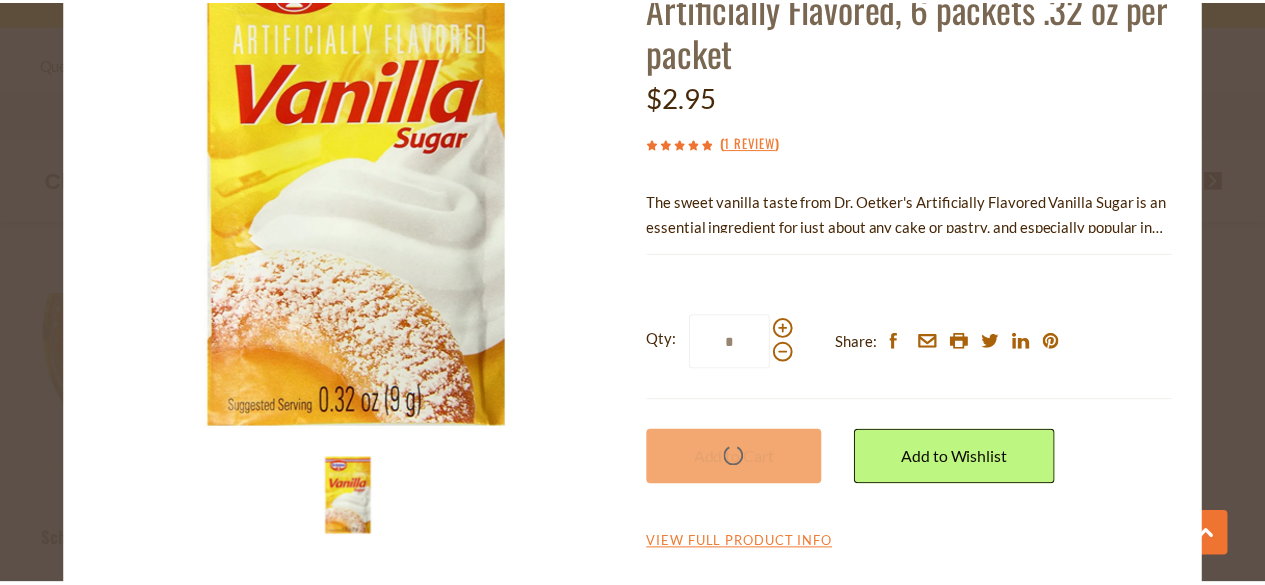 scroll, scrollTop: 2515, scrollLeft: 0, axis: vertical 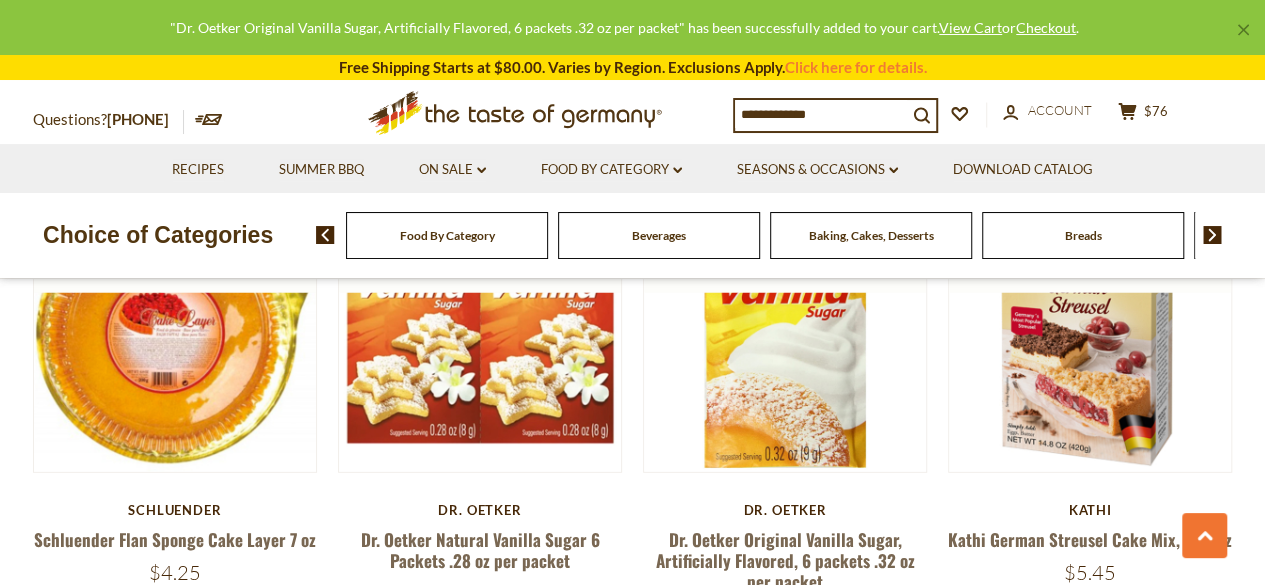 click on "×" at bounding box center [1243, 30] 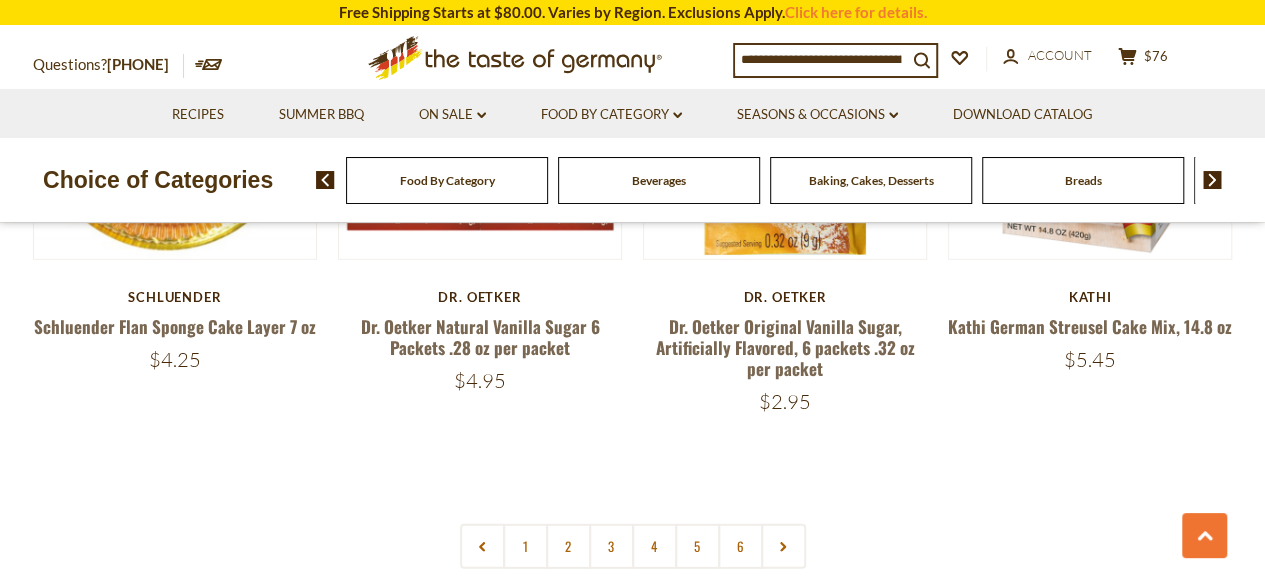 scroll, scrollTop: 2834, scrollLeft: 0, axis: vertical 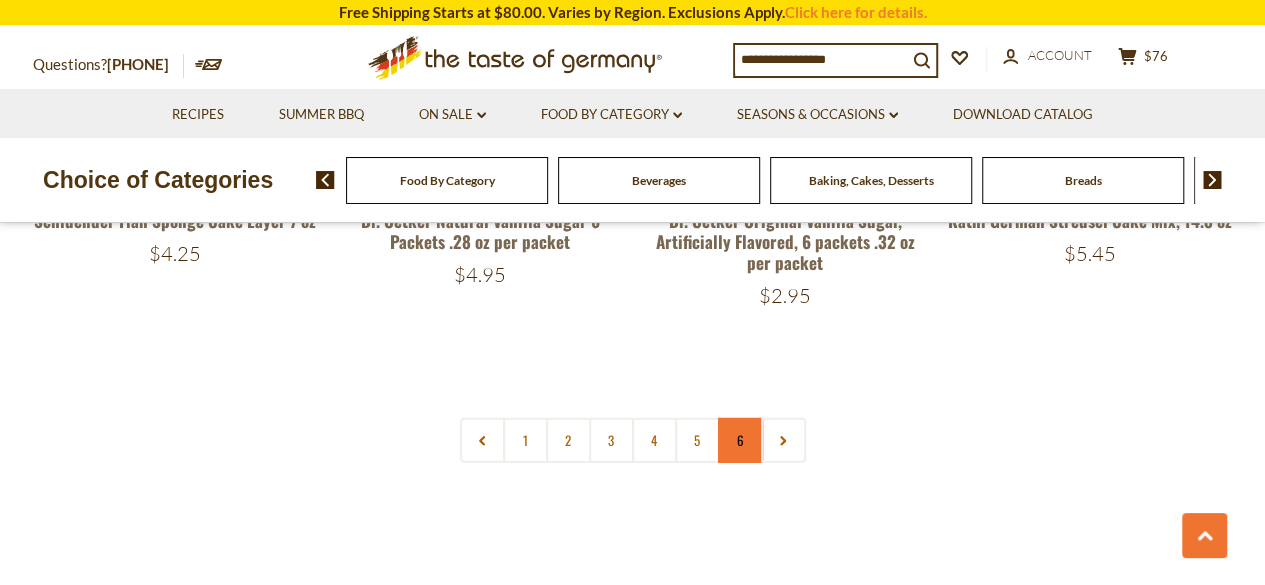 click on "6" at bounding box center (740, 440) 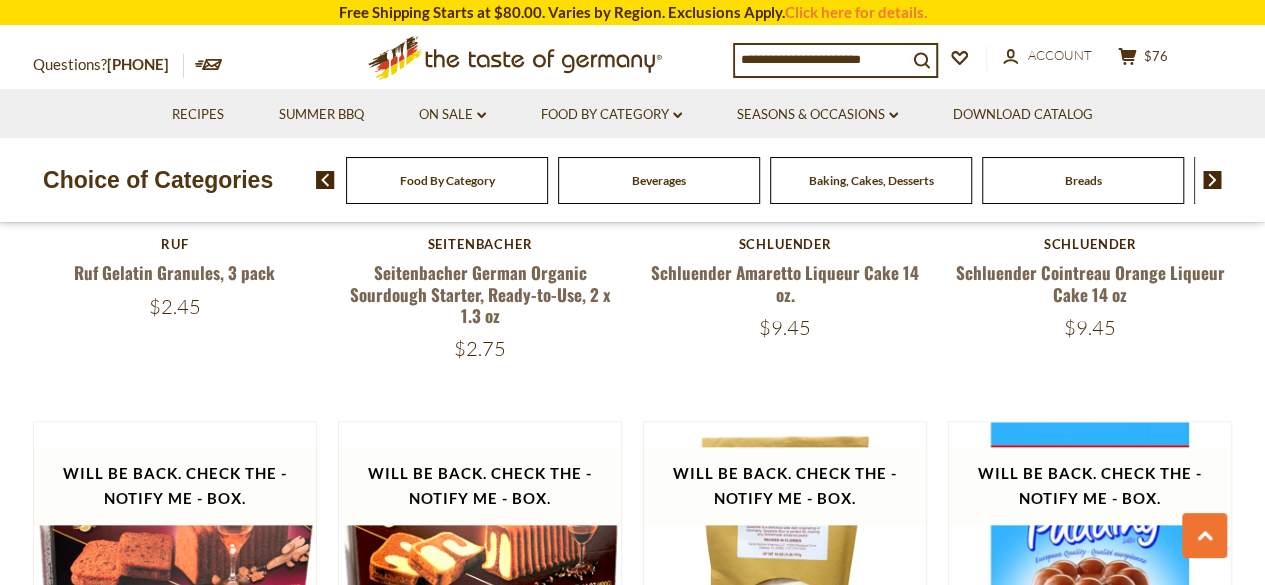 scroll, scrollTop: 680, scrollLeft: 0, axis: vertical 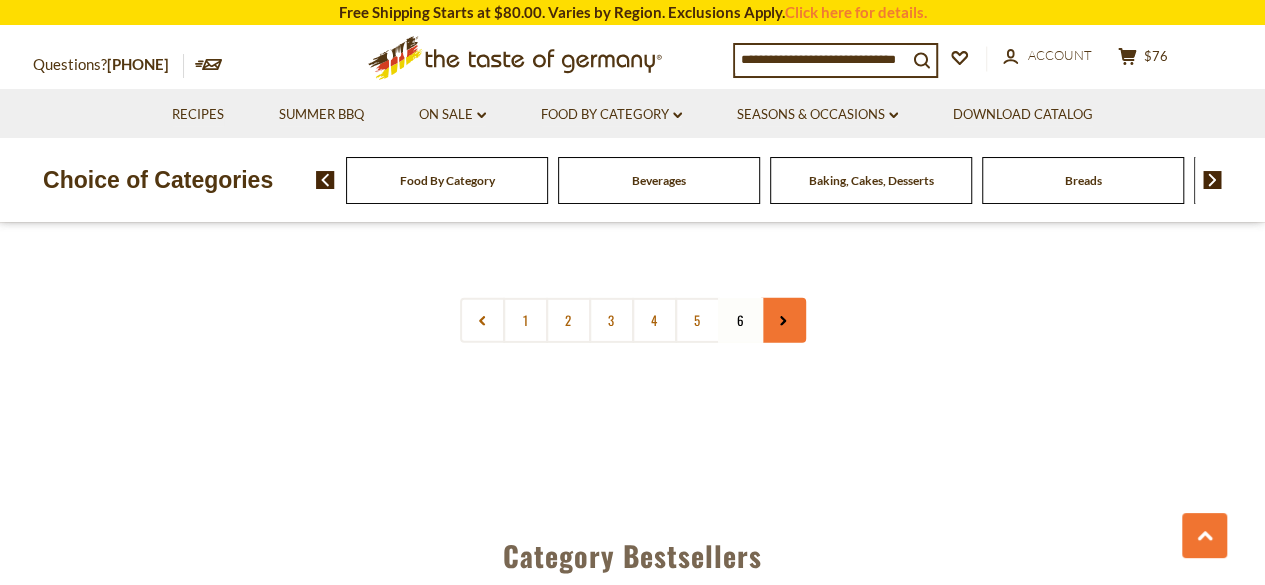click 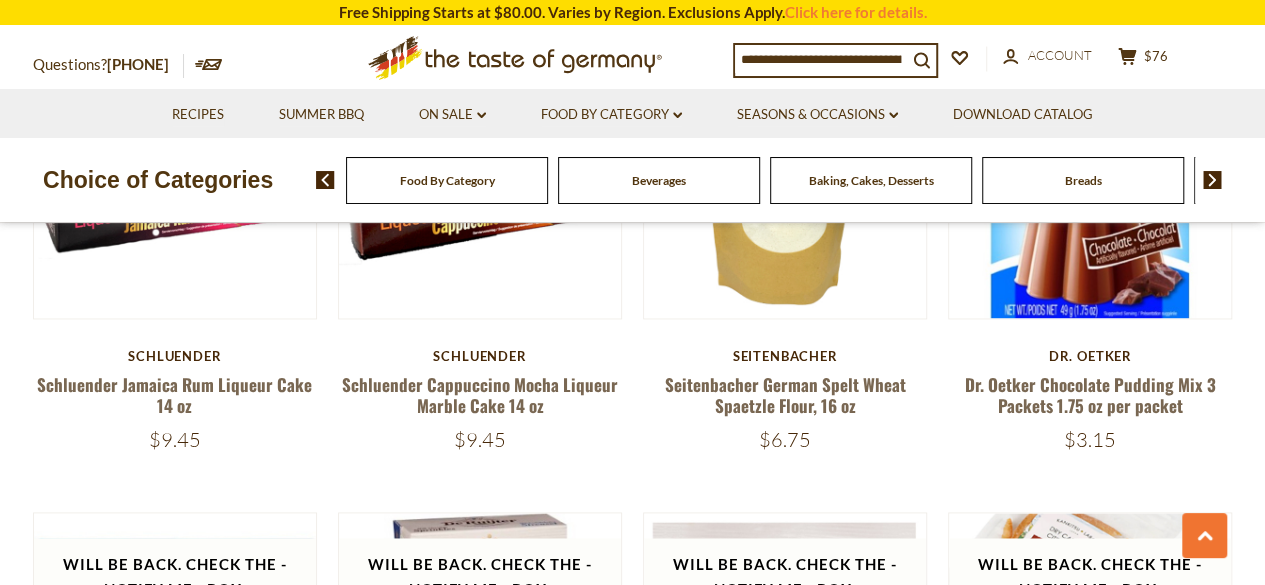scroll, scrollTop: 1213, scrollLeft: 0, axis: vertical 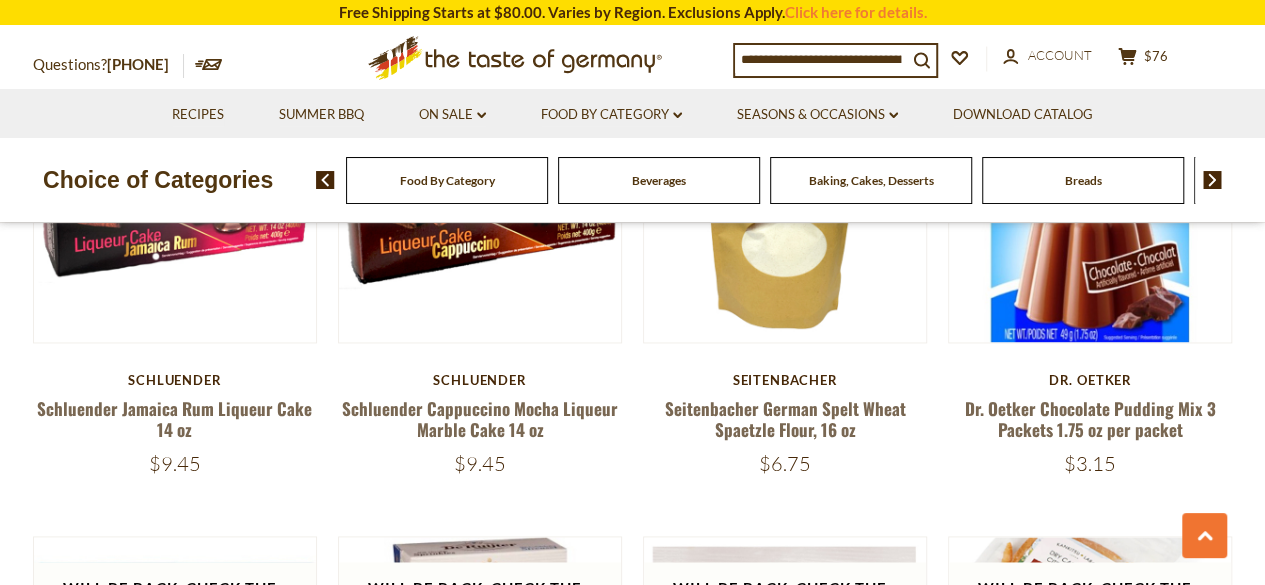 click on "Breads" at bounding box center (1083, 180) 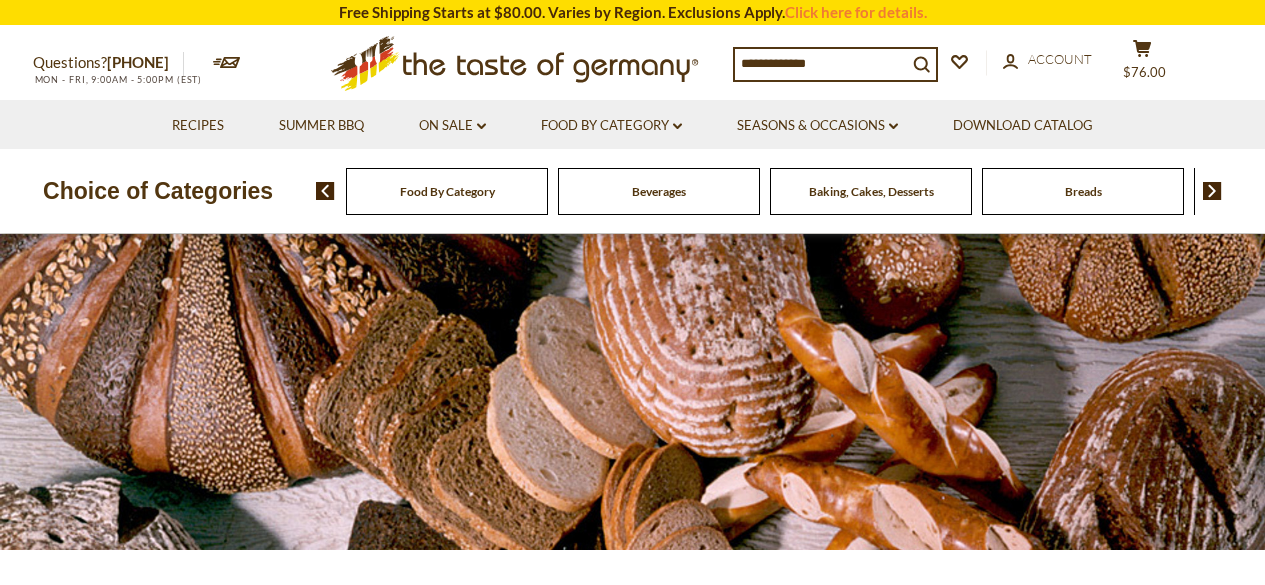 scroll, scrollTop: 0, scrollLeft: 0, axis: both 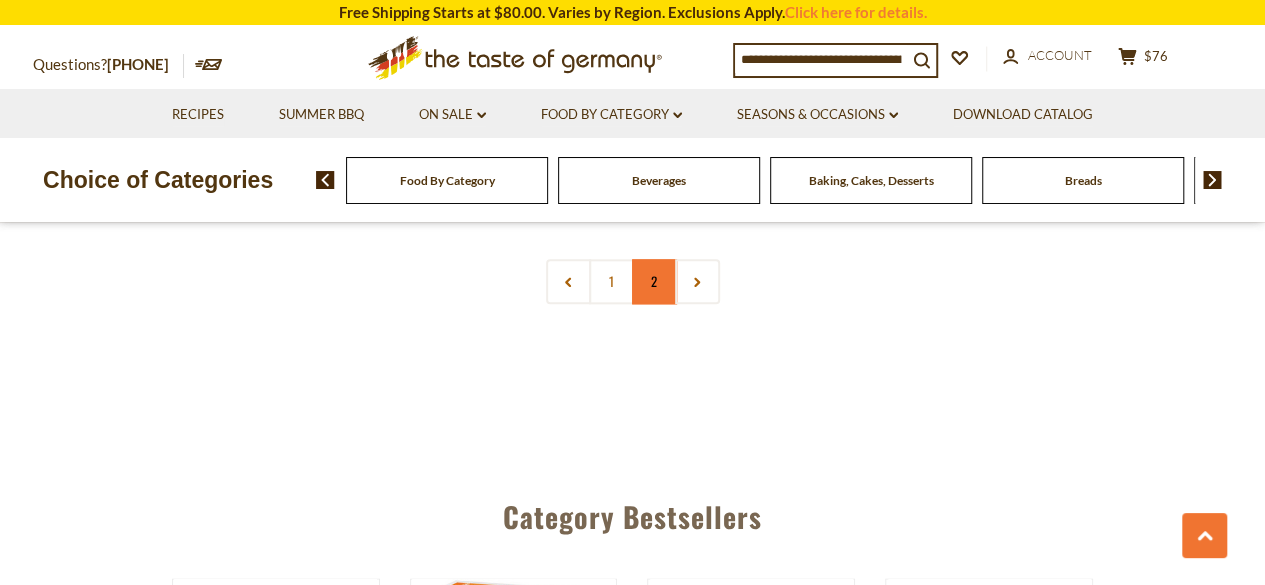 click on "2" at bounding box center [654, 281] 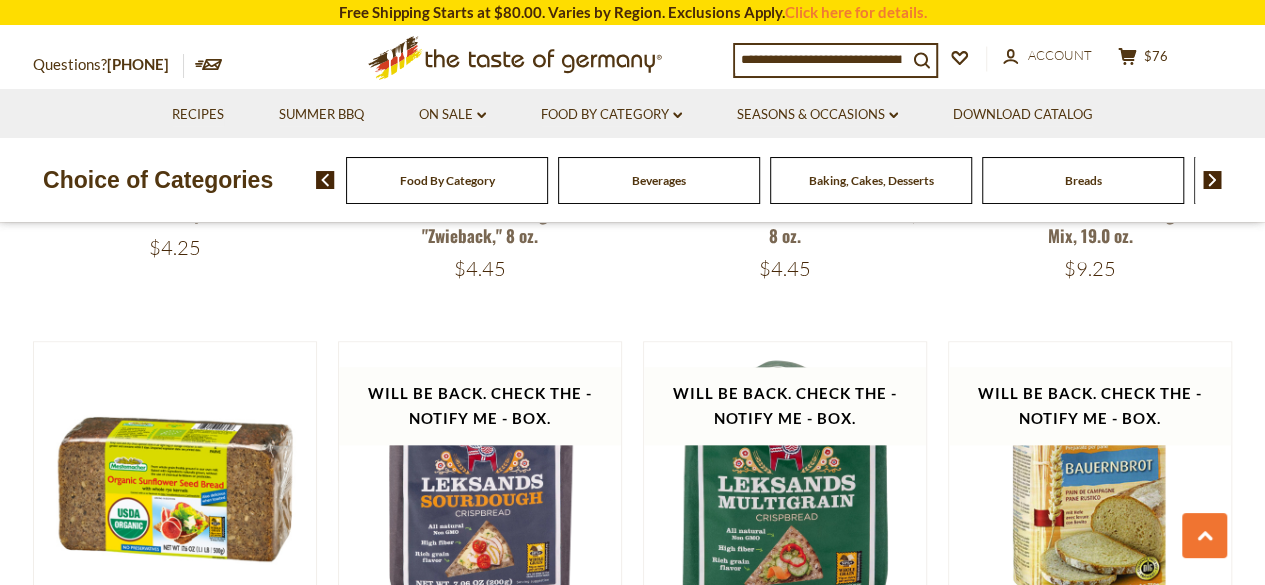 scroll, scrollTop: 680, scrollLeft: 0, axis: vertical 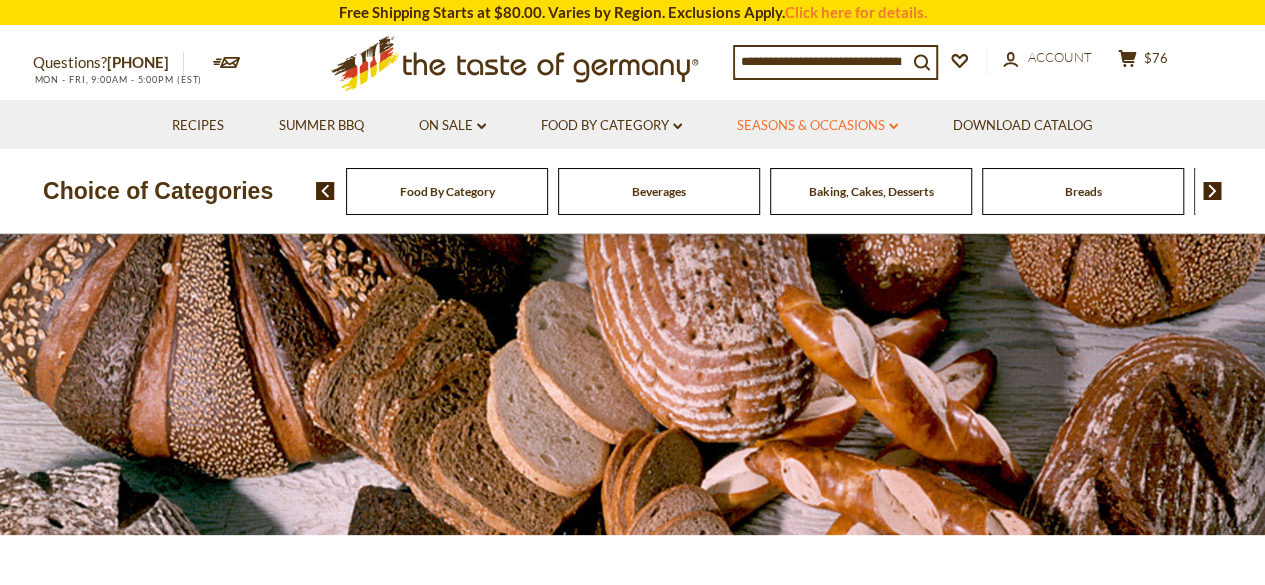 click on "Seasons & Occasions
dropdown_arrow" at bounding box center (817, 126) 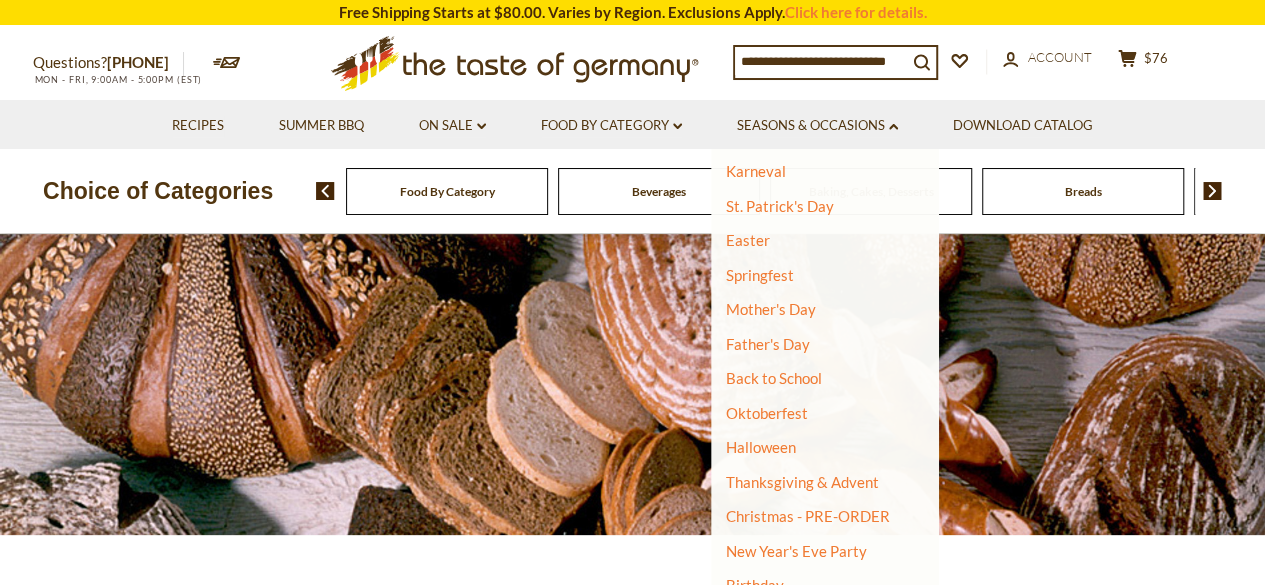 scroll, scrollTop: 182, scrollLeft: 0, axis: vertical 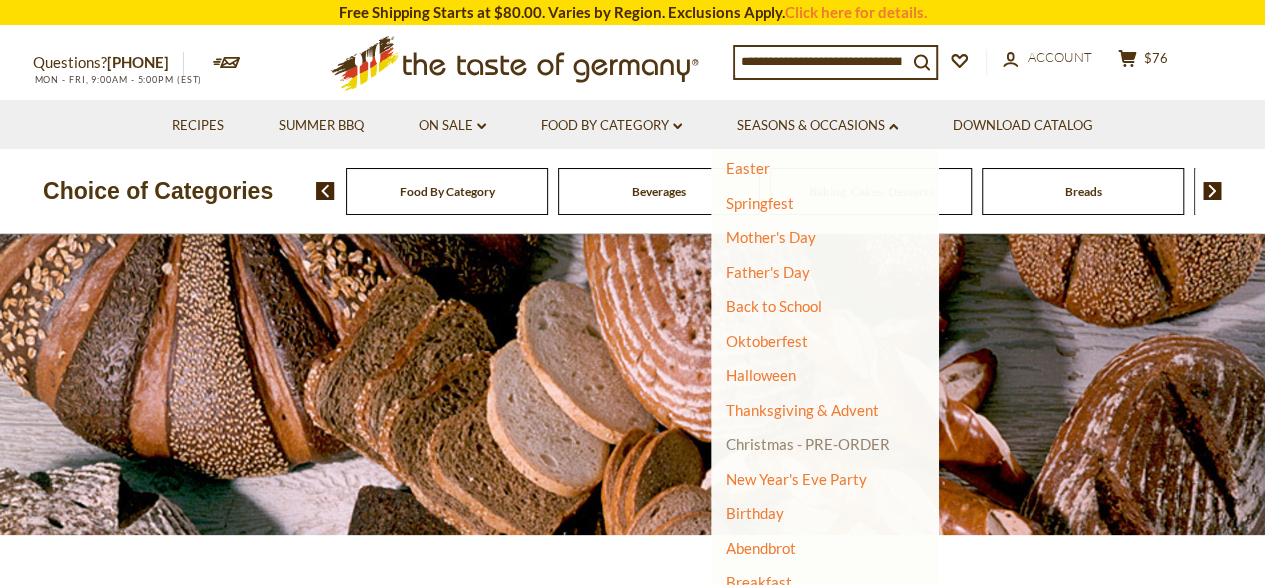 click on "Christmas - PRE-ORDER" at bounding box center (808, 444) 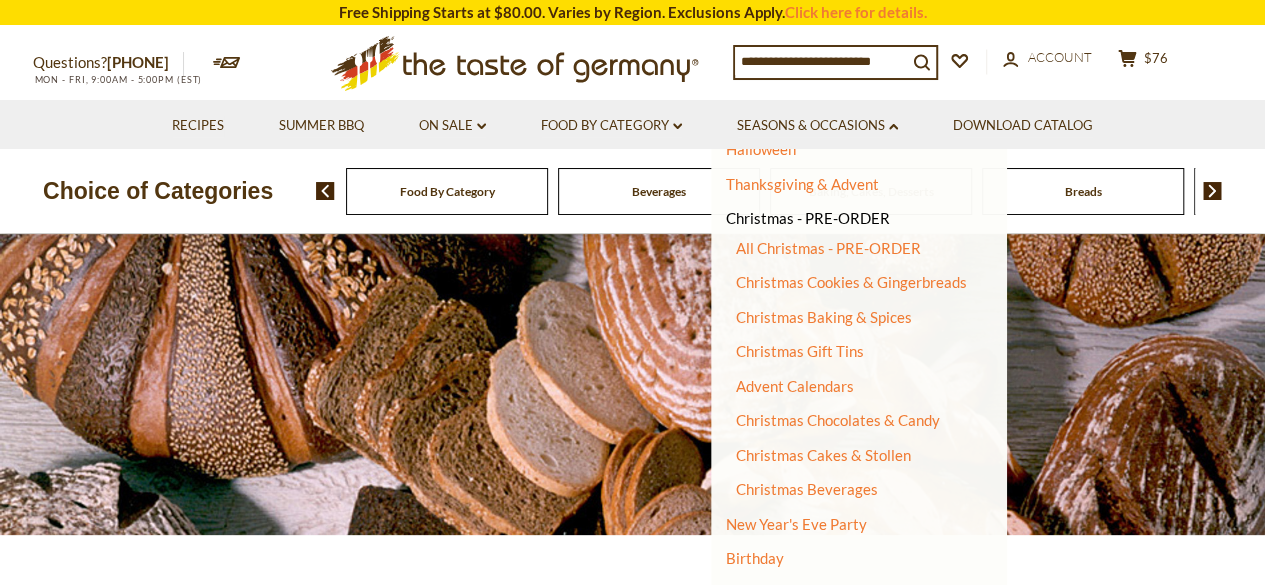 scroll, scrollTop: 400, scrollLeft: 0, axis: vertical 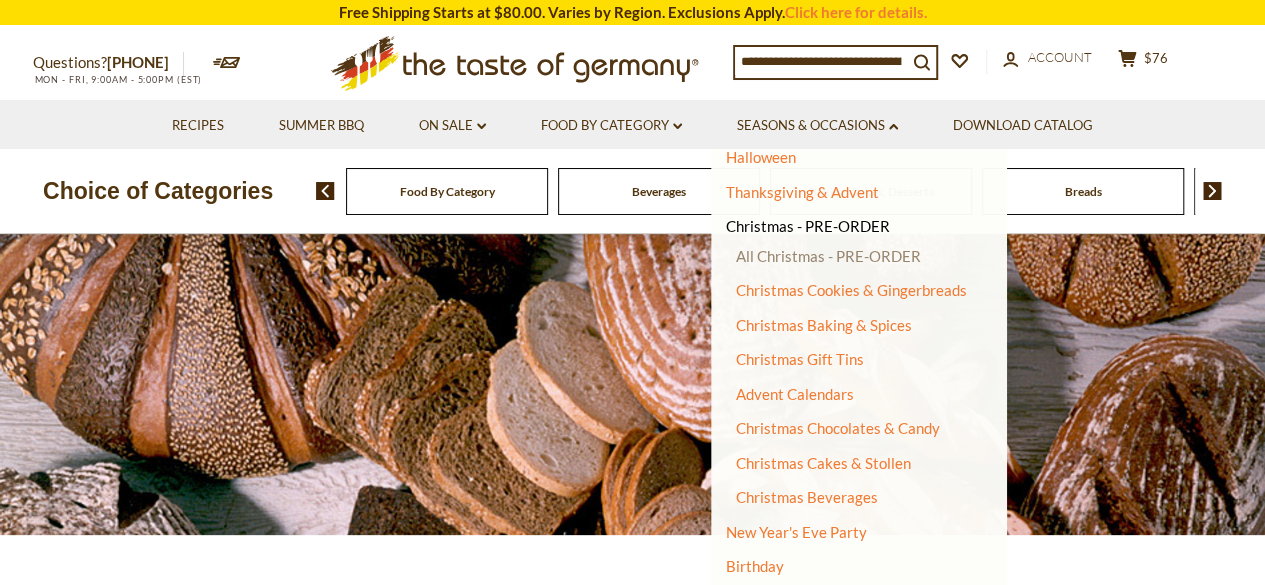 click on "All Christmas - PRE-ORDER" at bounding box center [828, 256] 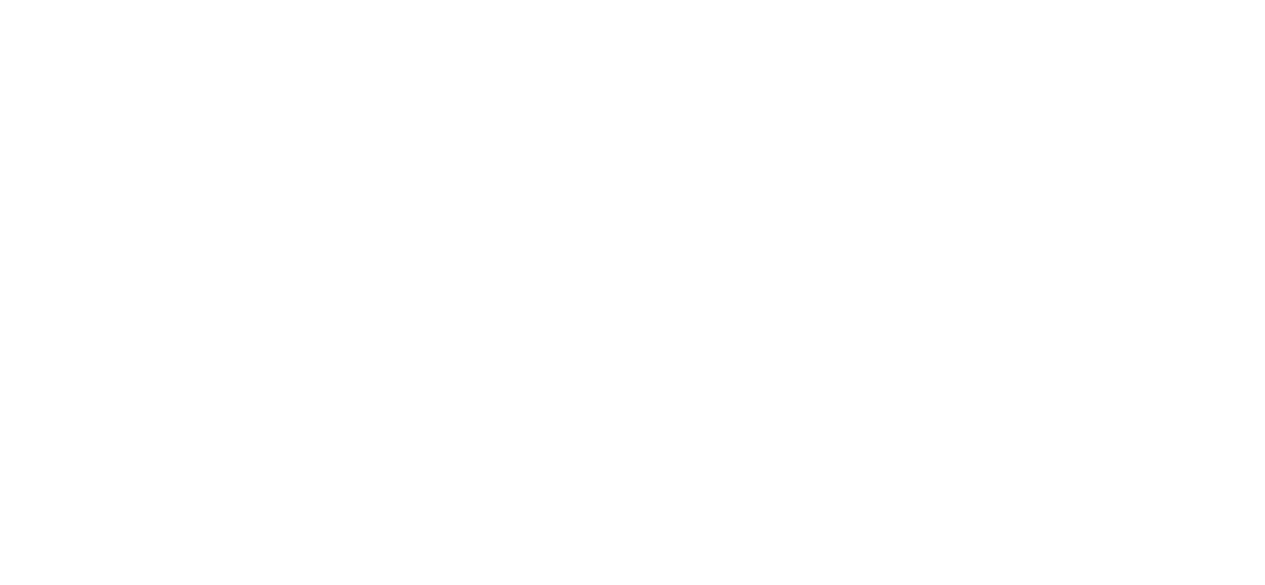 scroll, scrollTop: 0, scrollLeft: 0, axis: both 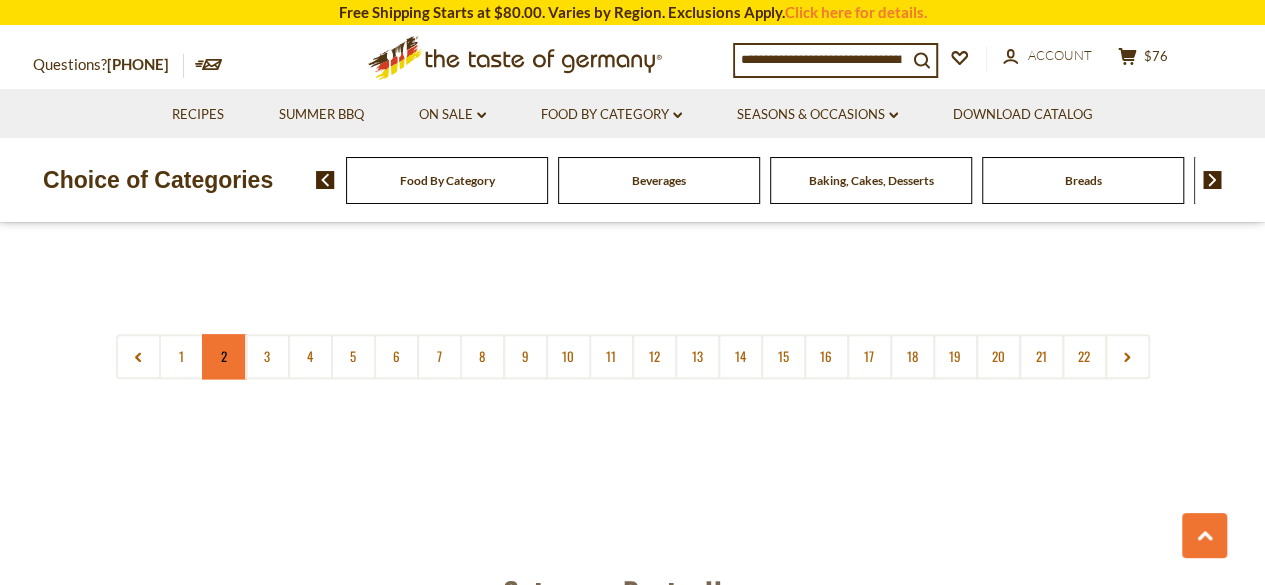 click on "2" at bounding box center [224, 356] 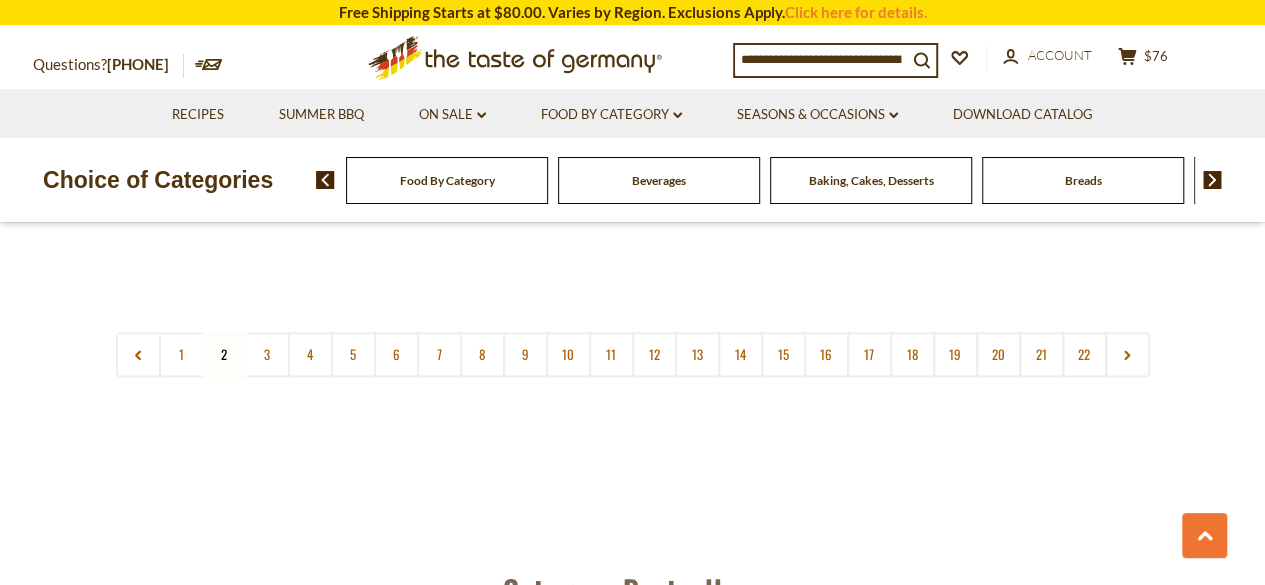 scroll, scrollTop: 4920, scrollLeft: 0, axis: vertical 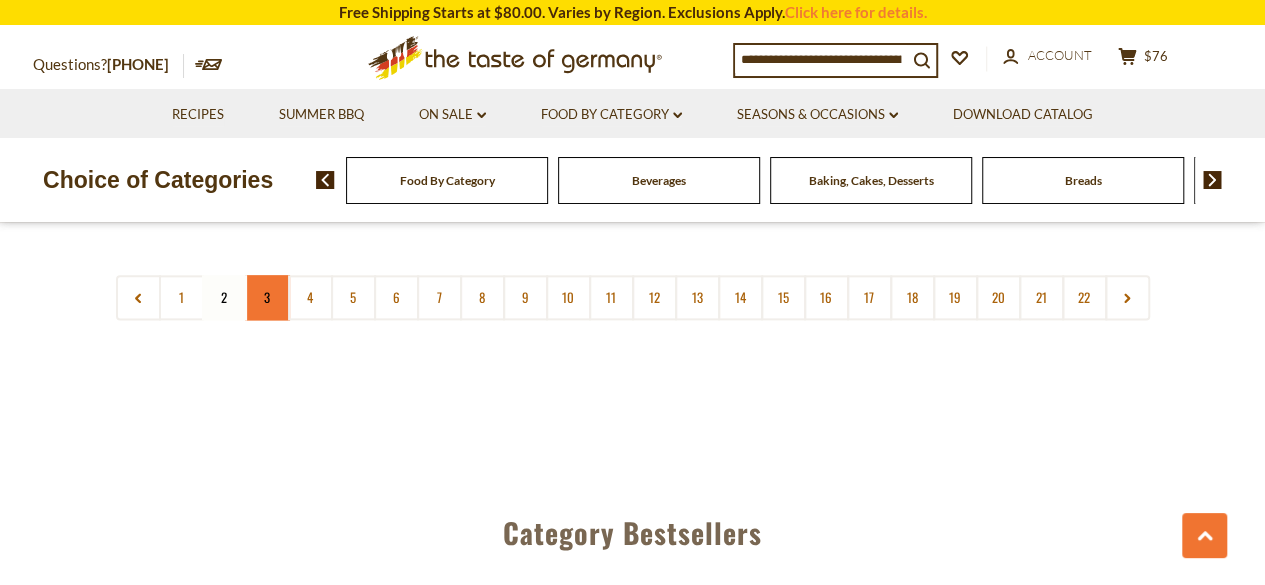click on "3" at bounding box center [267, 297] 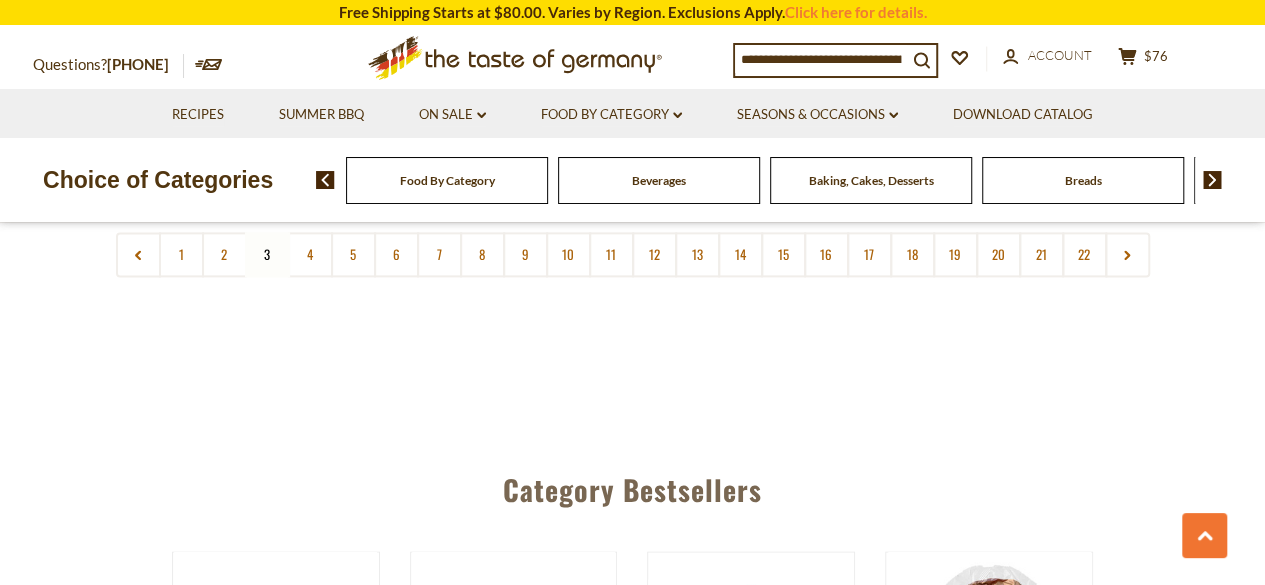 scroll, scrollTop: 5000, scrollLeft: 0, axis: vertical 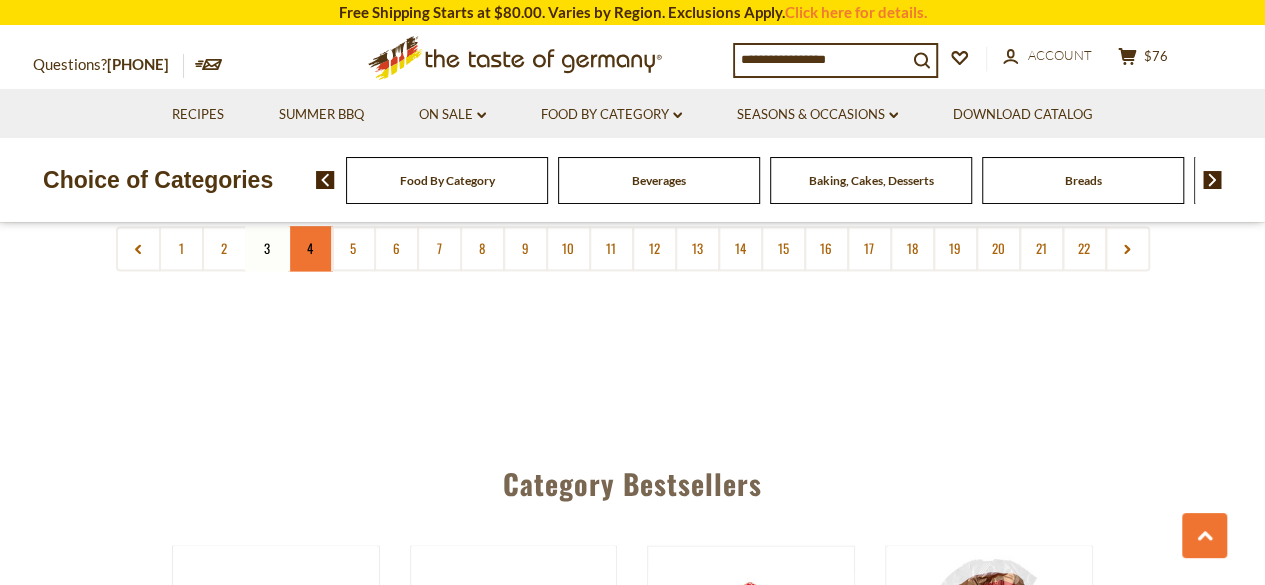 click on "4" at bounding box center (310, 248) 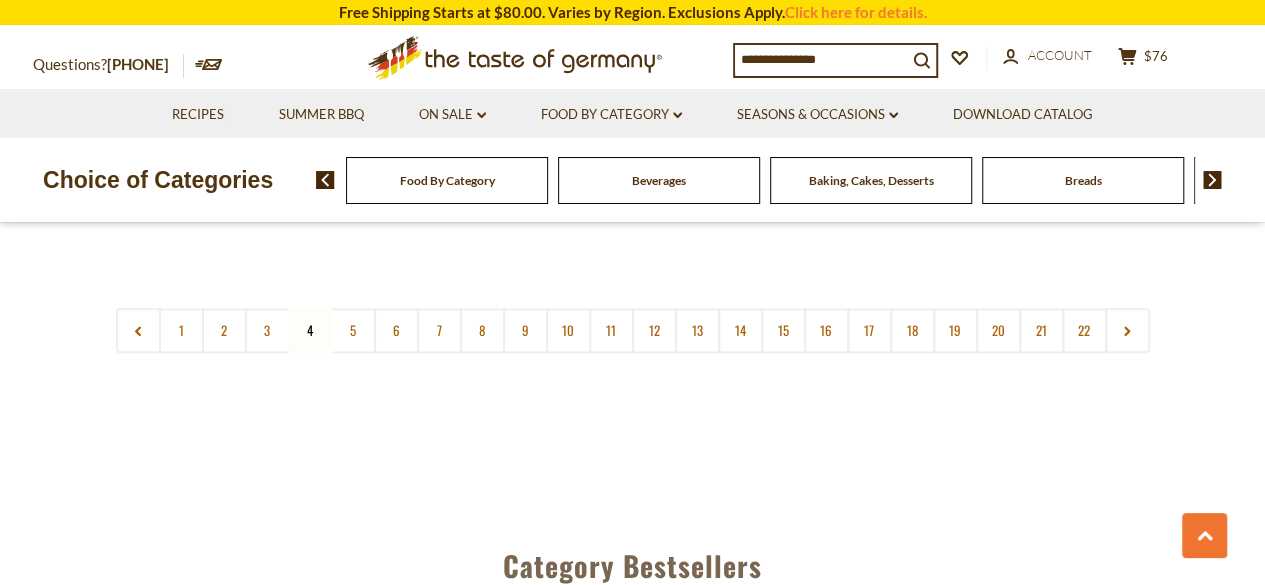 scroll, scrollTop: 4880, scrollLeft: 0, axis: vertical 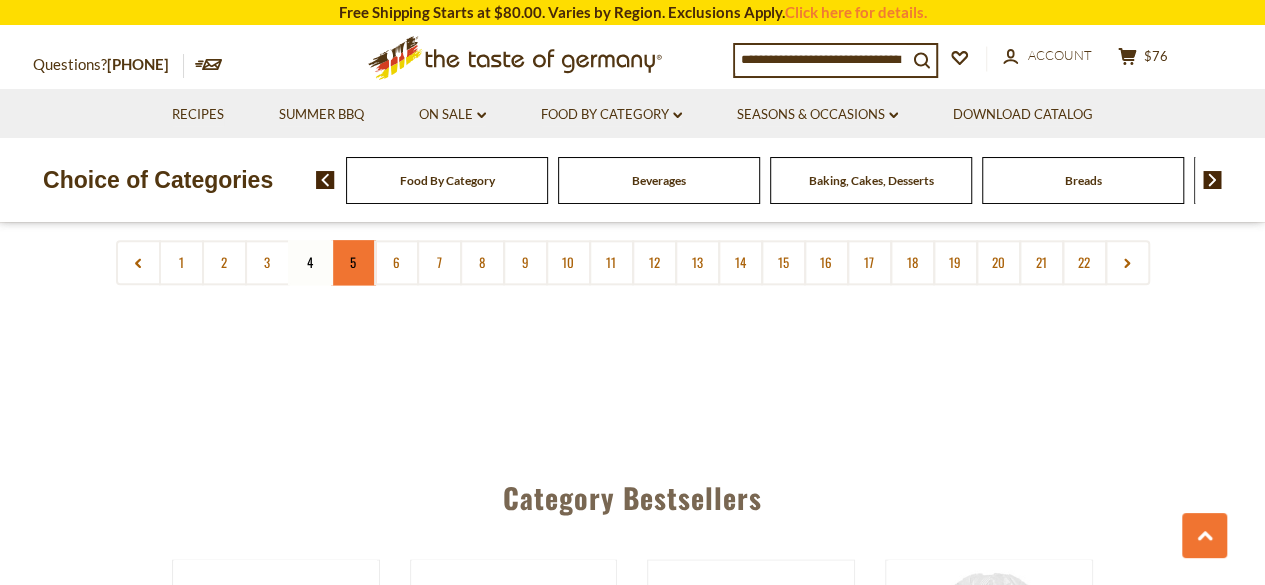click on "5" at bounding box center (353, 262) 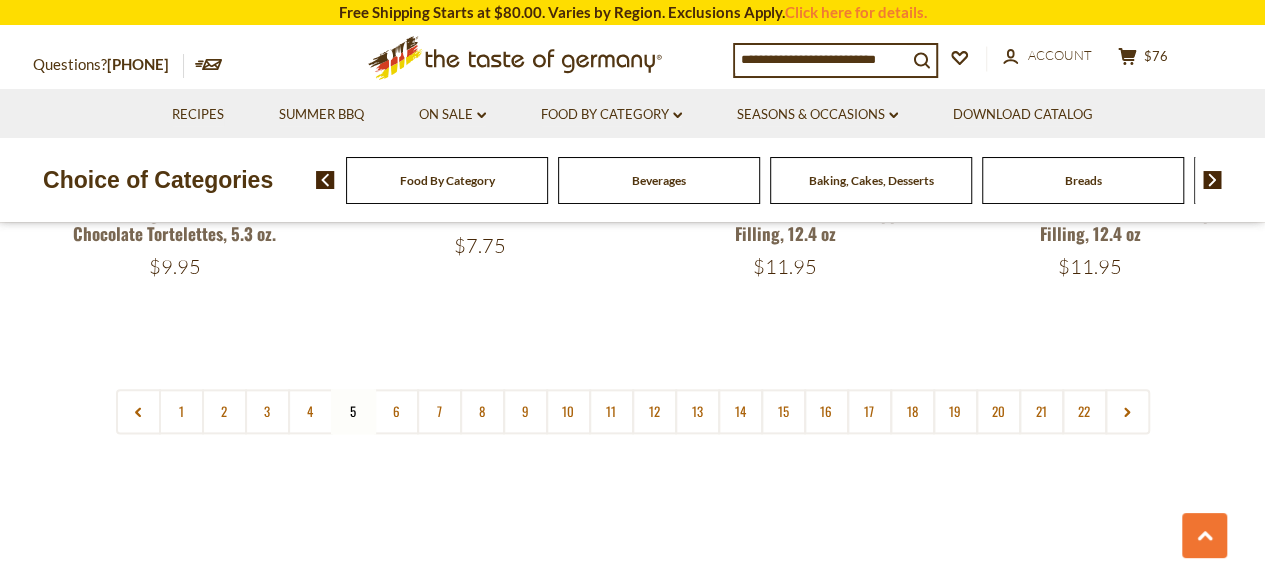 scroll, scrollTop: 4920, scrollLeft: 0, axis: vertical 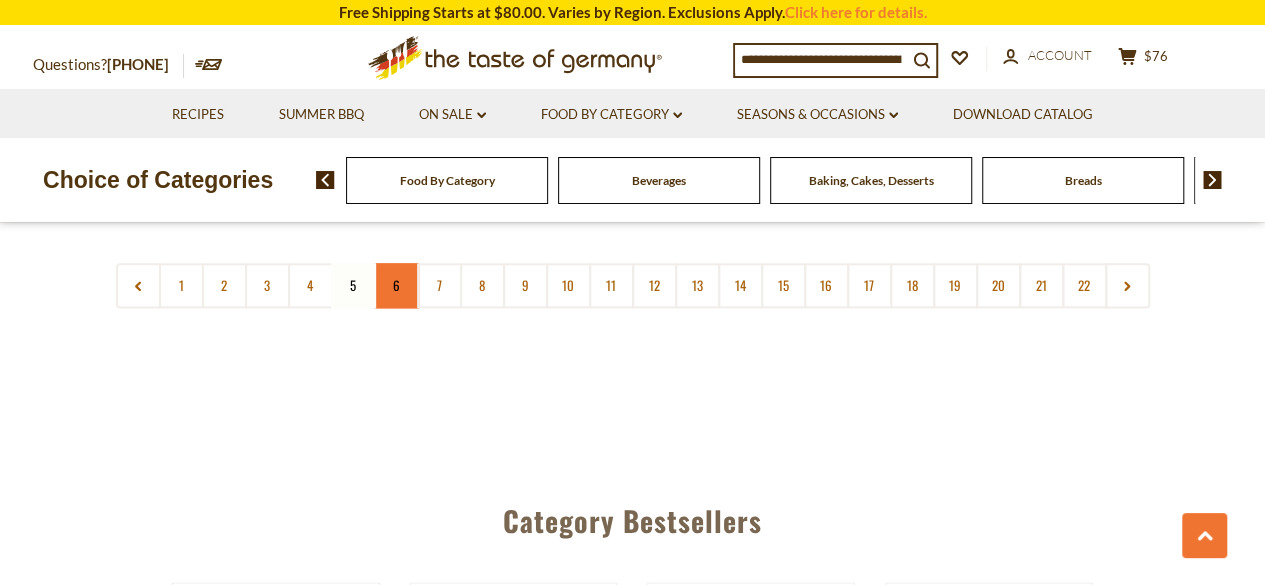 click on "6" at bounding box center [396, 285] 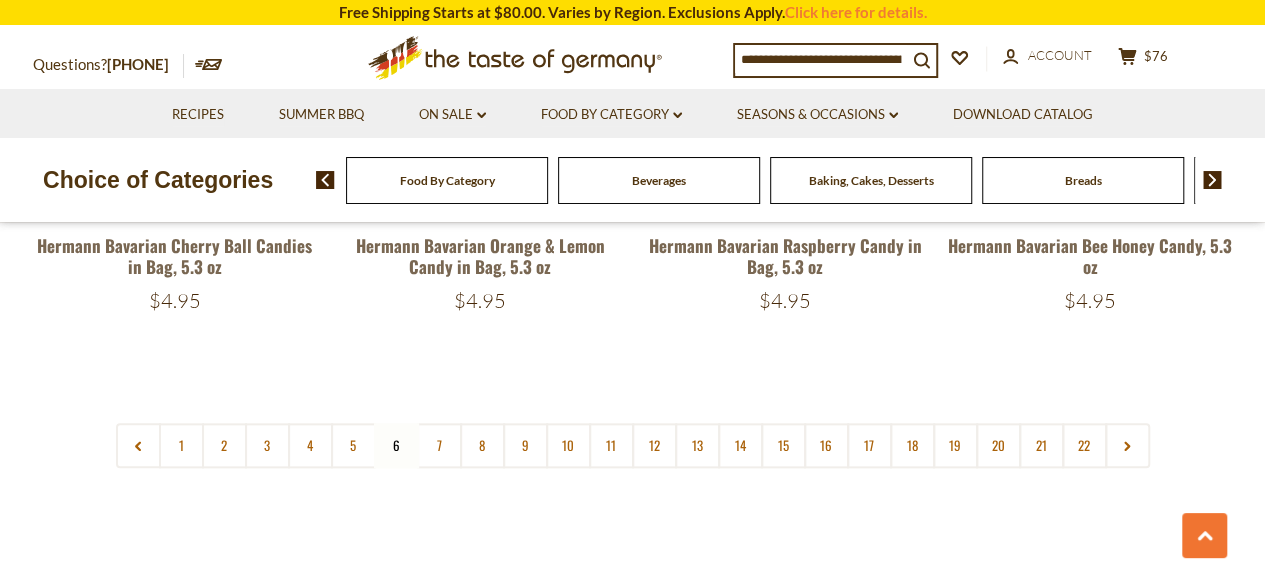scroll, scrollTop: 4840, scrollLeft: 0, axis: vertical 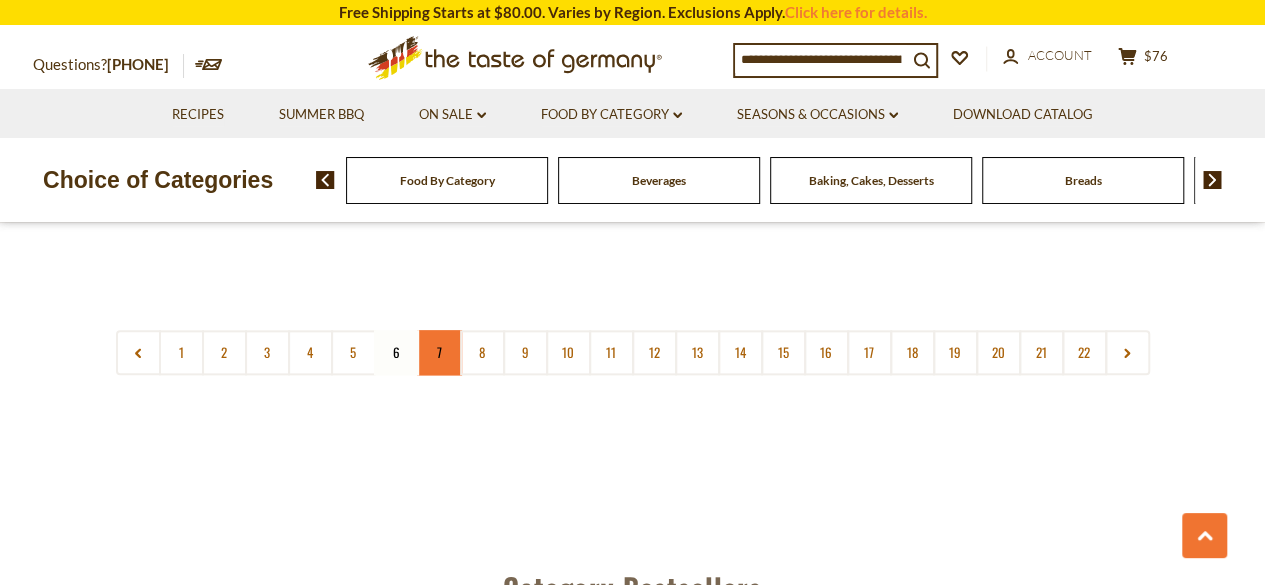 click on "7" at bounding box center [439, 352] 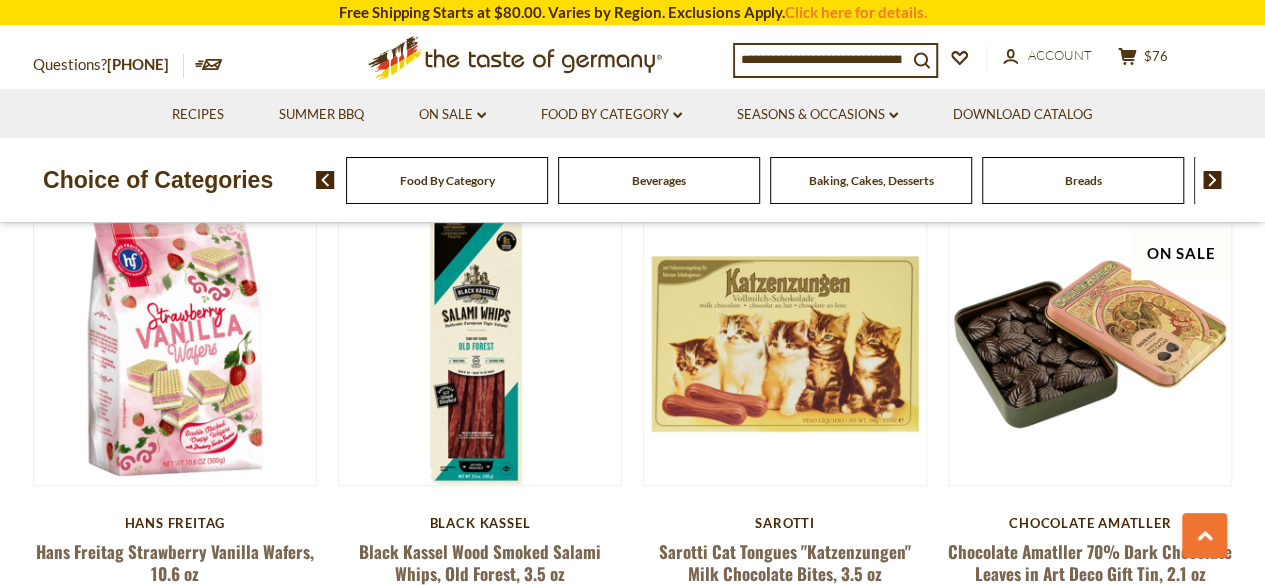 scroll, scrollTop: 4640, scrollLeft: 0, axis: vertical 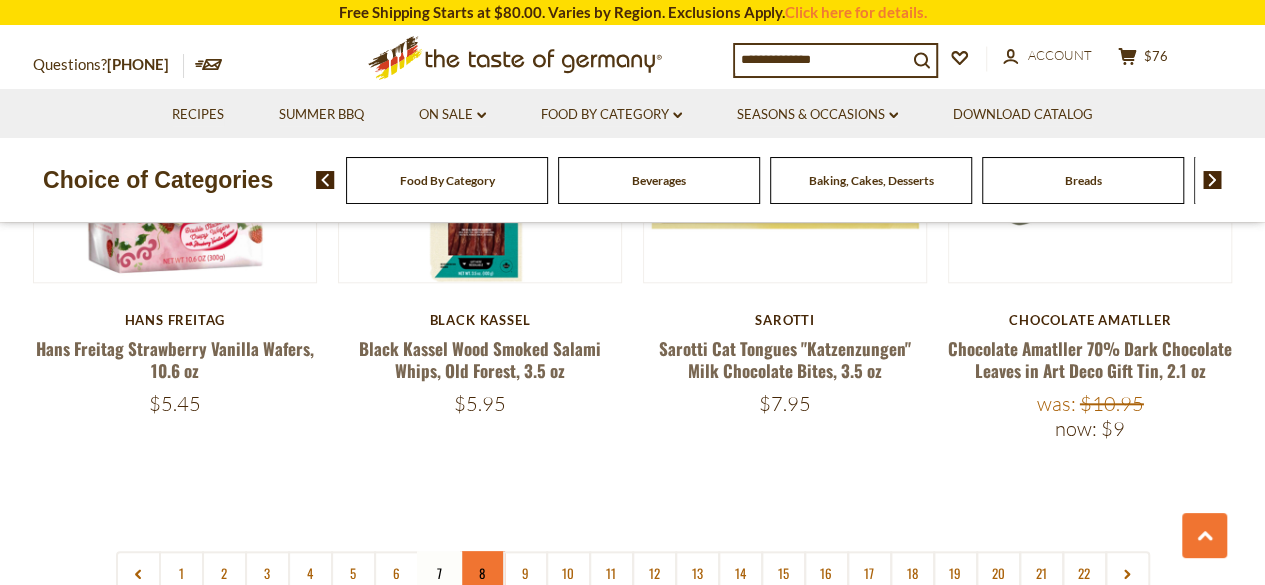 click on "8" at bounding box center [482, 573] 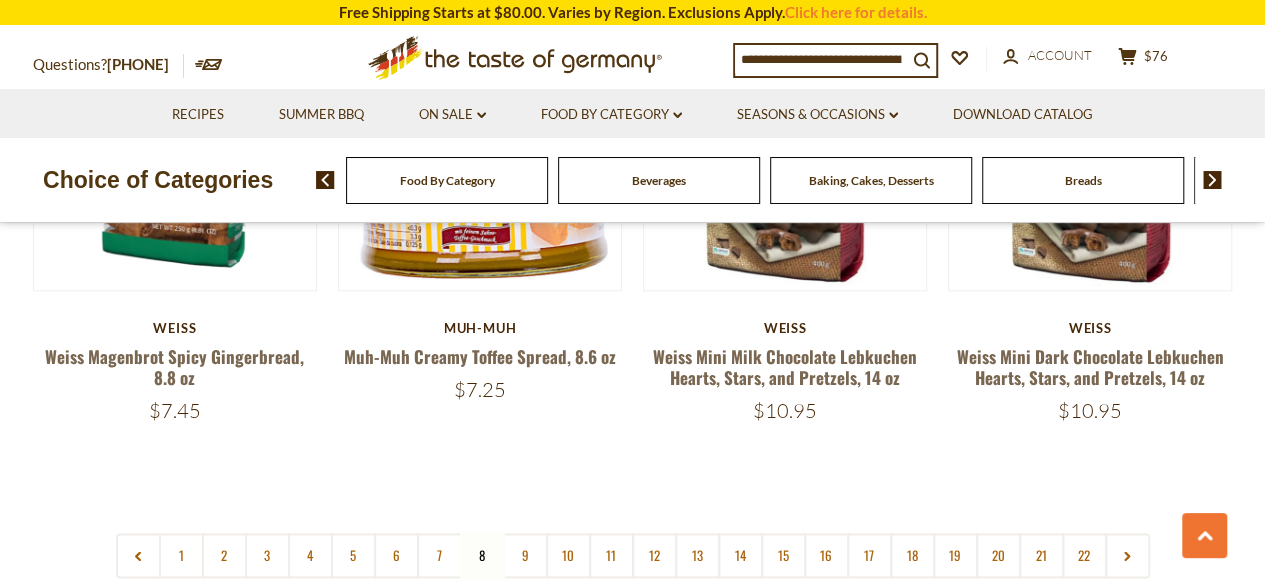 scroll, scrollTop: 4800, scrollLeft: 0, axis: vertical 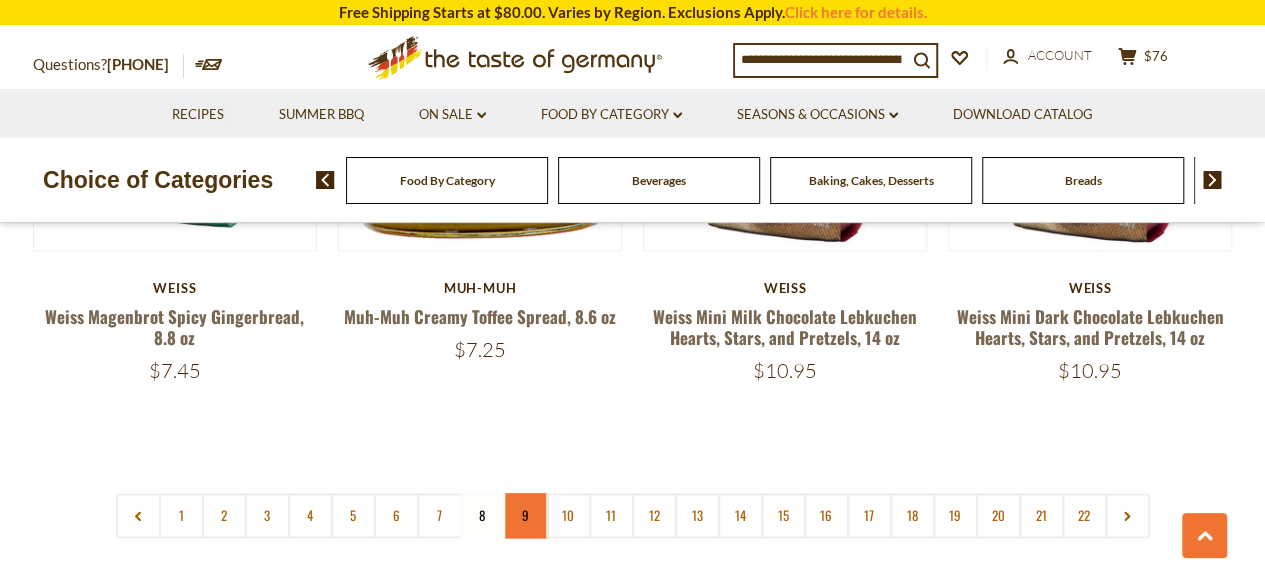 click on "9" at bounding box center (525, 515) 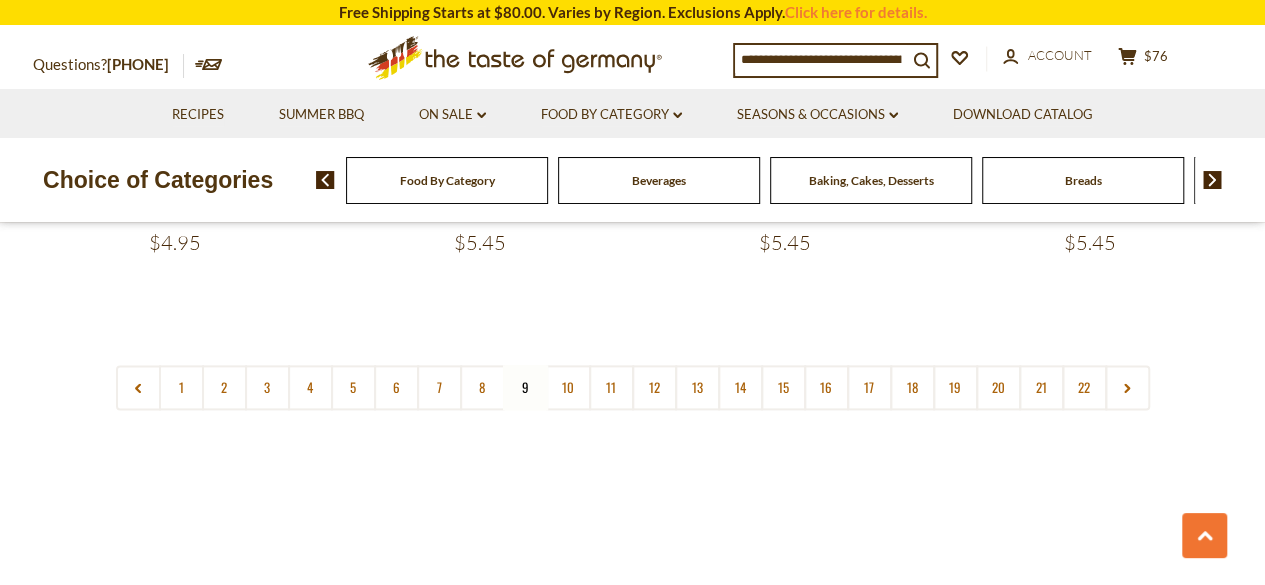 scroll, scrollTop: 5040, scrollLeft: 0, axis: vertical 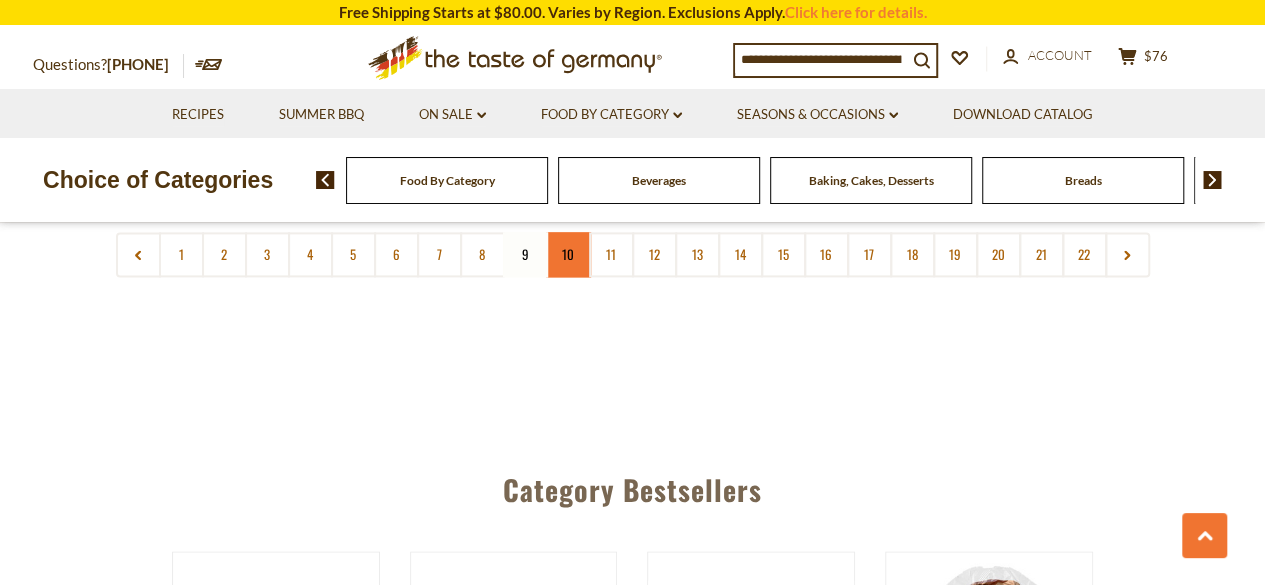 click on "10" at bounding box center (568, 254) 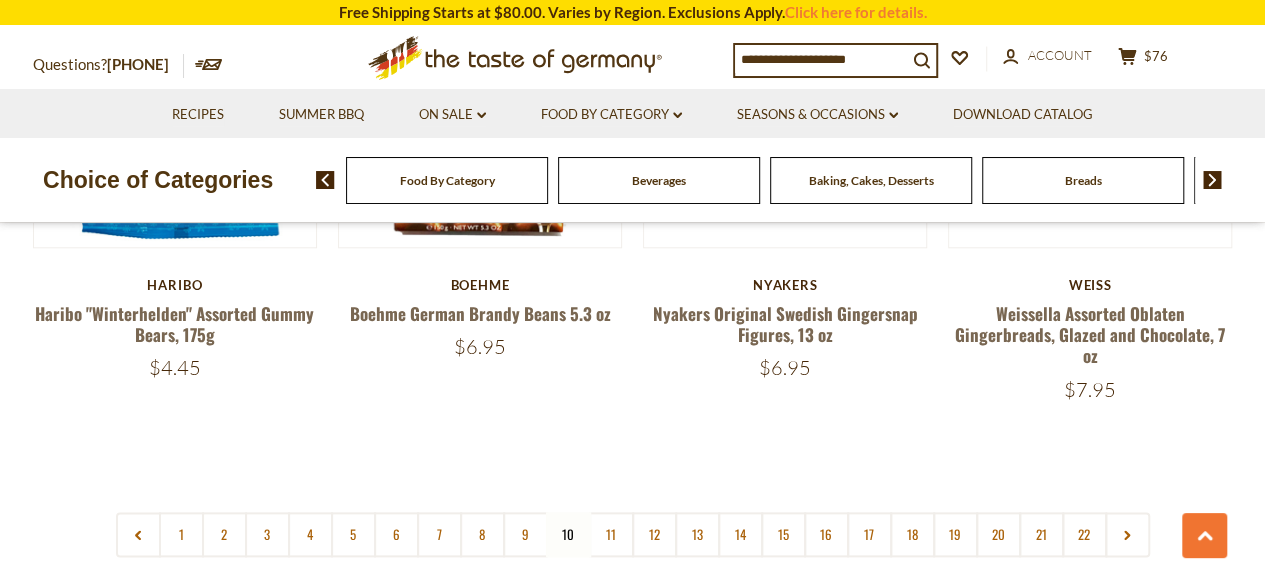 scroll, scrollTop: 4720, scrollLeft: 0, axis: vertical 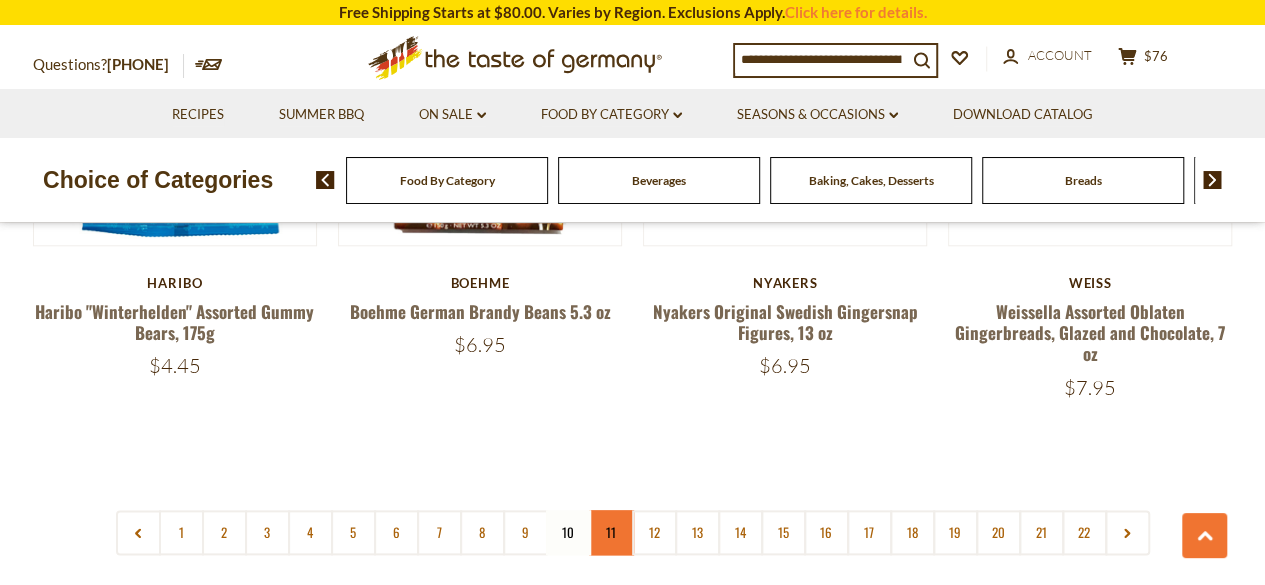 click on "11" at bounding box center [611, 532] 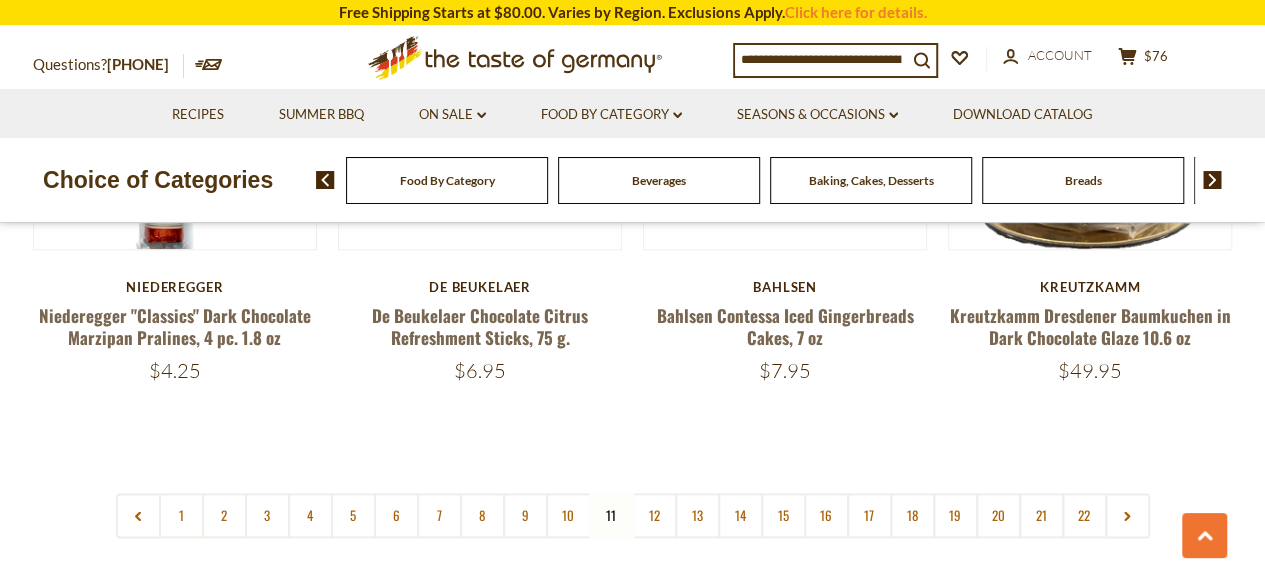 scroll, scrollTop: 4760, scrollLeft: 0, axis: vertical 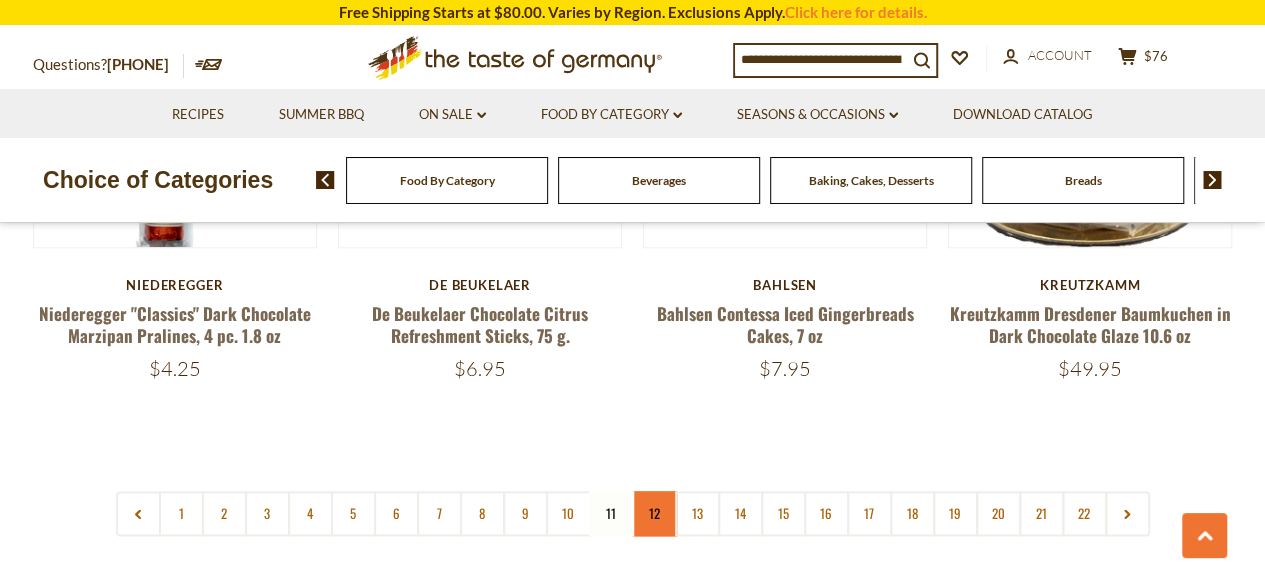 click on "12" at bounding box center (654, 513) 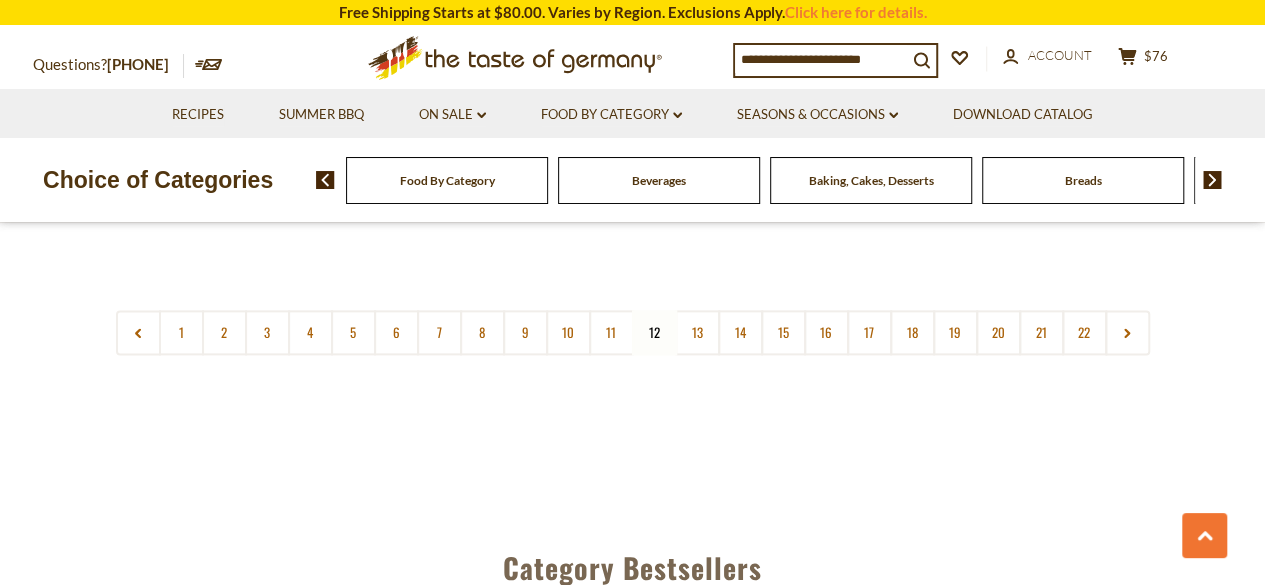 scroll, scrollTop: 4920, scrollLeft: 0, axis: vertical 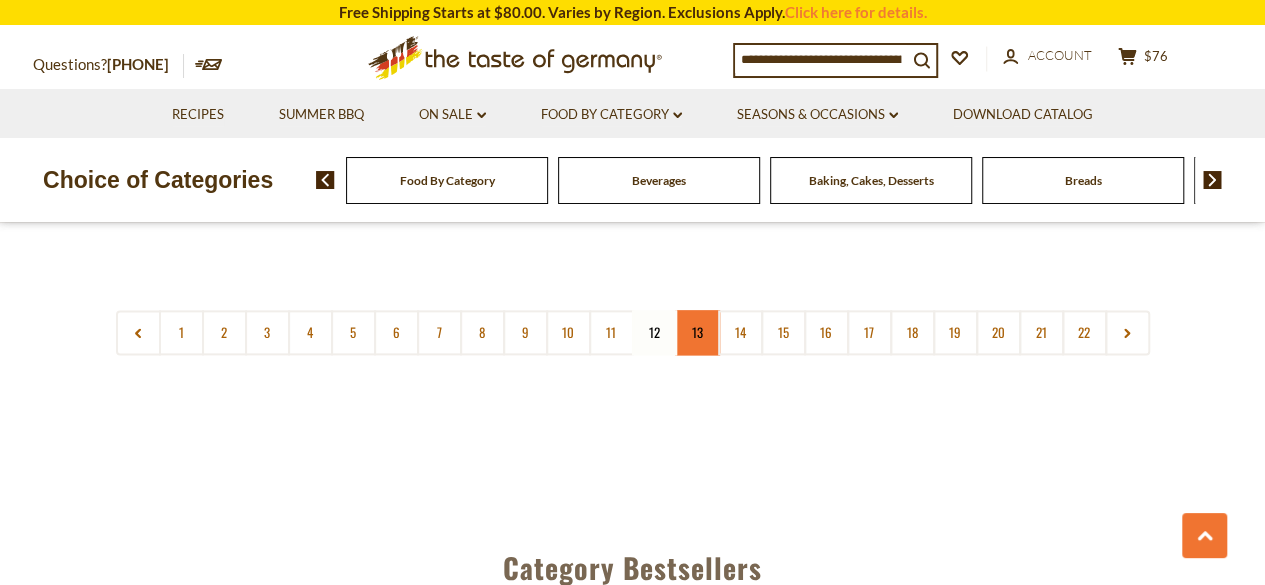 click on "13" at bounding box center [697, 332] 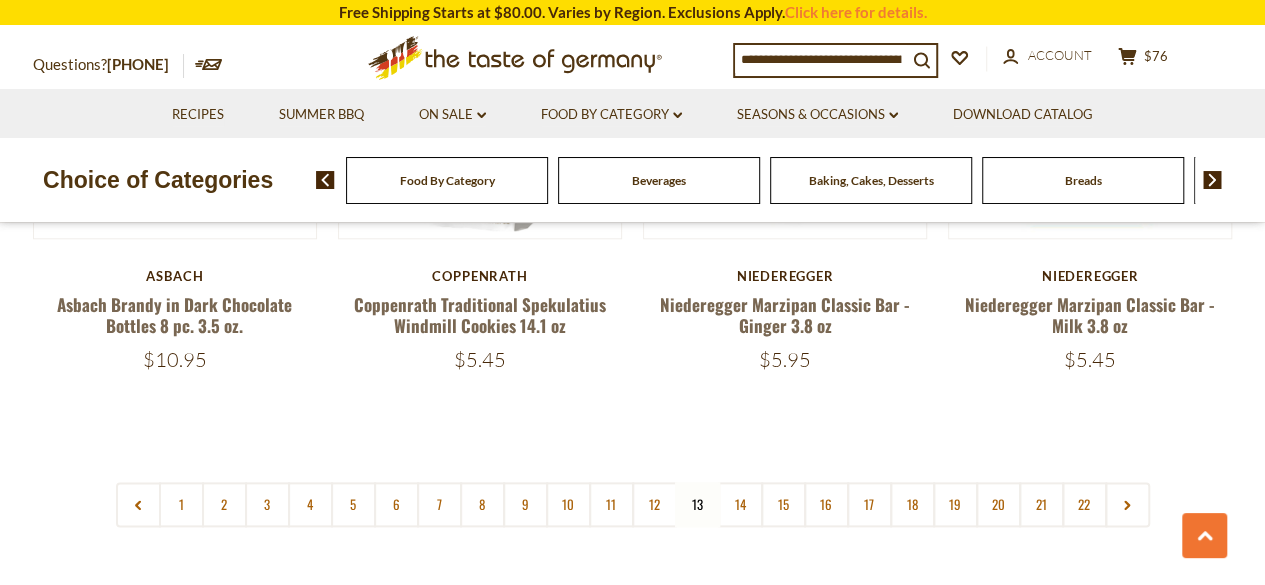 scroll, scrollTop: 4760, scrollLeft: 0, axis: vertical 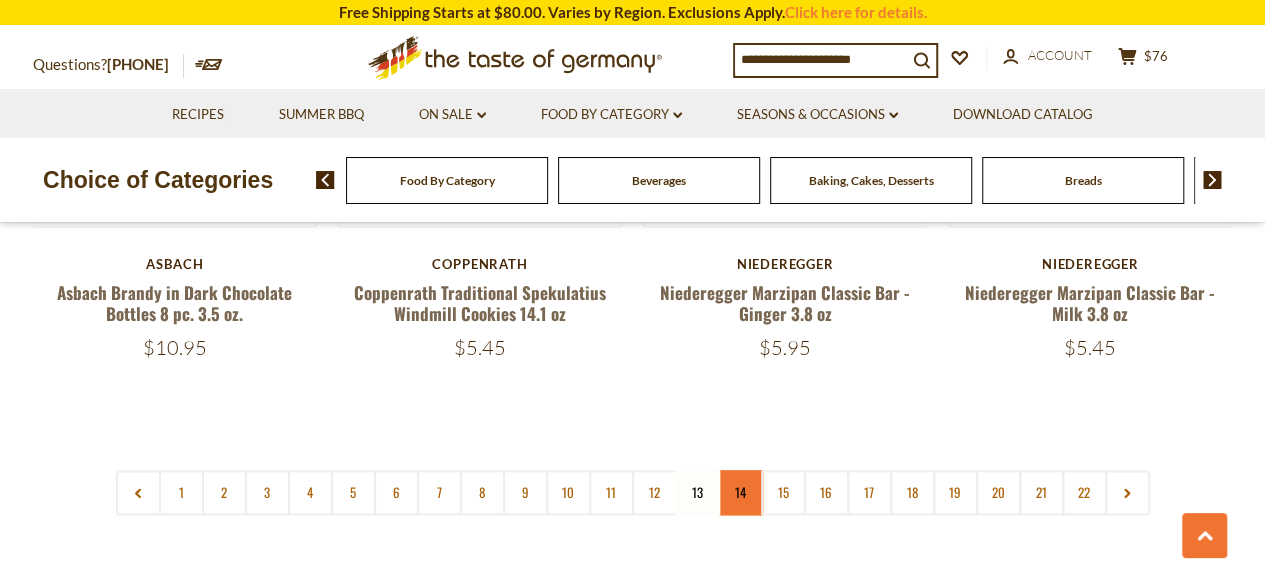 click on "14" at bounding box center (740, 492) 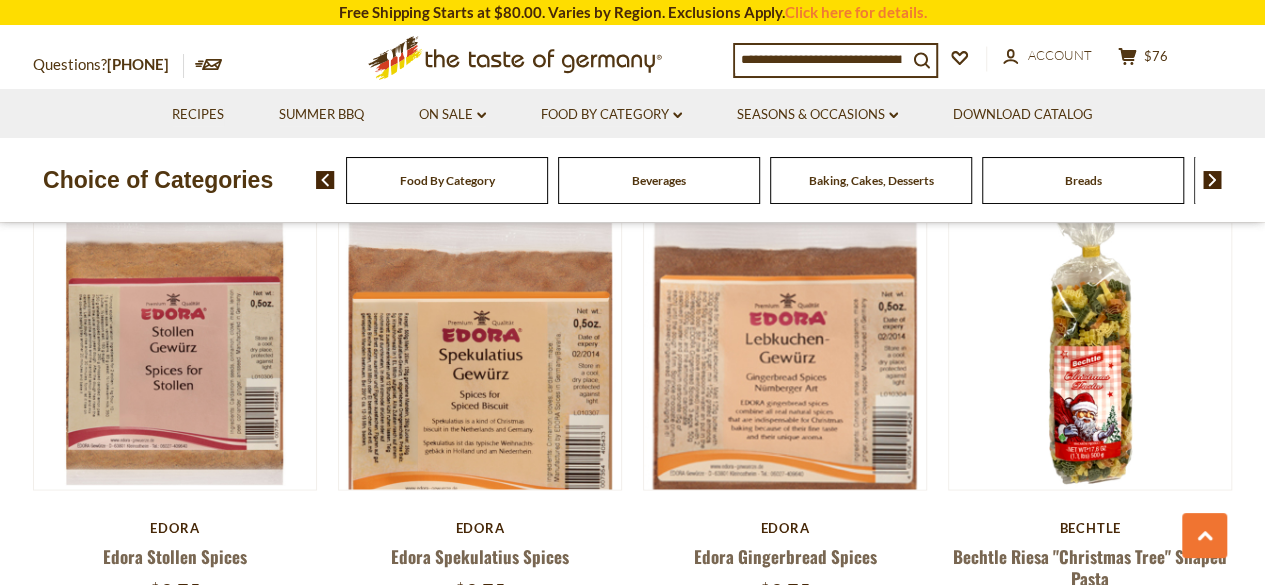 scroll, scrollTop: 1520, scrollLeft: 0, axis: vertical 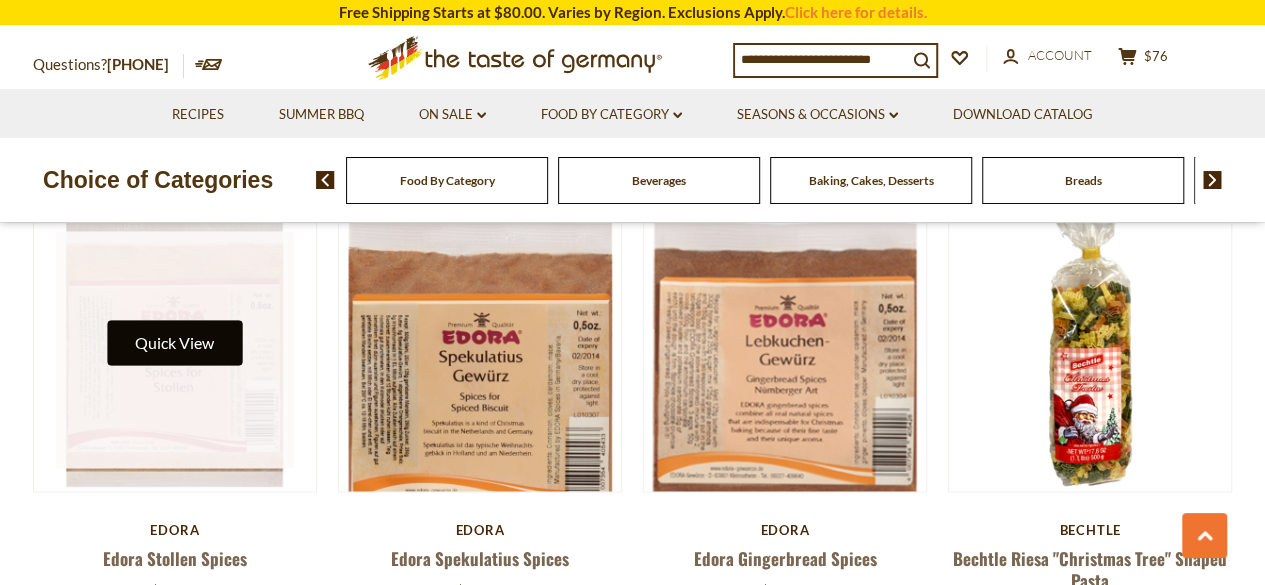 click on "Quick View" at bounding box center (174, 342) 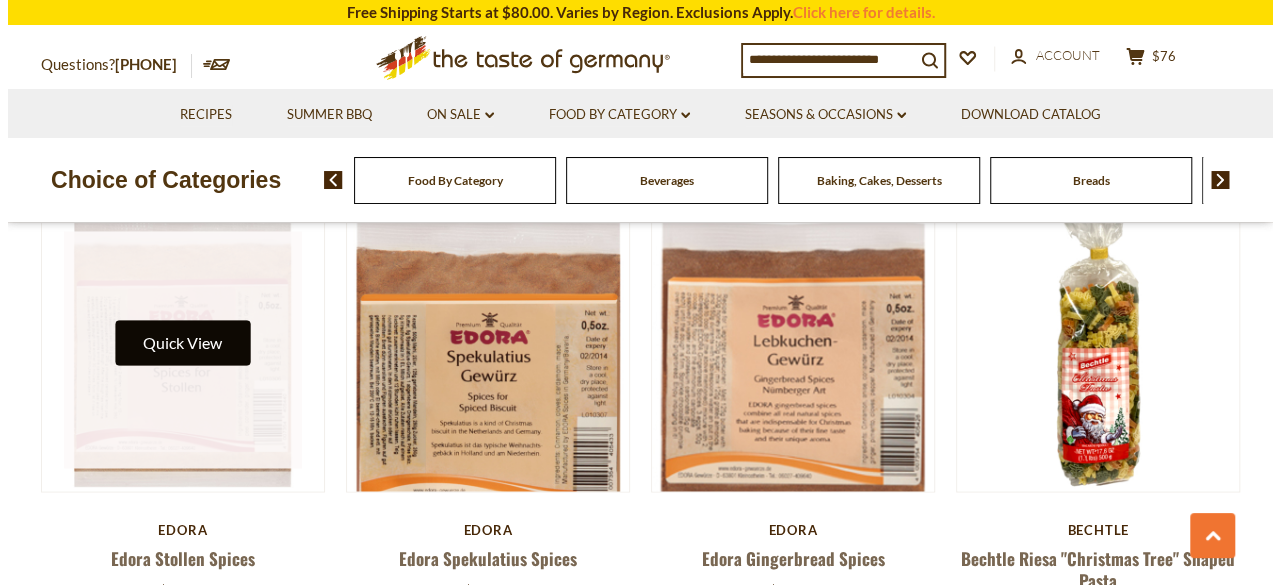scroll, scrollTop: 1523, scrollLeft: 0, axis: vertical 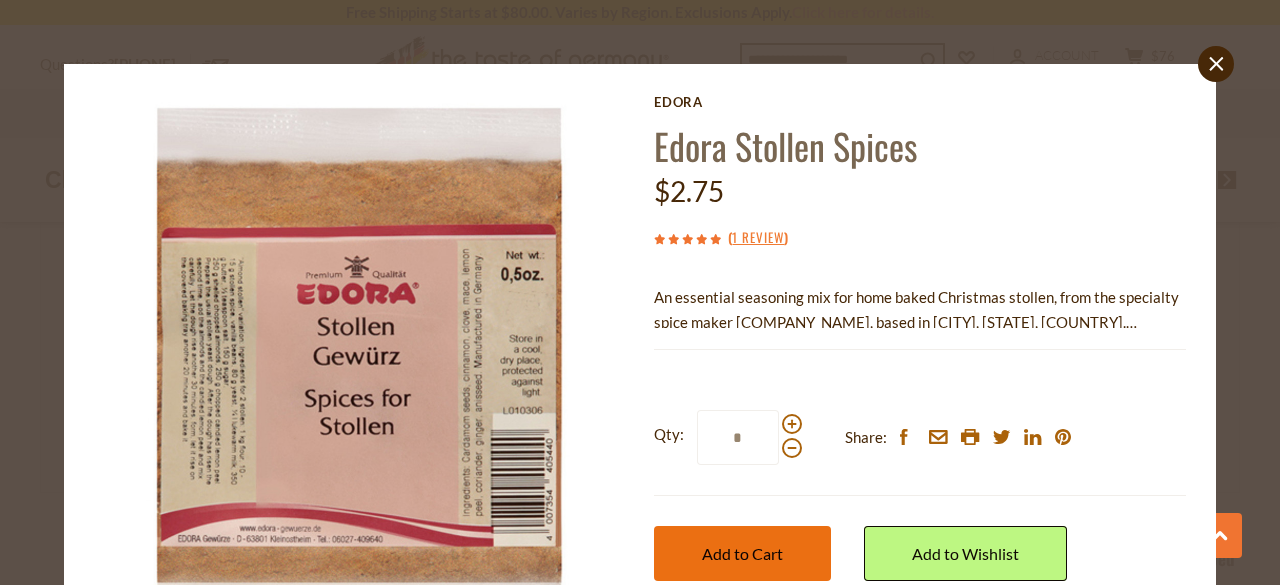 click on "Add to Cart" at bounding box center [742, 553] 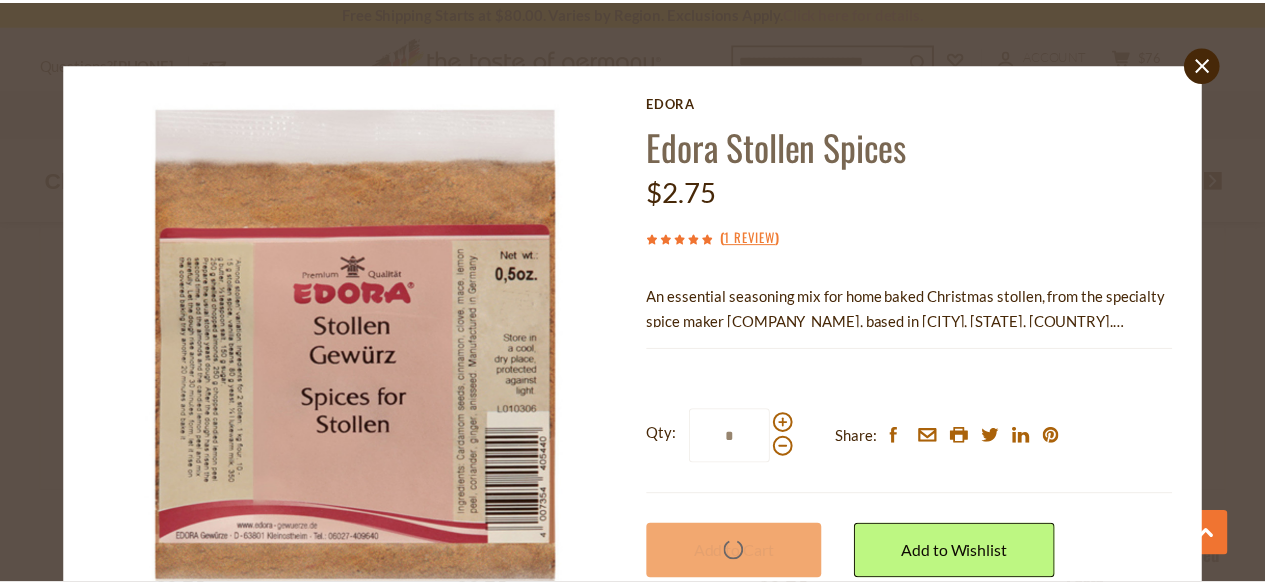scroll, scrollTop: 1520, scrollLeft: 0, axis: vertical 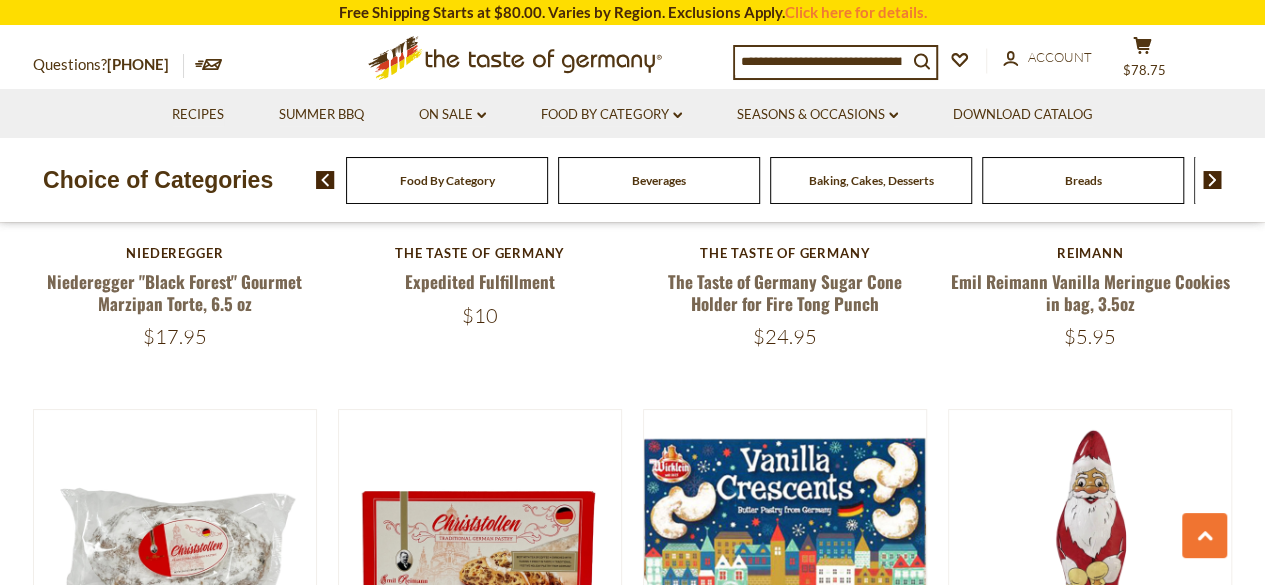 click on "**********" at bounding box center (632, -766) 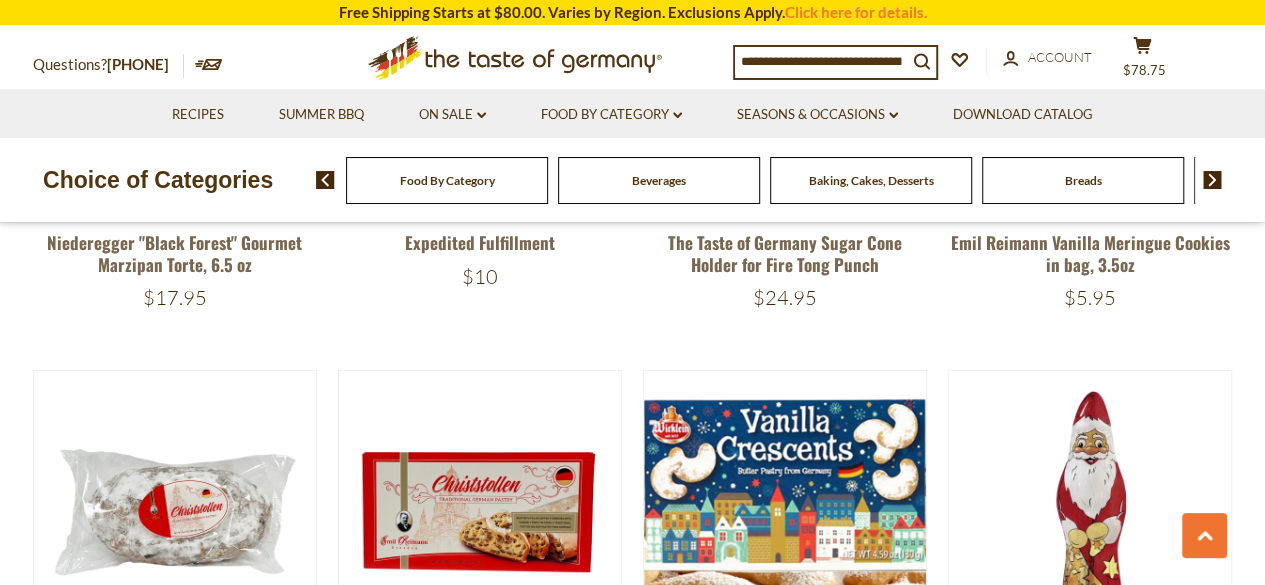 scroll, scrollTop: 3746, scrollLeft: 0, axis: vertical 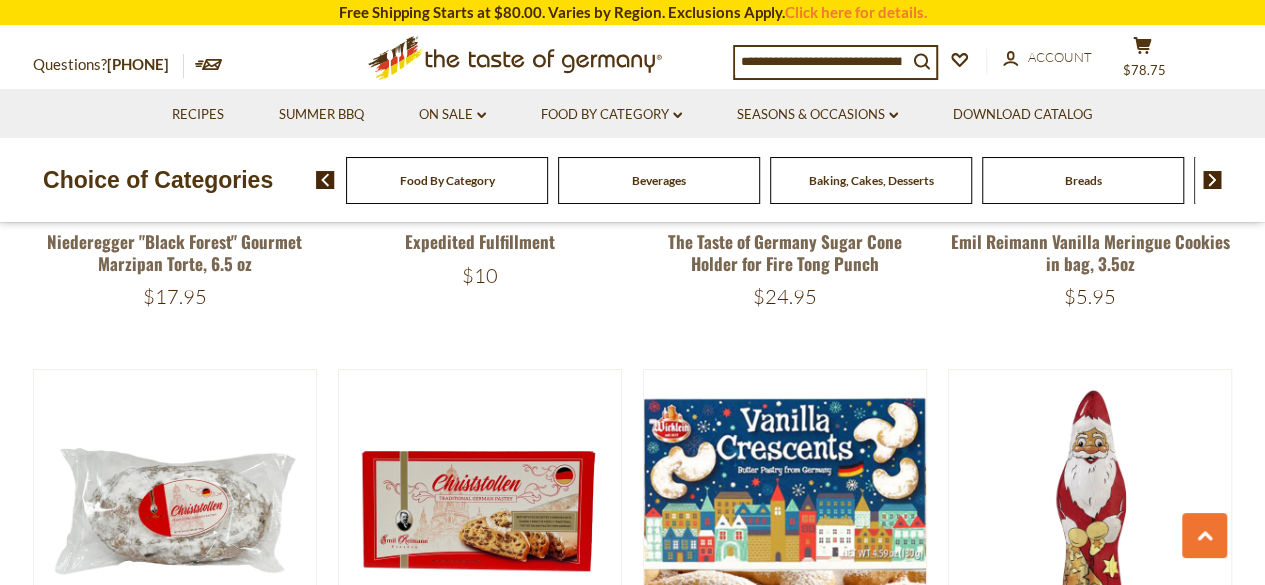 click on "**********" at bounding box center (632, -806) 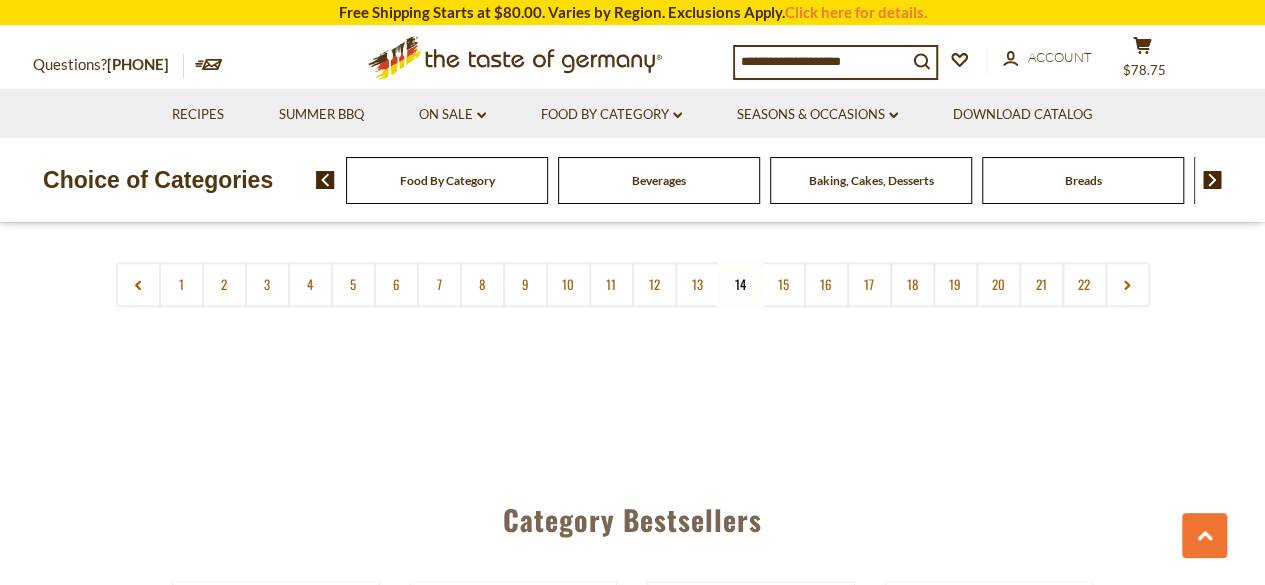 scroll, scrollTop: 4906, scrollLeft: 0, axis: vertical 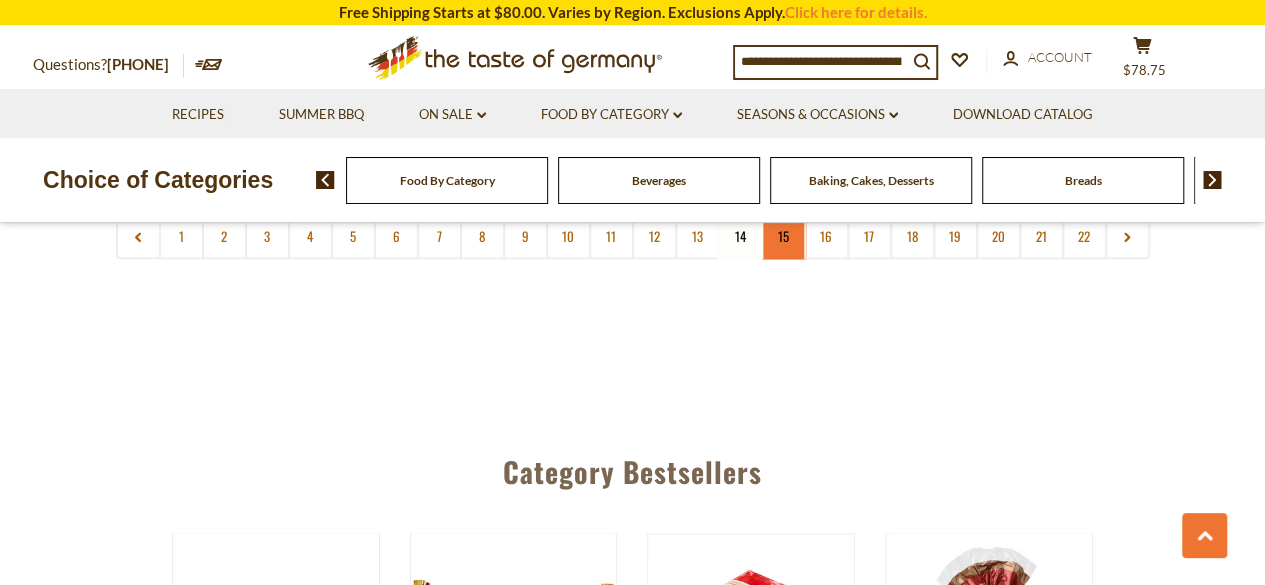 click on "15" at bounding box center [783, 236] 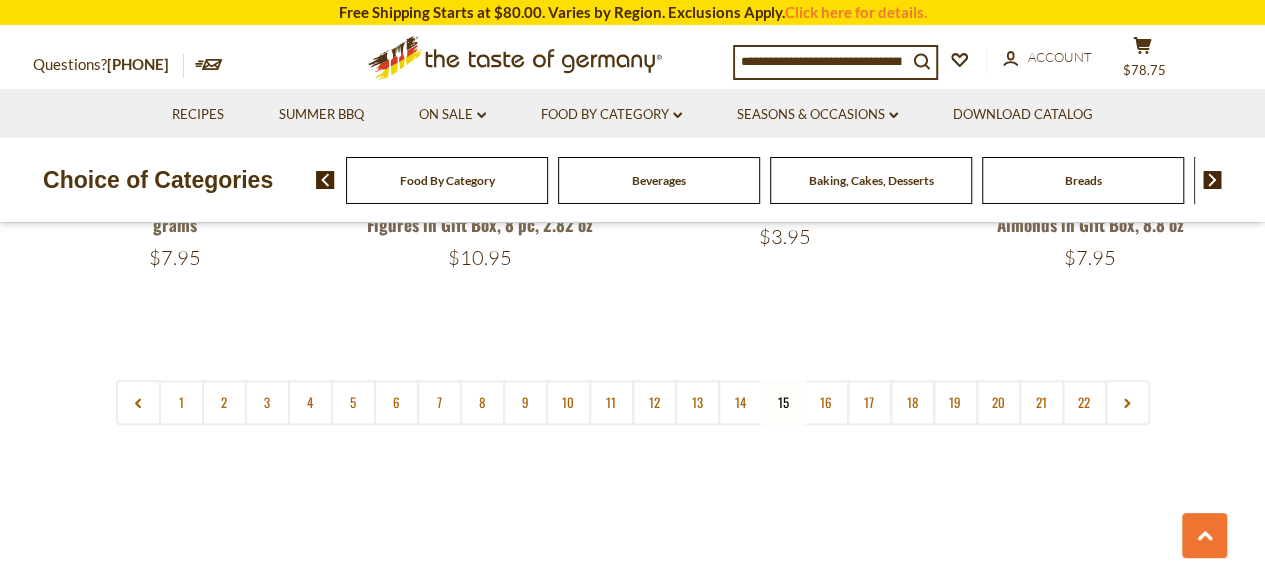 scroll, scrollTop: 4920, scrollLeft: 0, axis: vertical 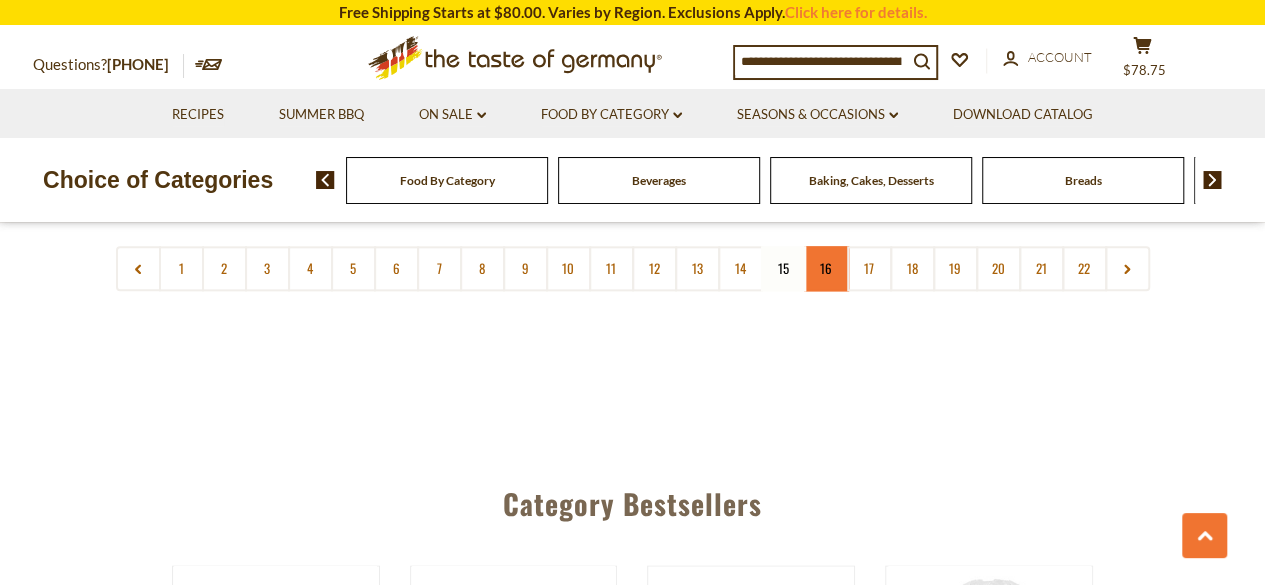 click on "16" at bounding box center [826, 268] 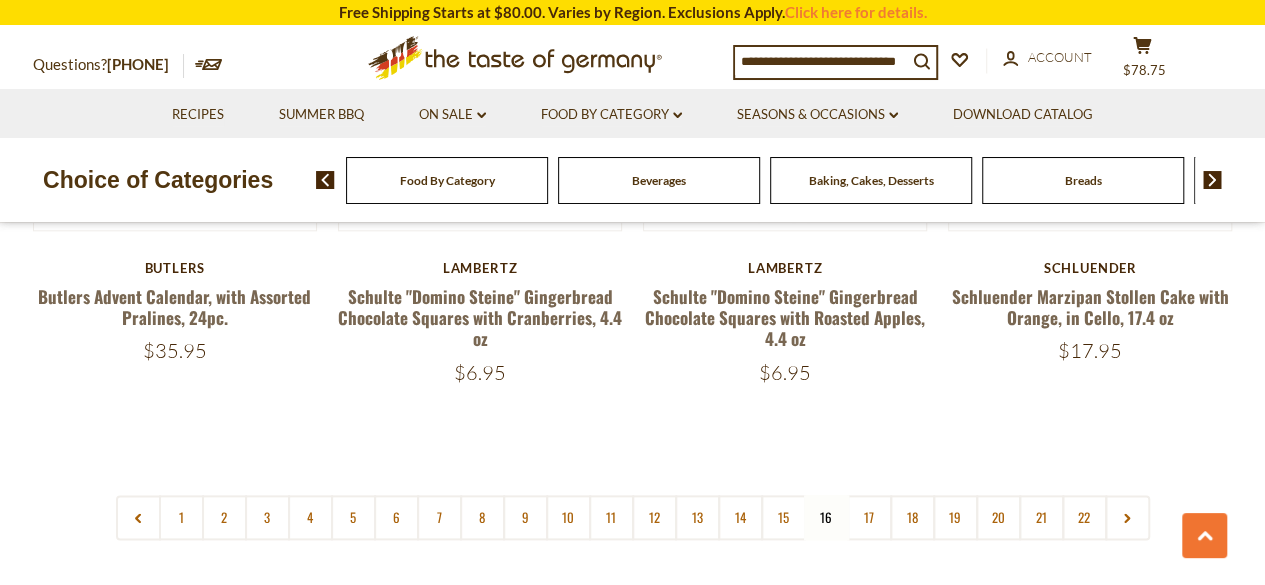 scroll, scrollTop: 4800, scrollLeft: 0, axis: vertical 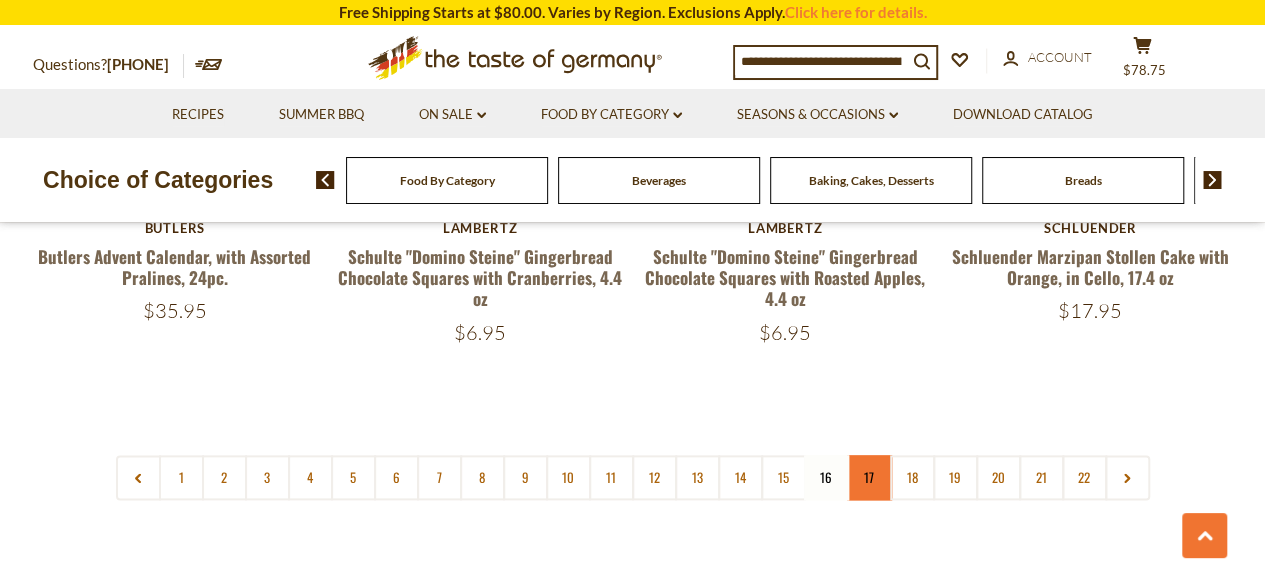 click on "17" at bounding box center [869, 477] 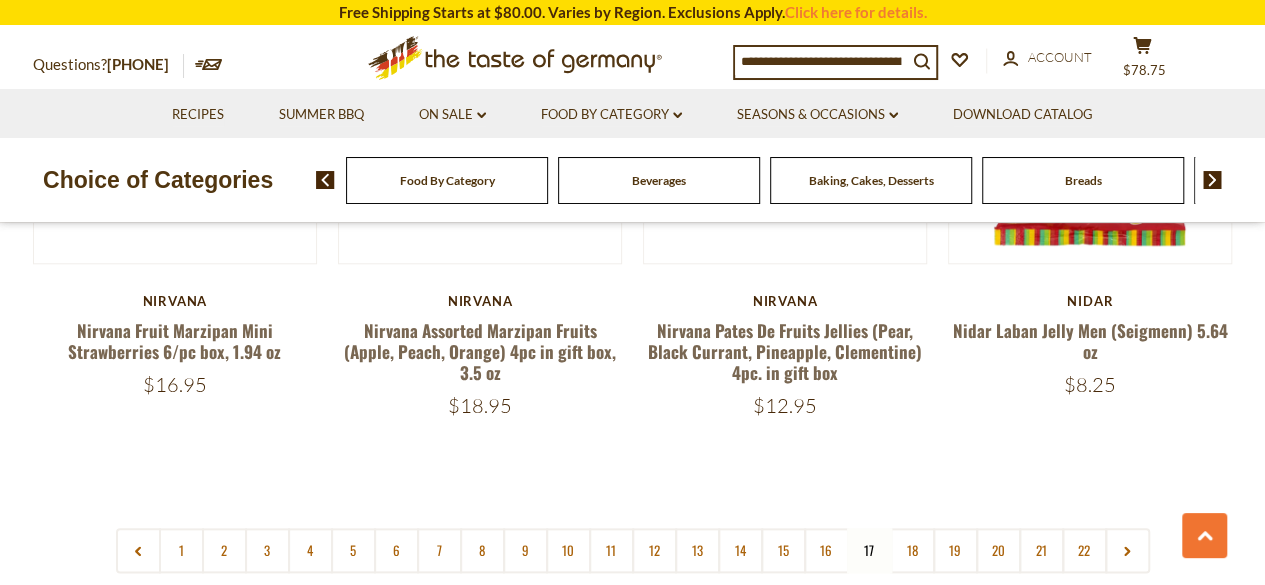 scroll, scrollTop: 4720, scrollLeft: 0, axis: vertical 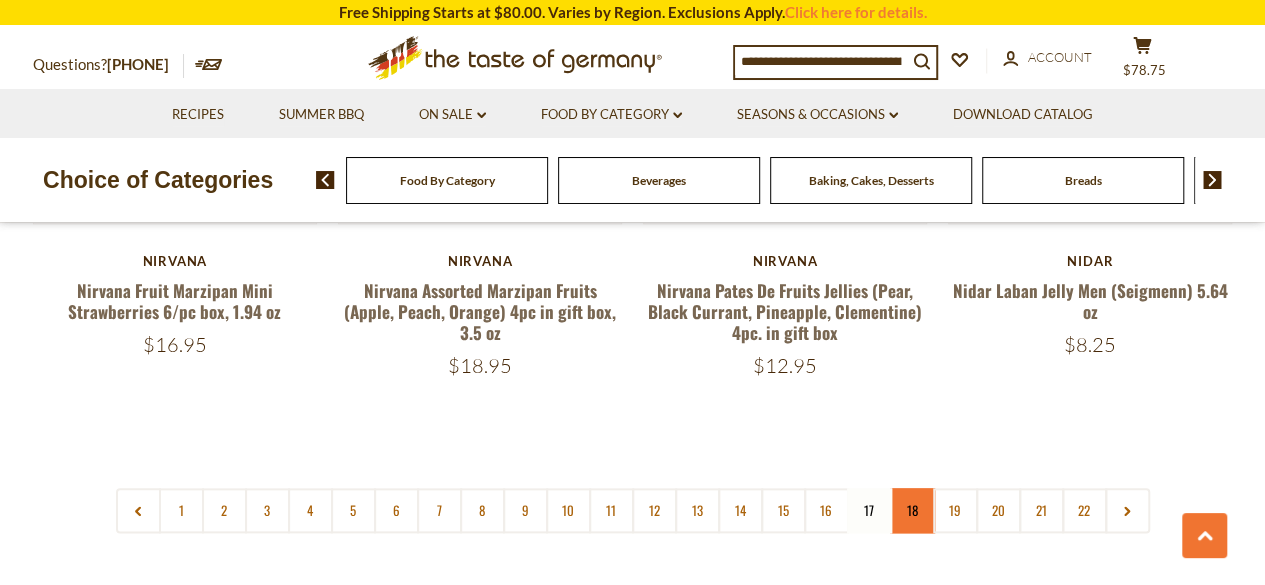 click on "18" at bounding box center [912, 510] 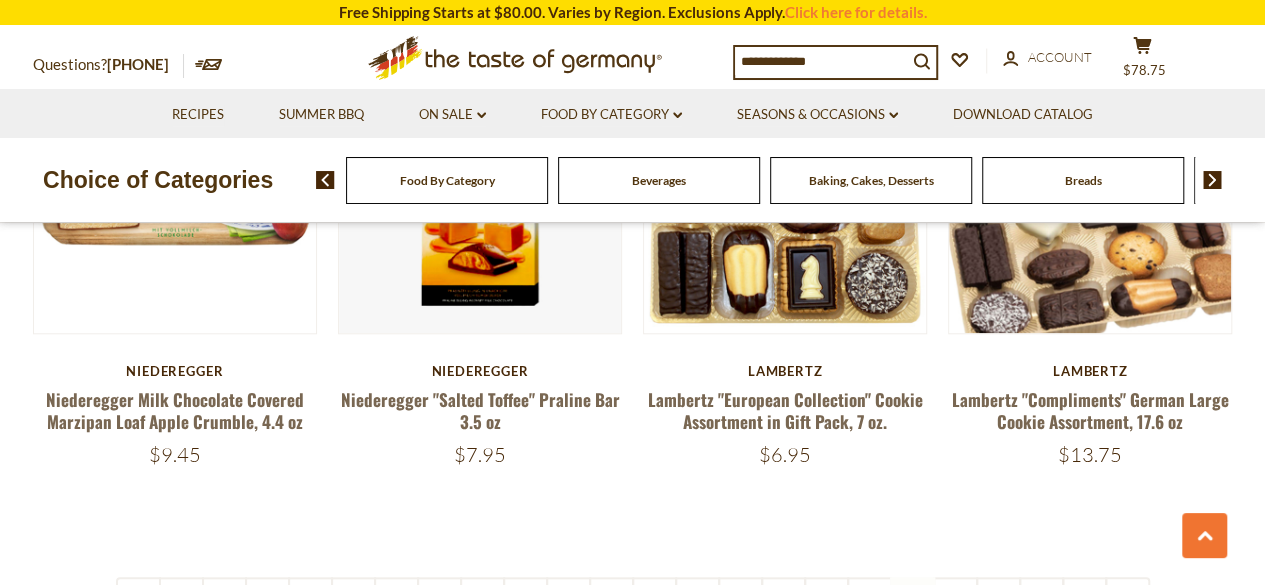 scroll, scrollTop: 4680, scrollLeft: 0, axis: vertical 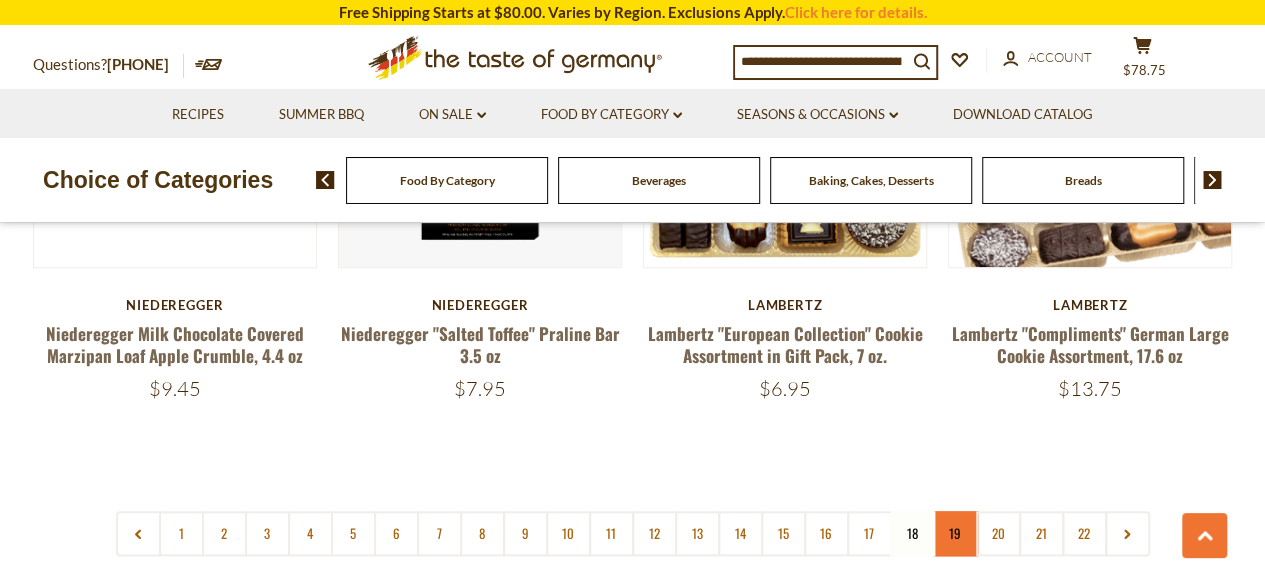 click on "19" at bounding box center (955, 533) 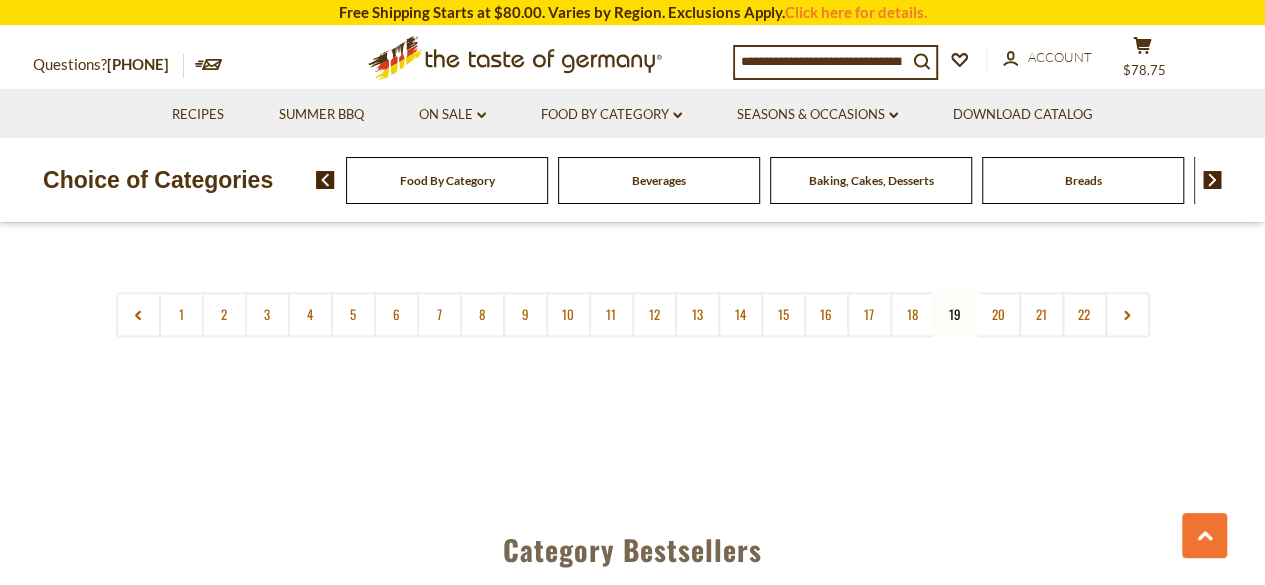 scroll, scrollTop: 4920, scrollLeft: 0, axis: vertical 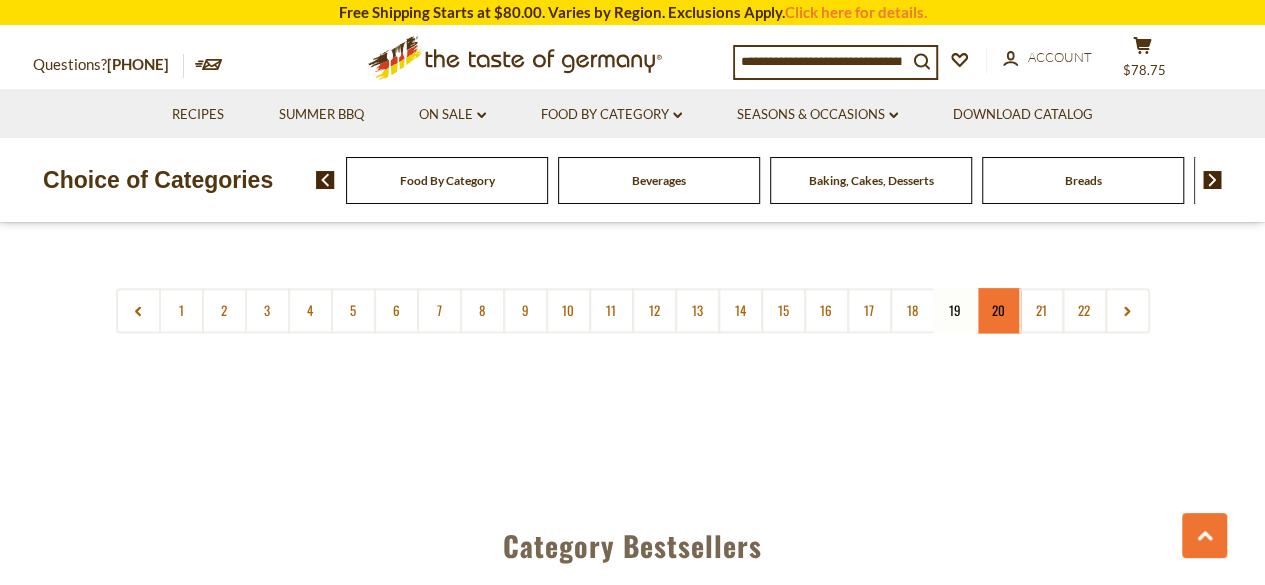 click on "20" at bounding box center (998, 310) 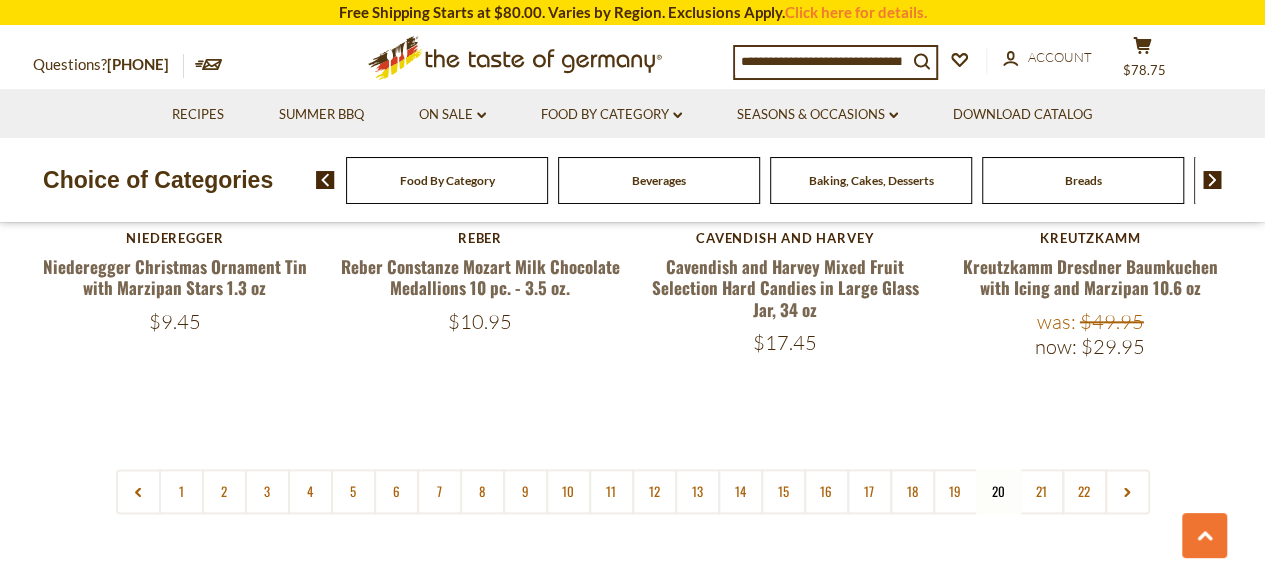scroll, scrollTop: 4800, scrollLeft: 0, axis: vertical 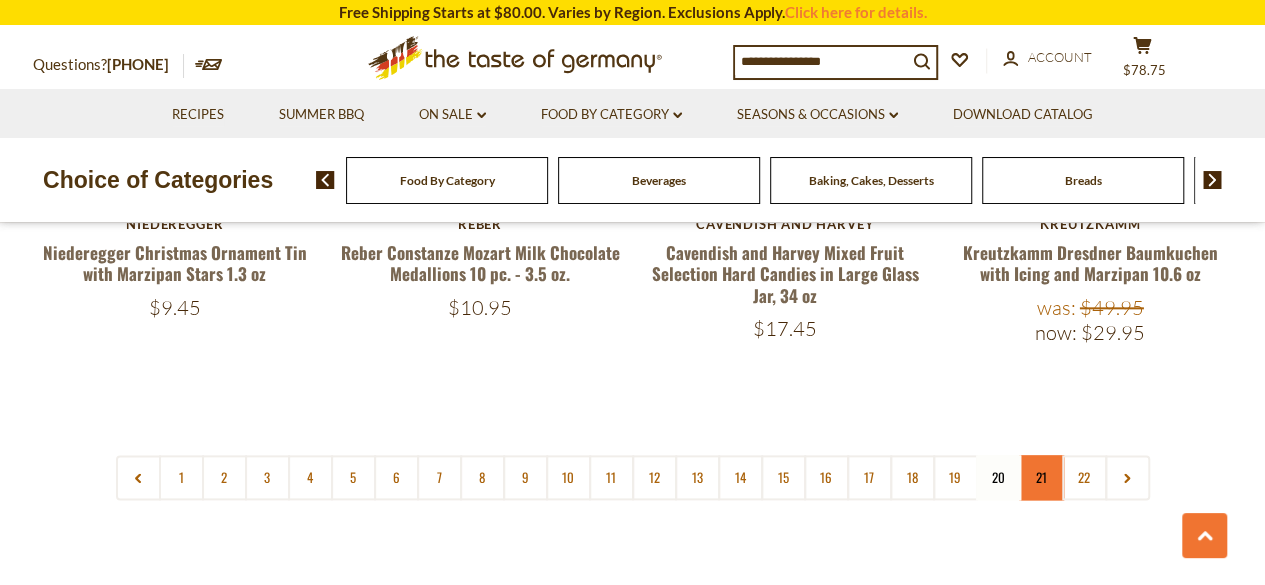 click on "21" at bounding box center (1041, 477) 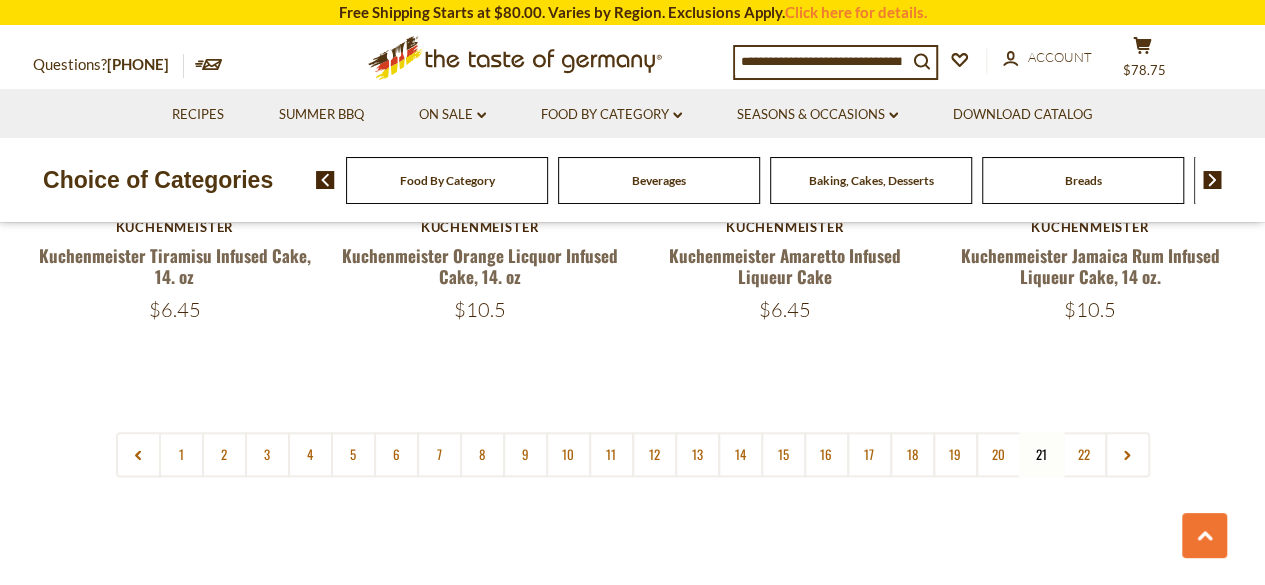 scroll, scrollTop: 4800, scrollLeft: 0, axis: vertical 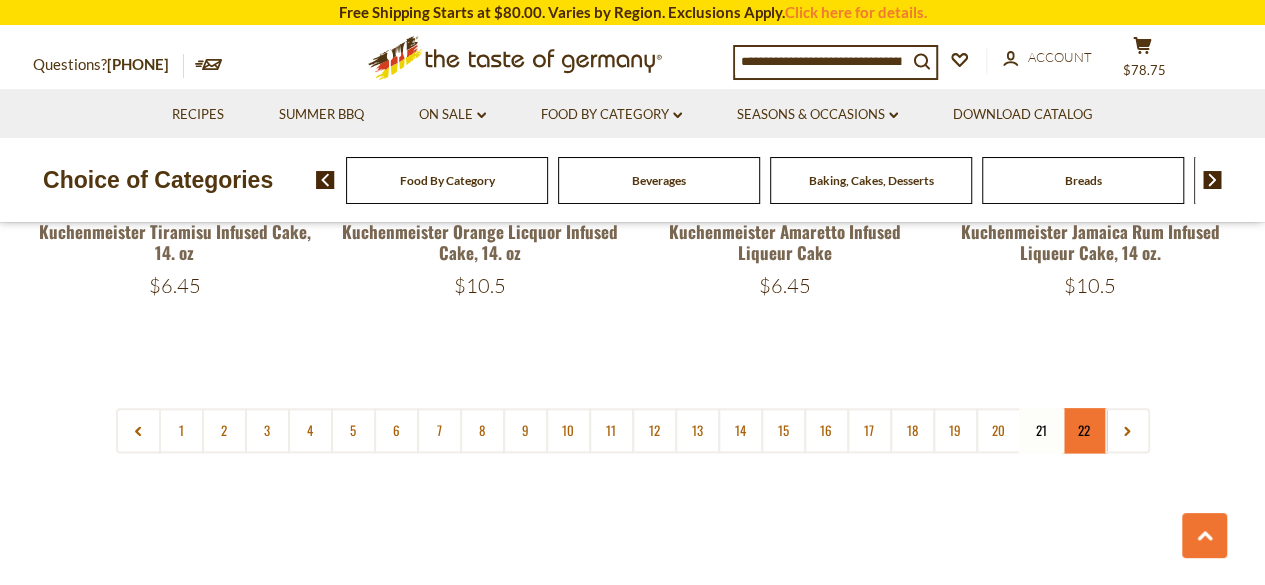 click on "22" at bounding box center [1084, 430] 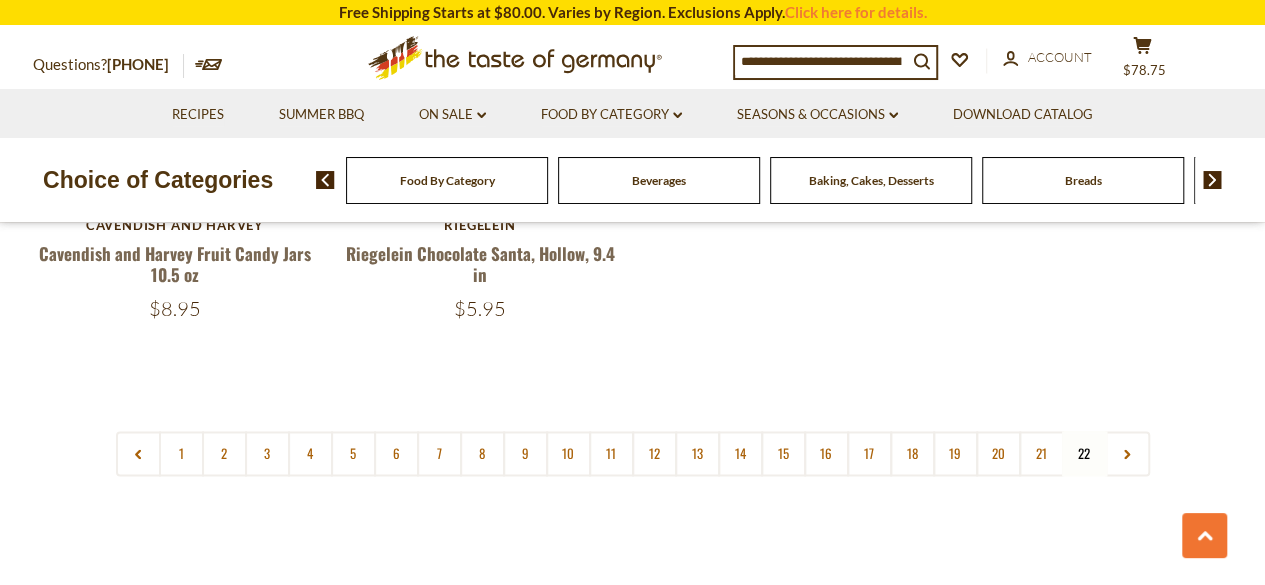 scroll, scrollTop: 1440, scrollLeft: 0, axis: vertical 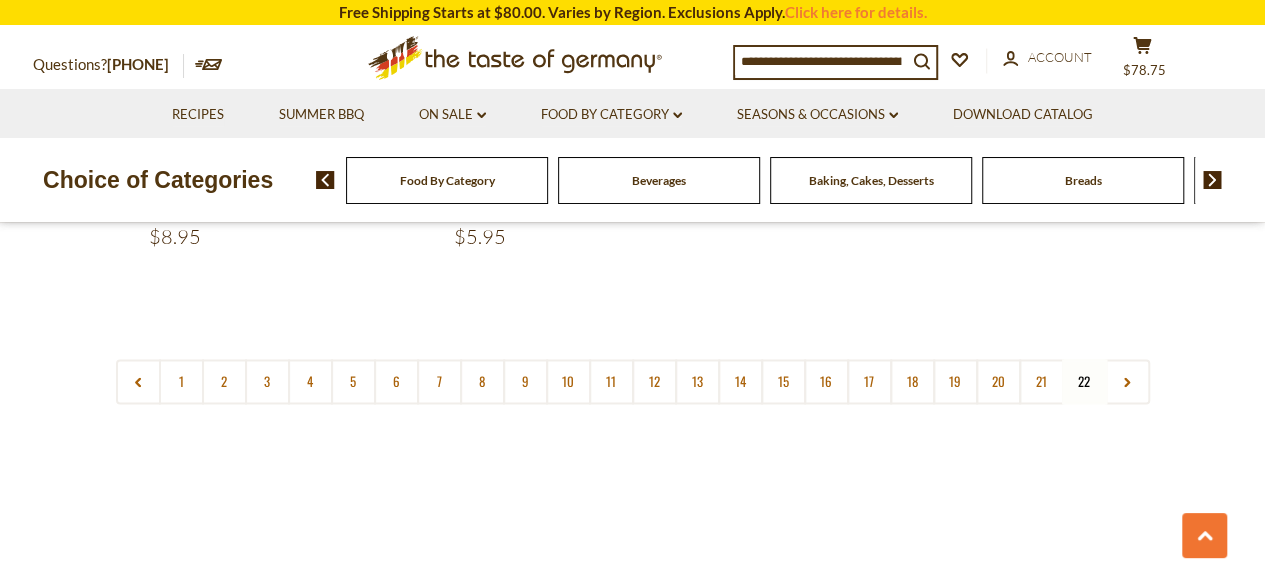 click at bounding box center [1212, 180] 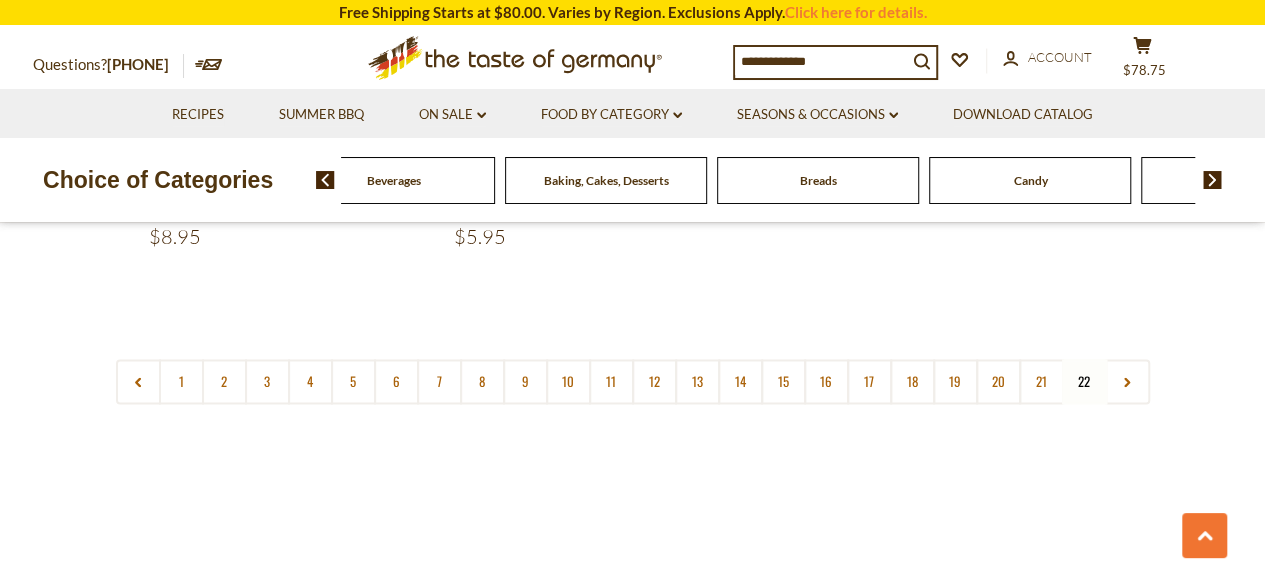 click at bounding box center (1212, 180) 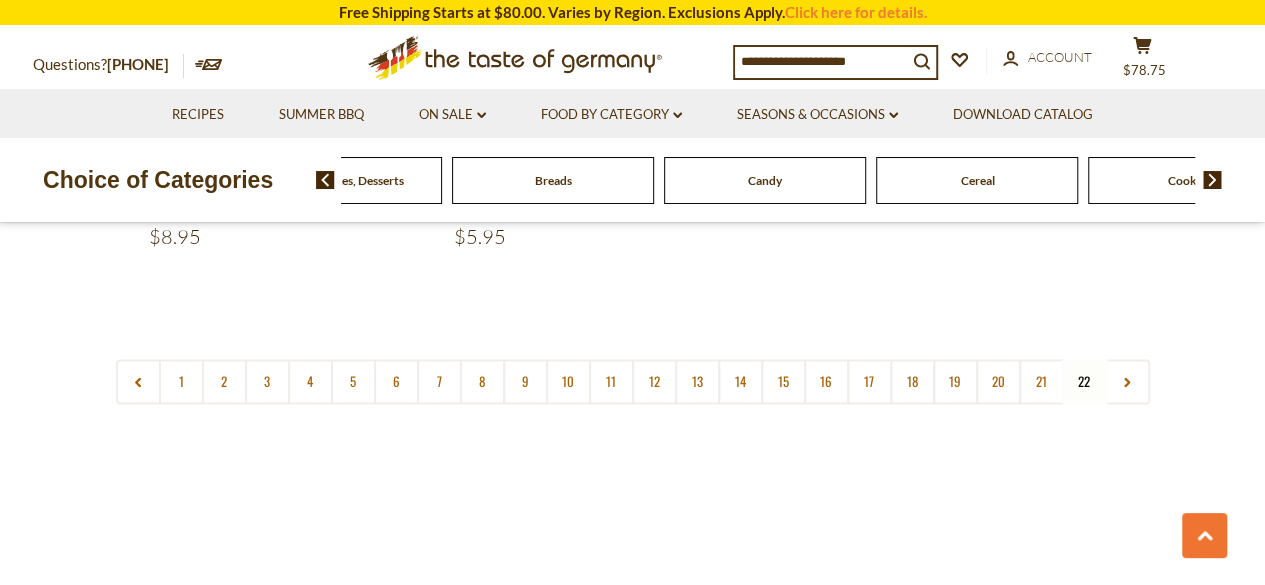 click at bounding box center [1212, 180] 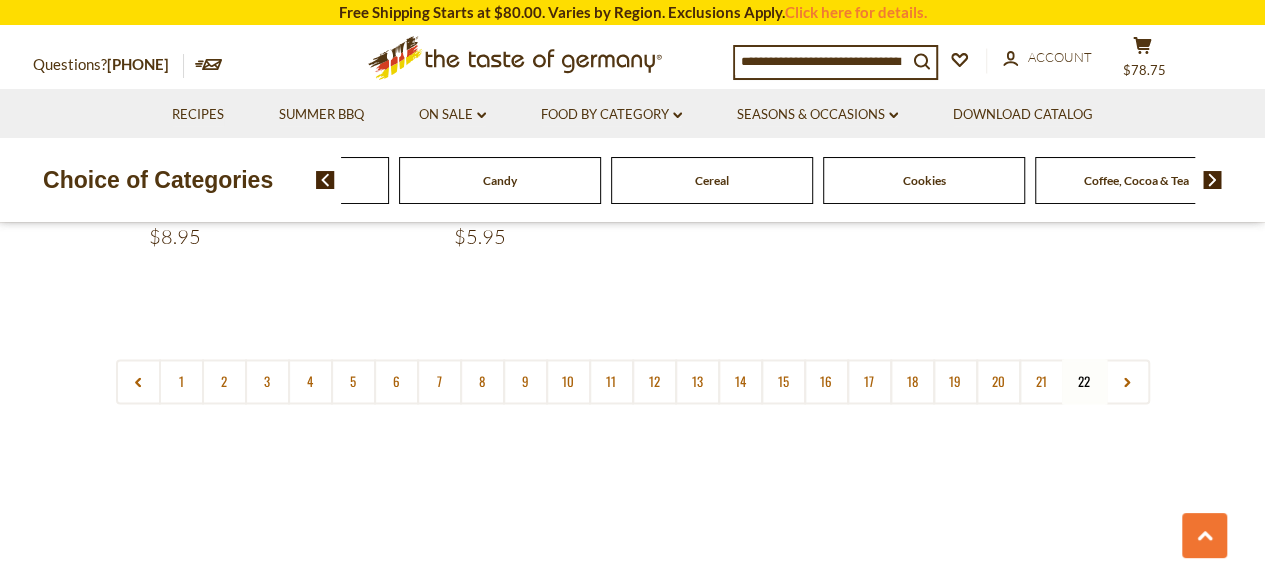 click at bounding box center [1212, 180] 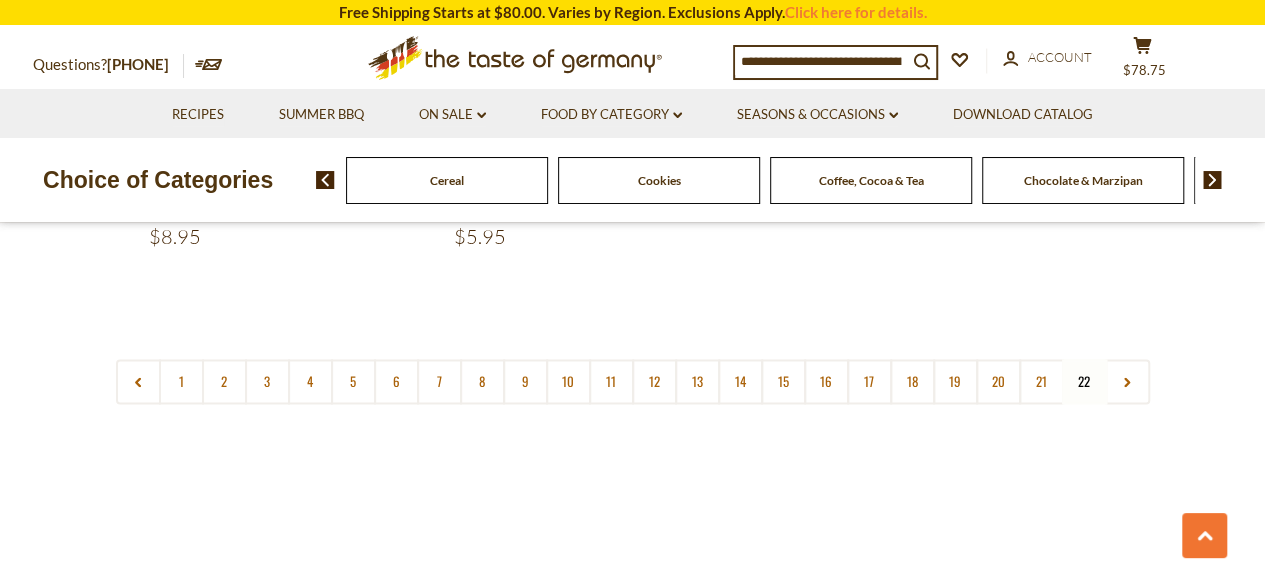 click at bounding box center (1212, 180) 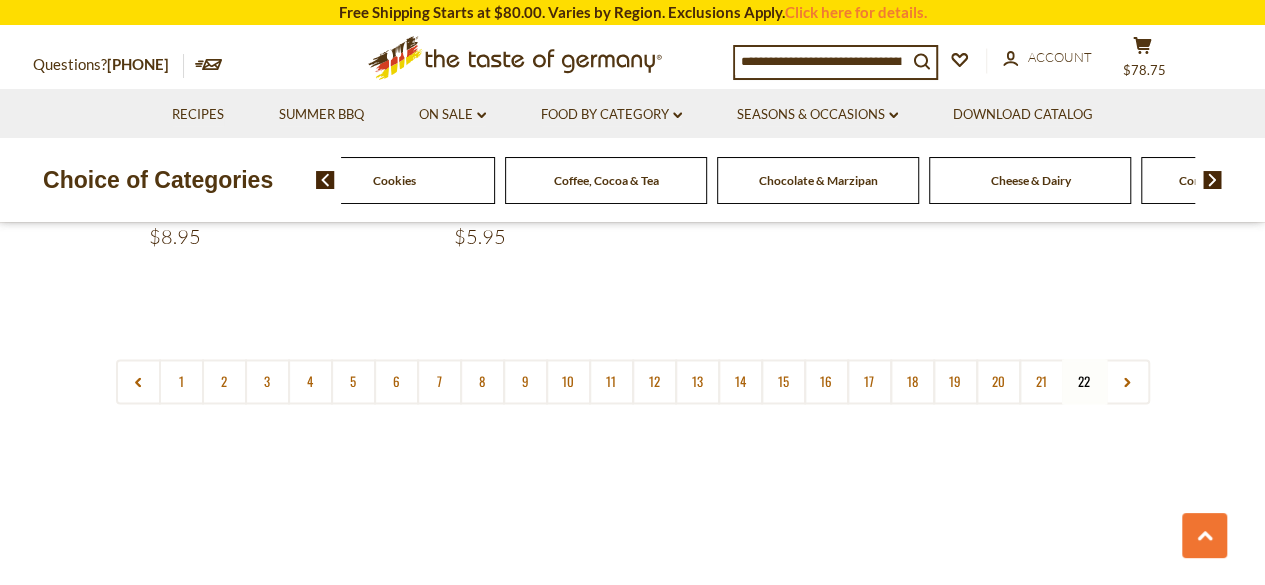 click at bounding box center [1212, 180] 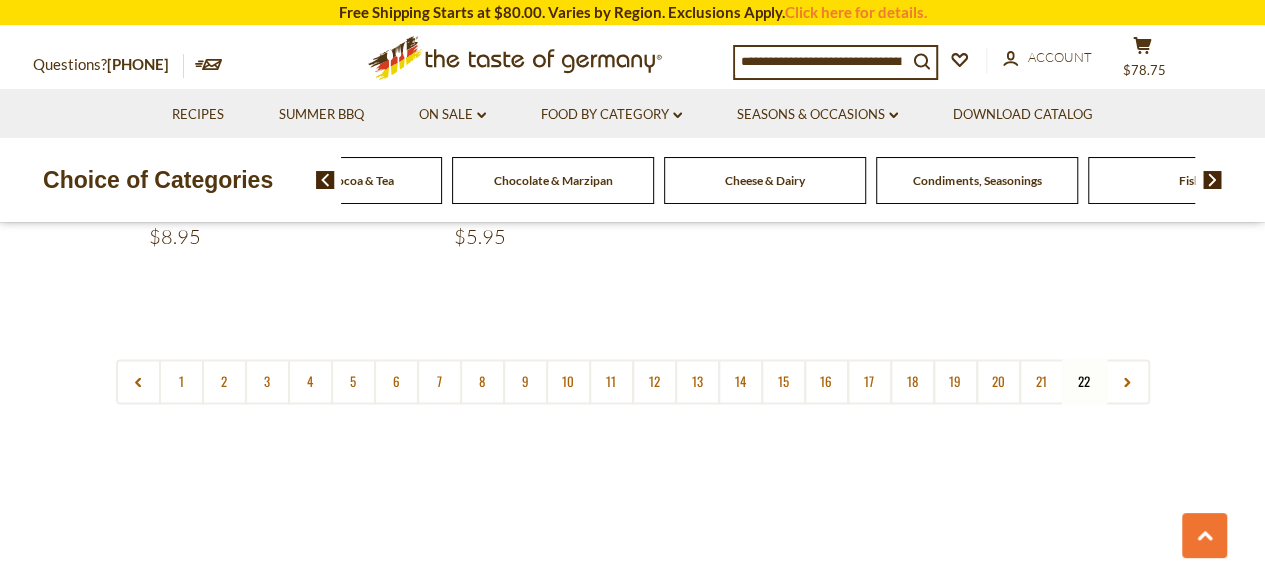 click at bounding box center (1212, 180) 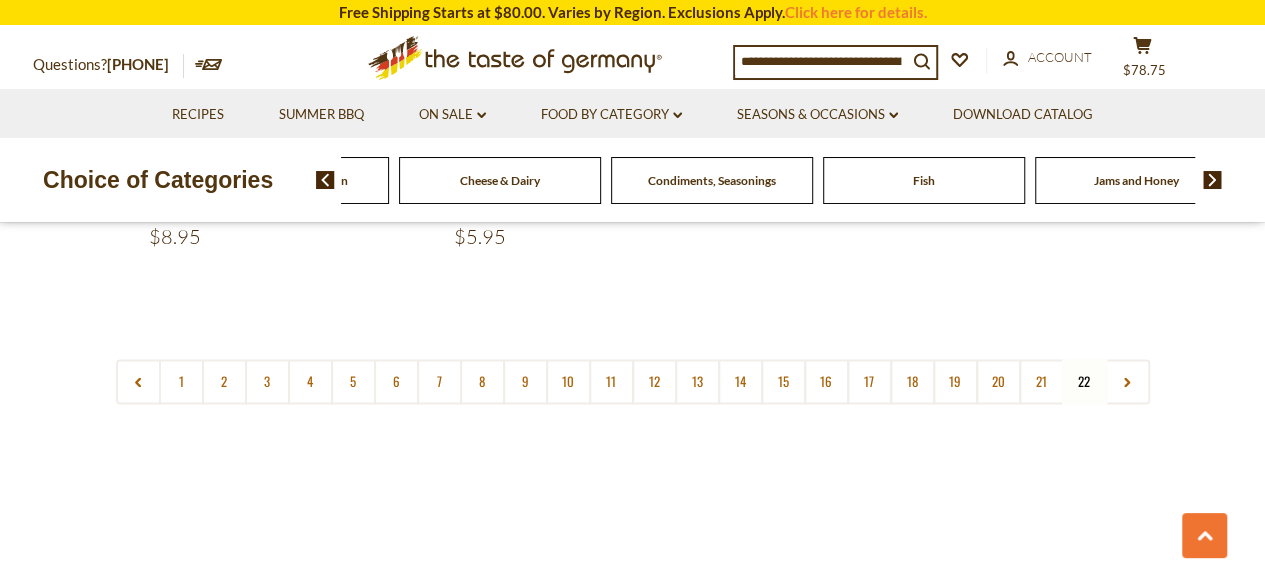 click at bounding box center (1212, 180) 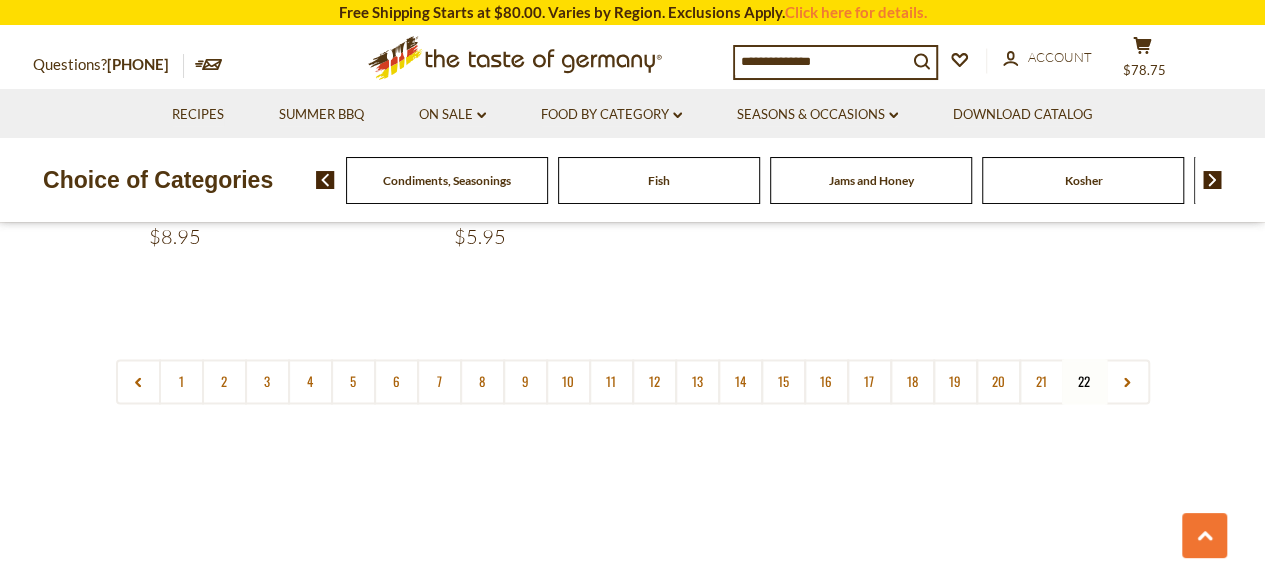click at bounding box center [1212, 180] 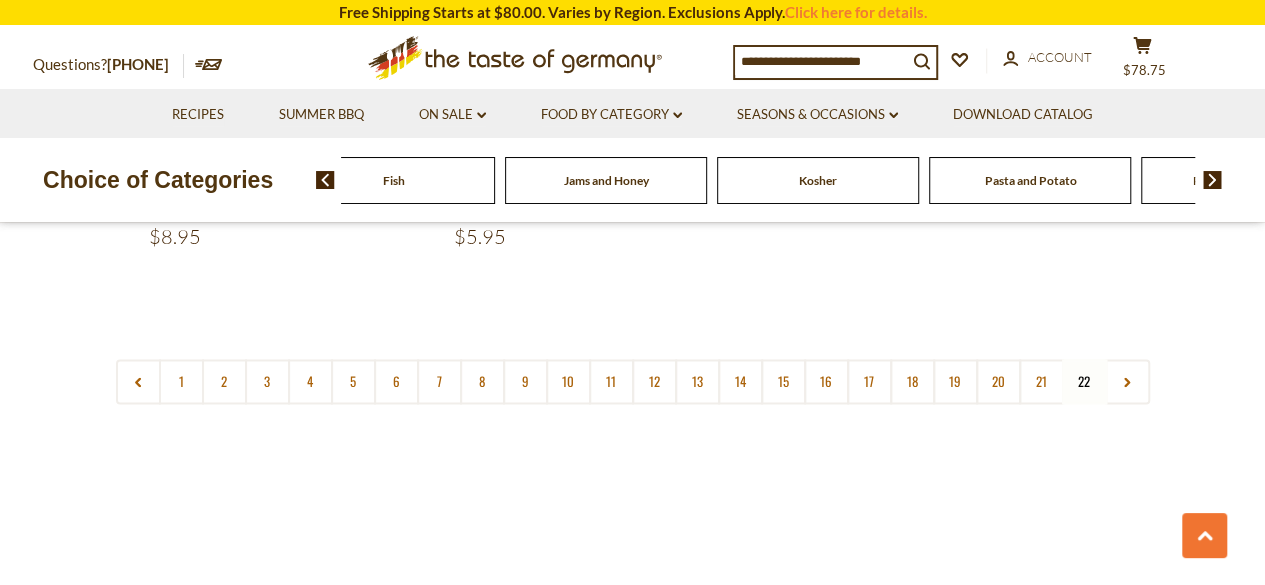 click at bounding box center [1212, 180] 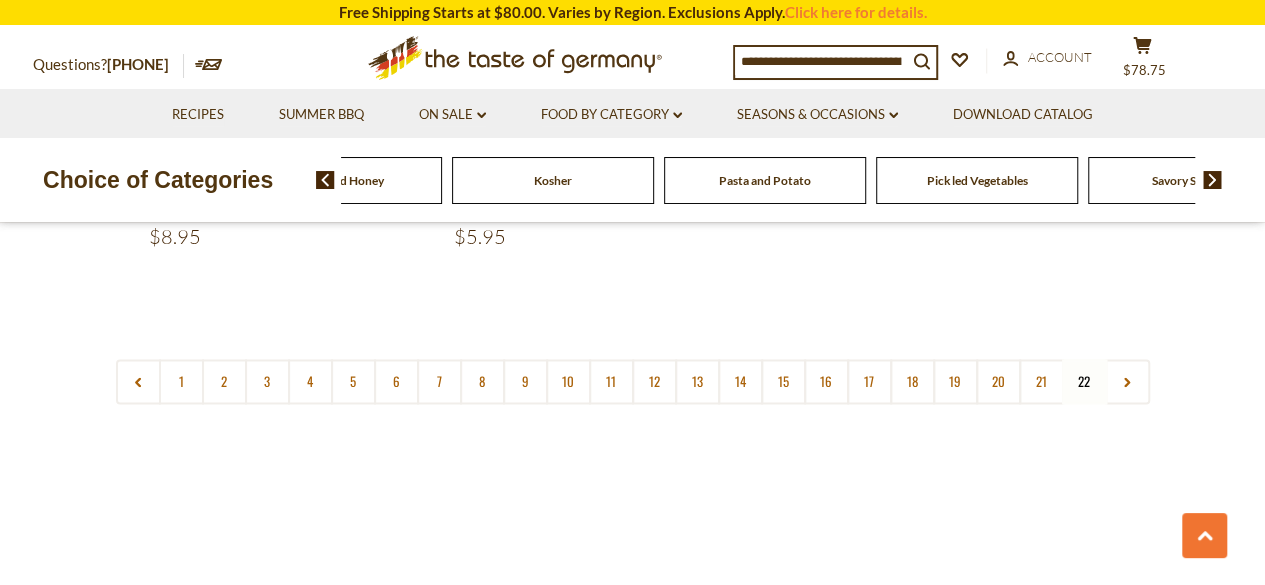 click at bounding box center (1212, 180) 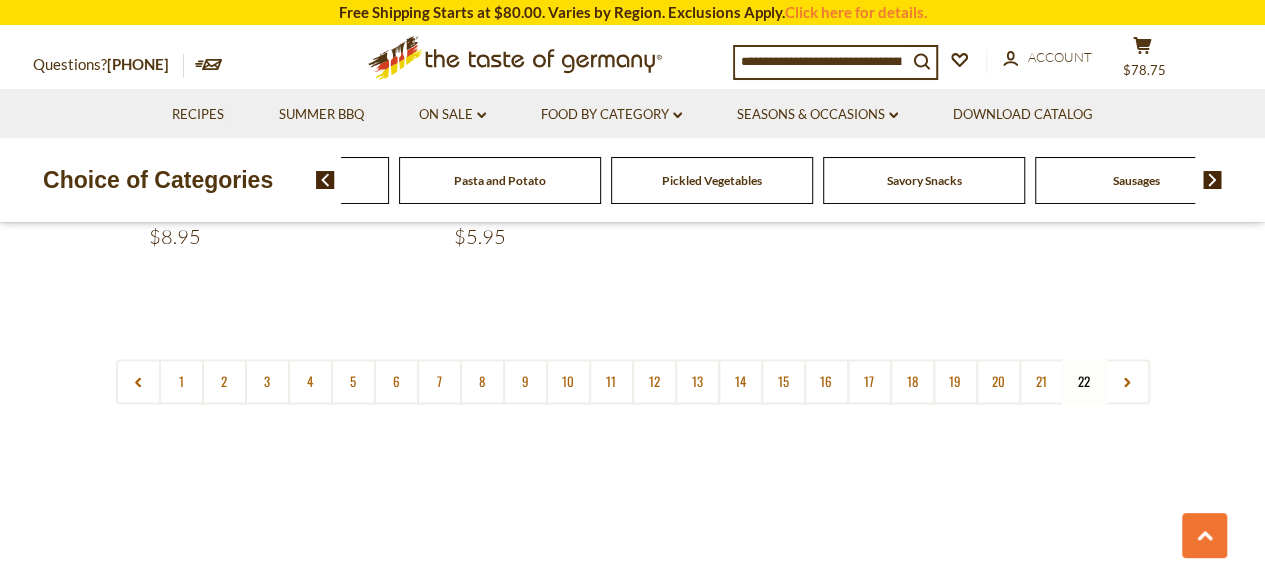 click at bounding box center [1212, 180] 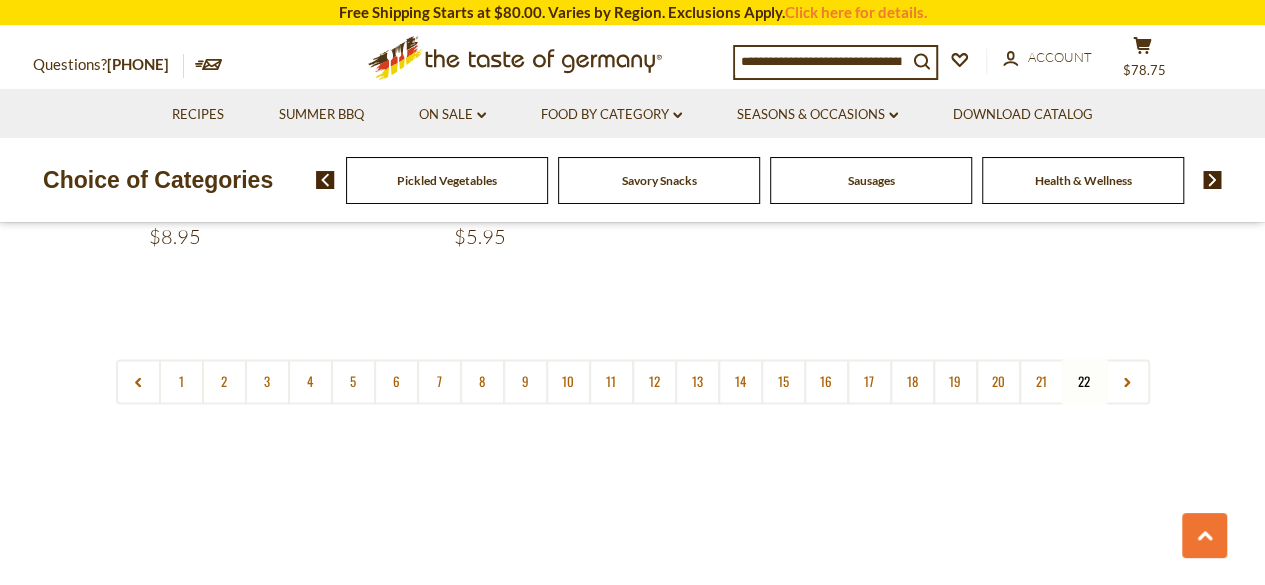 click at bounding box center [1212, 180] 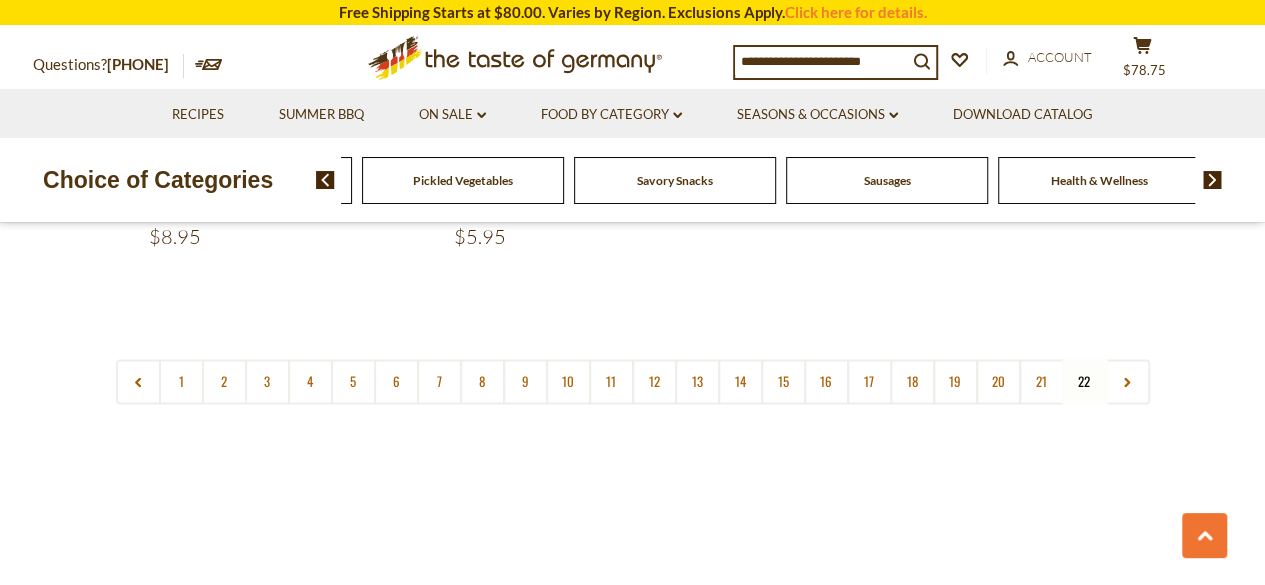 click on "Sausages" at bounding box center [-2717, 180] 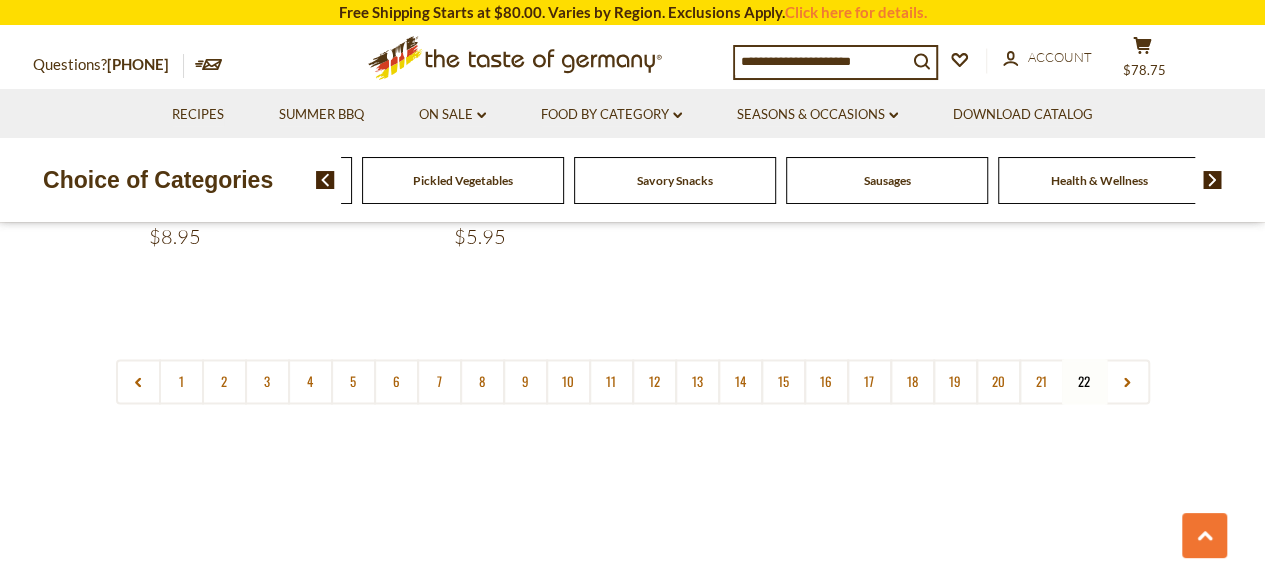 click on "Sausages" at bounding box center (-2717, 180) 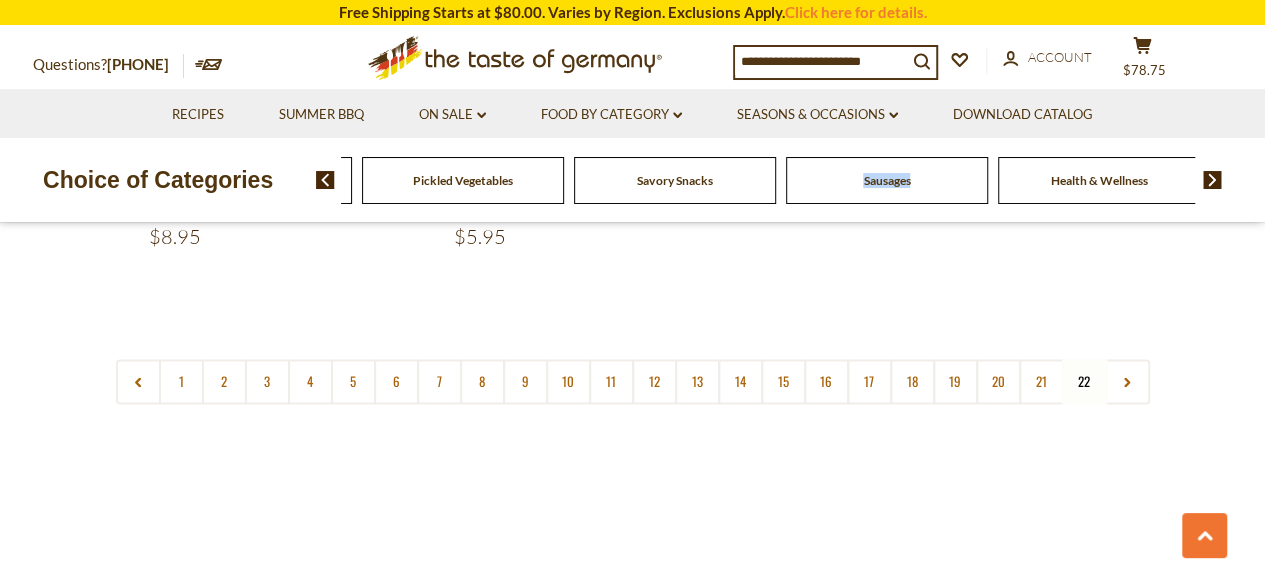 click on "Sausages" at bounding box center [-2717, 180] 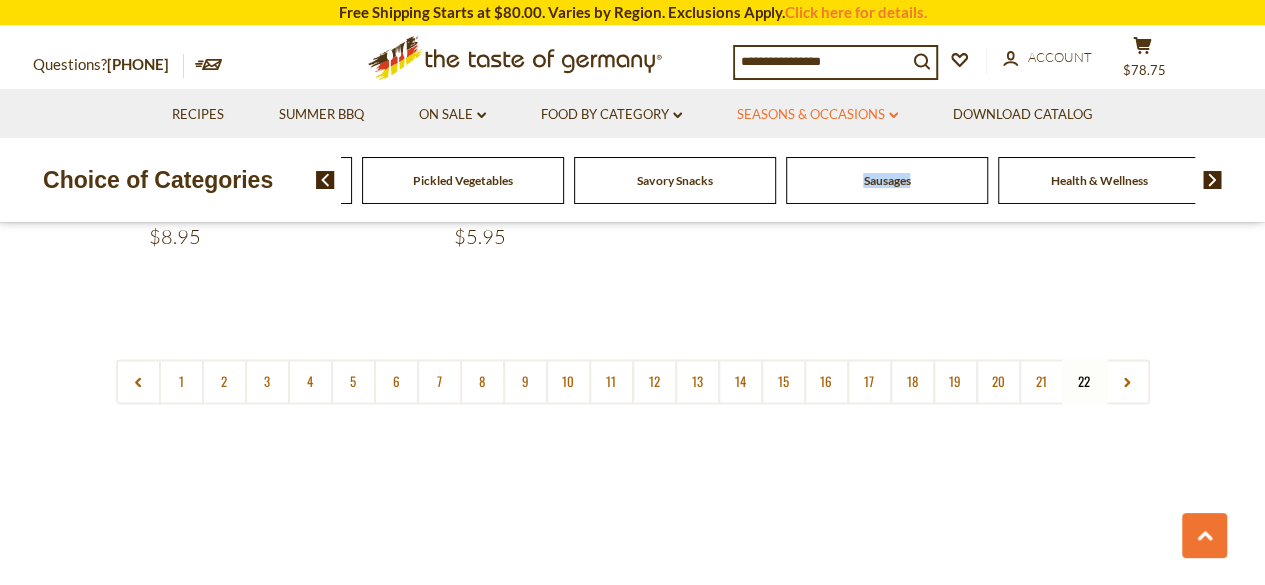 click on "Seasons & Occasions
dropdown_arrow" at bounding box center [817, 115] 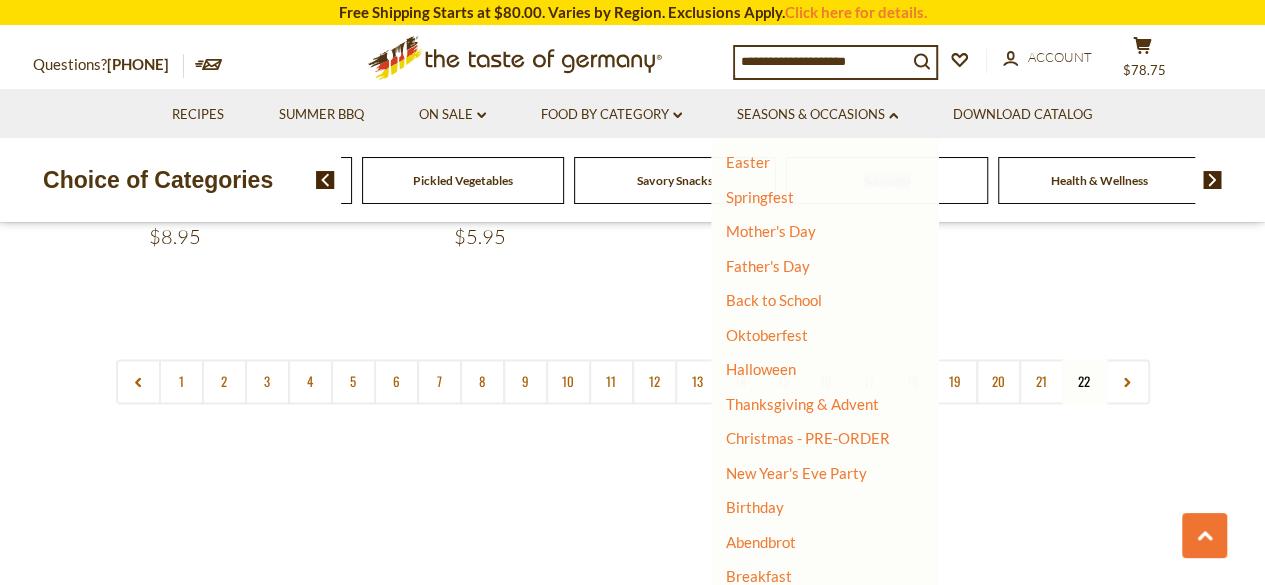 scroll, scrollTop: 182, scrollLeft: 0, axis: vertical 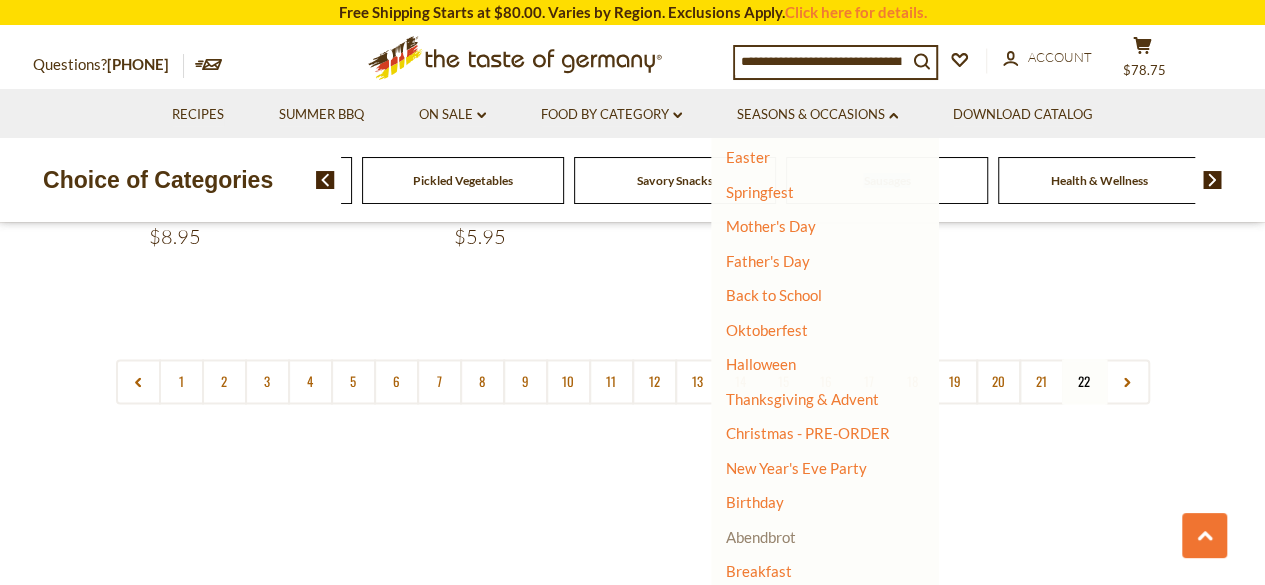 click on "Abendbrot" at bounding box center [761, 537] 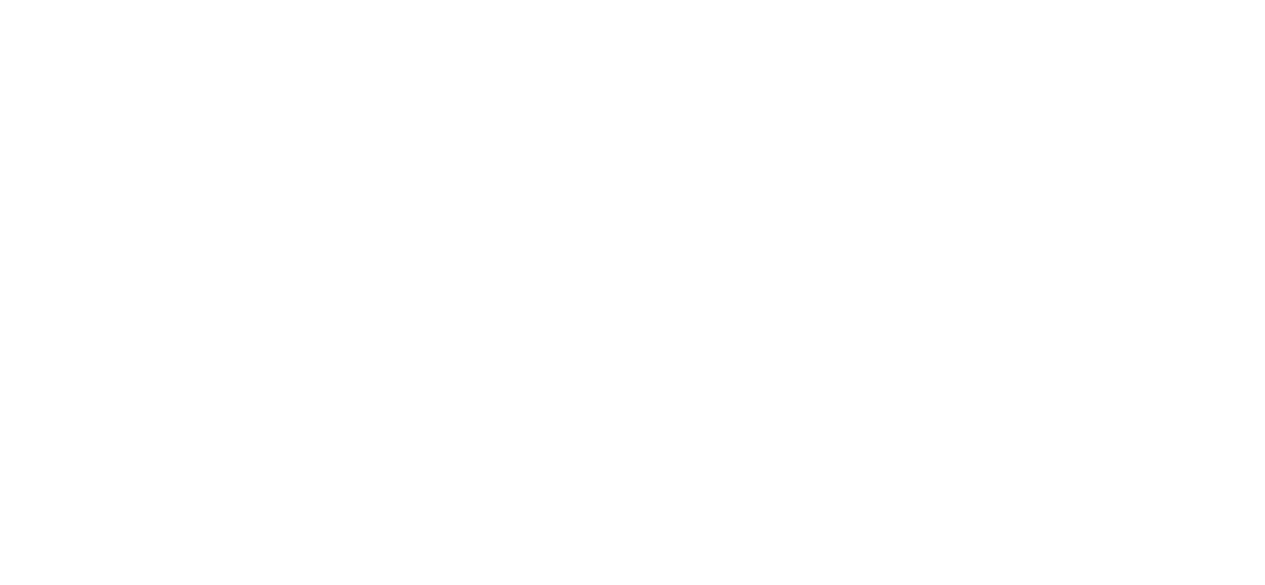 scroll, scrollTop: 0, scrollLeft: 0, axis: both 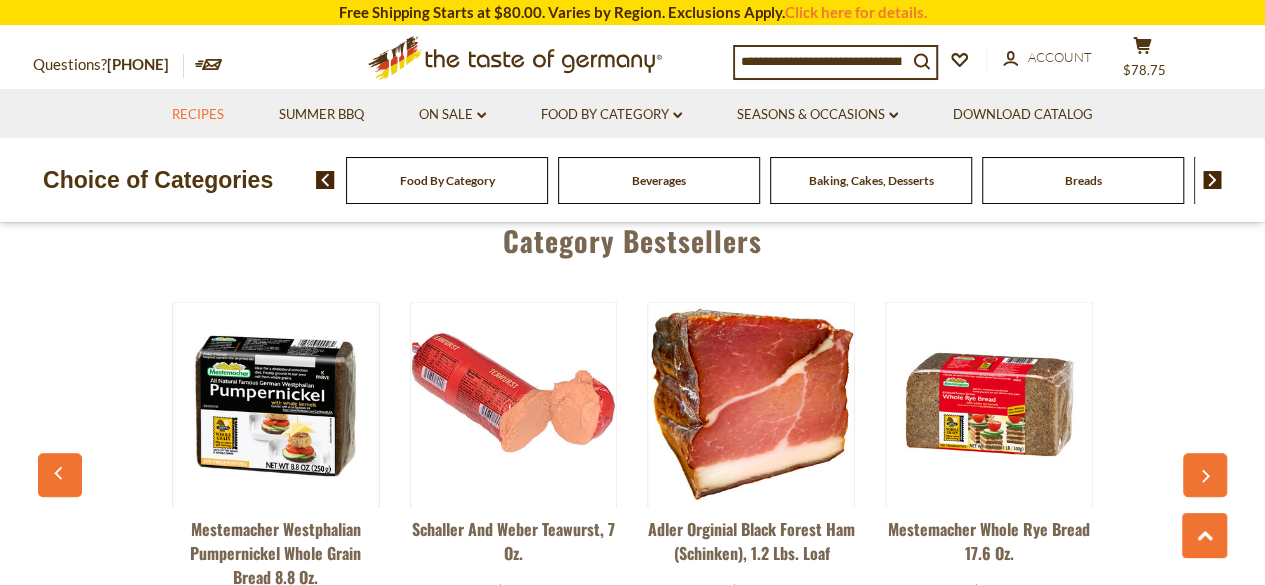 click on "Recipes" at bounding box center [198, 115] 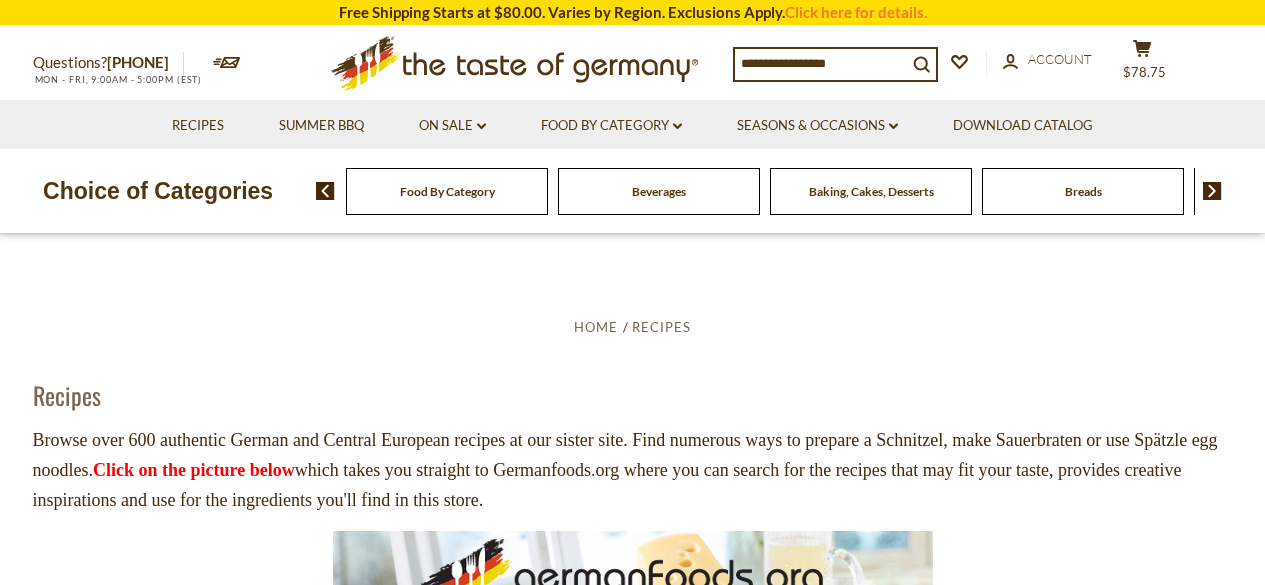 scroll, scrollTop: 0, scrollLeft: 0, axis: both 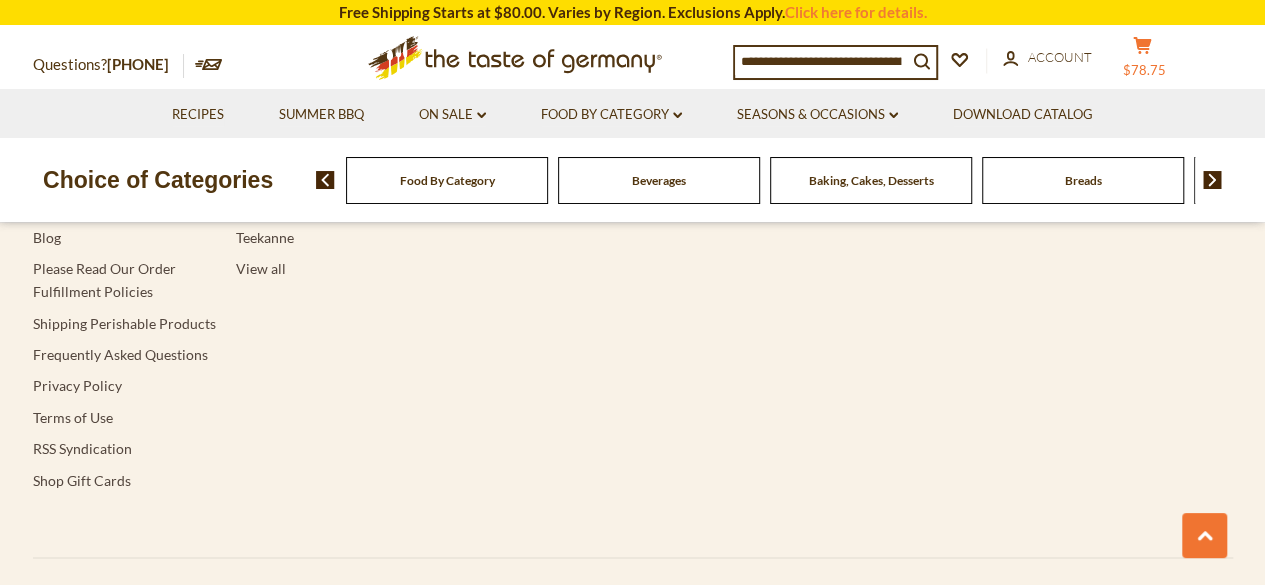 click on "$78.75" at bounding box center (1144, 70) 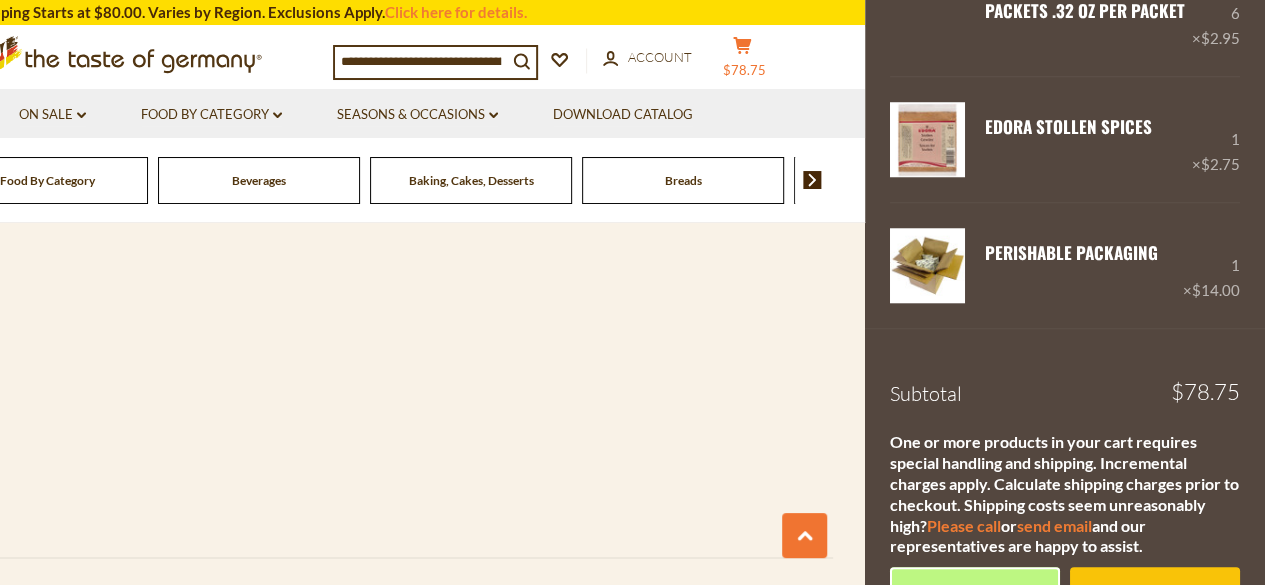 scroll, scrollTop: 800, scrollLeft: 0, axis: vertical 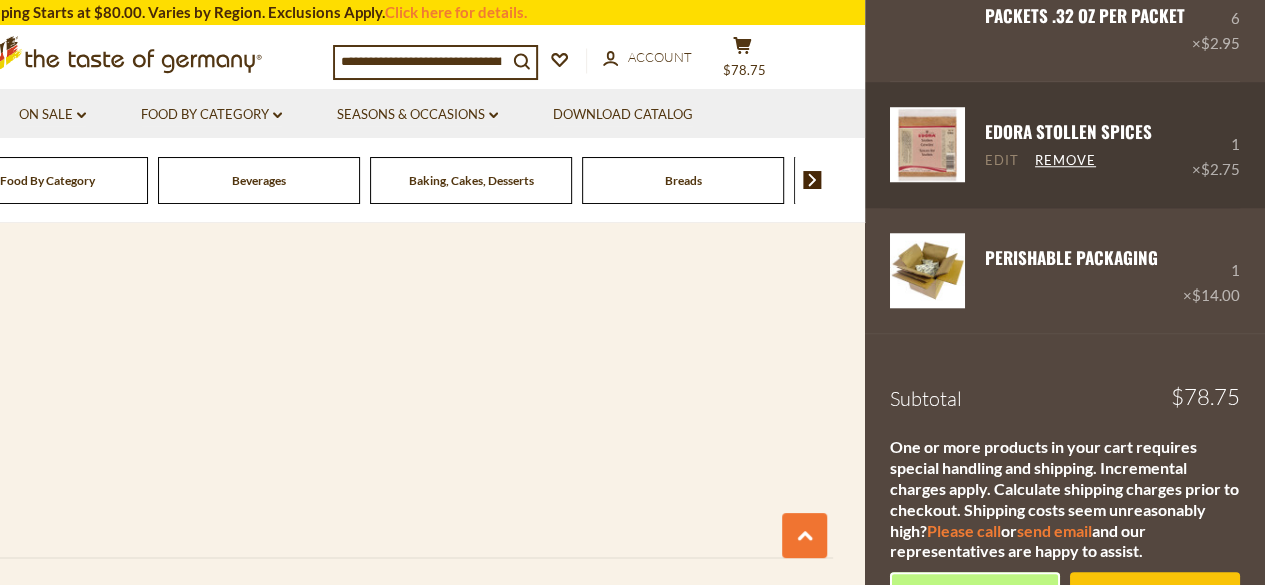 click on "Edit" at bounding box center [1002, 161] 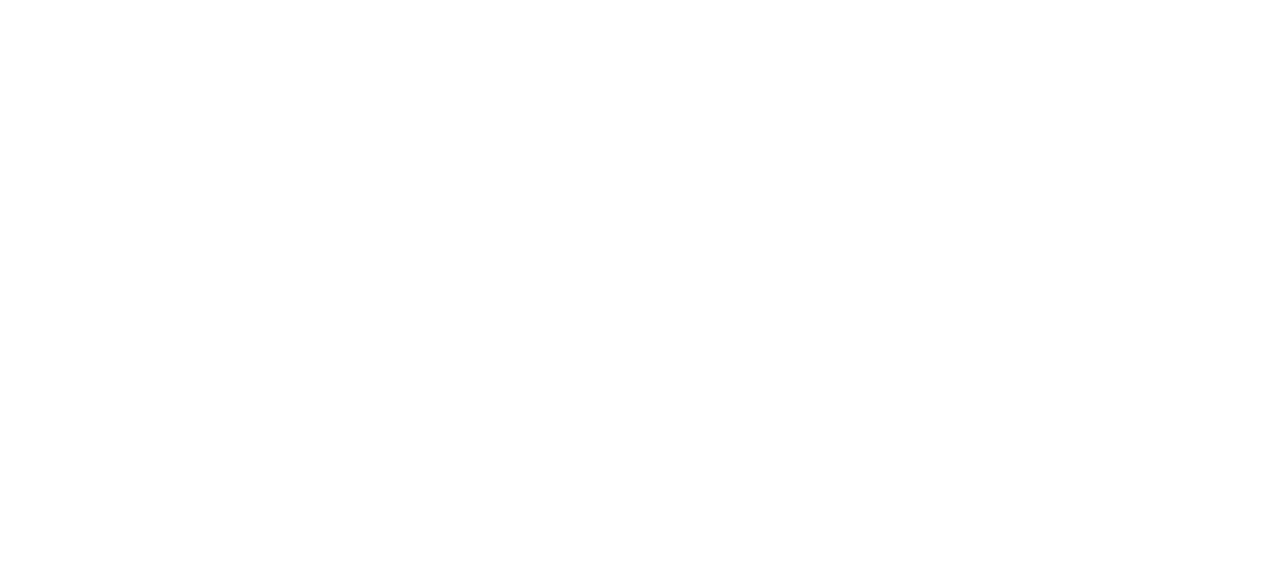 scroll, scrollTop: 0, scrollLeft: 0, axis: both 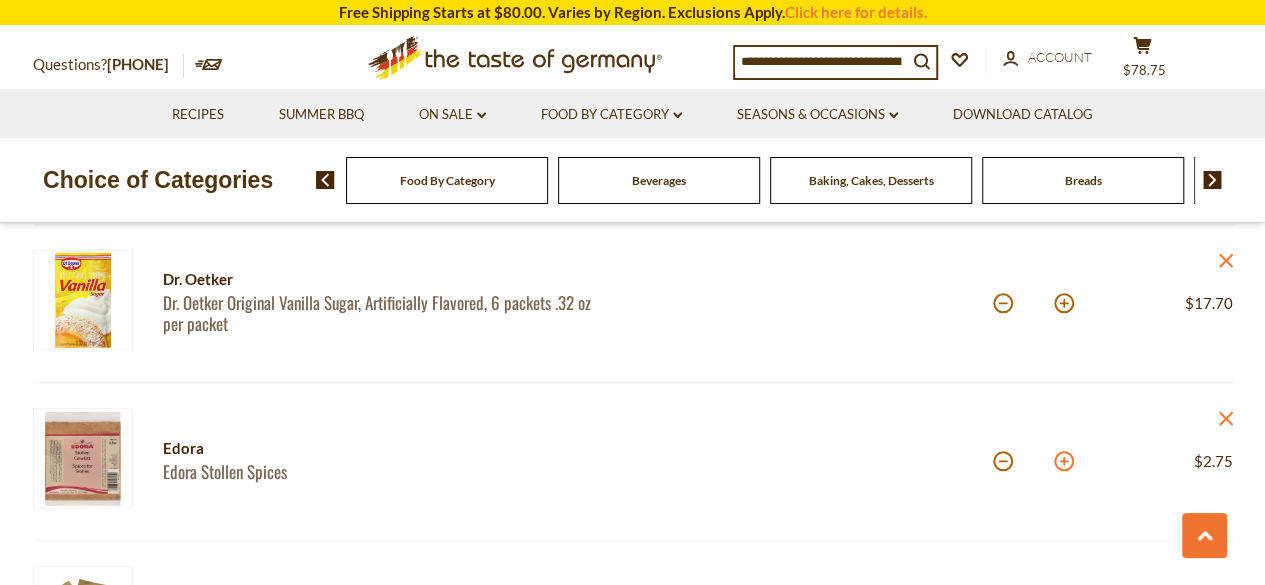 click at bounding box center [1064, 461] 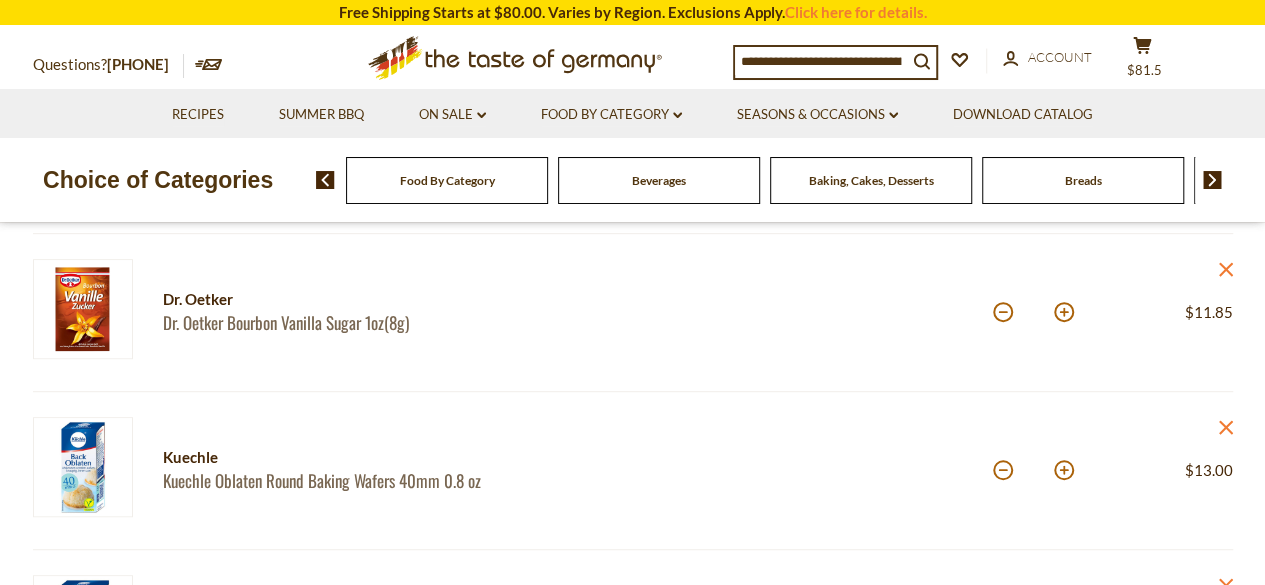 scroll, scrollTop: 0, scrollLeft: 0, axis: both 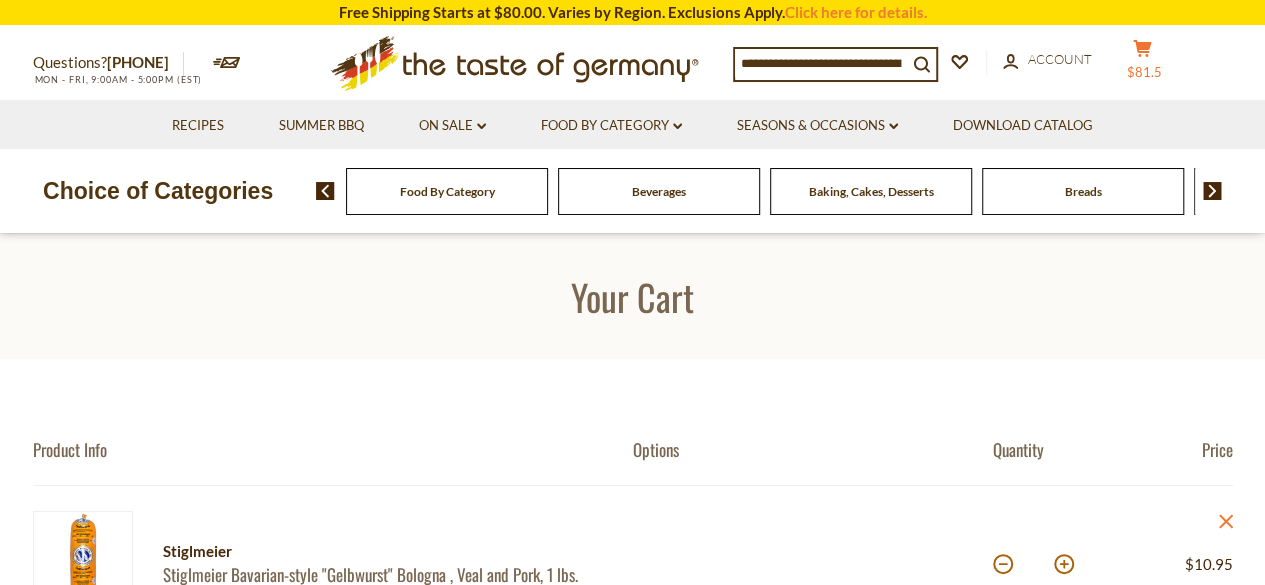 click on "cart
$81.5" at bounding box center [1143, 64] 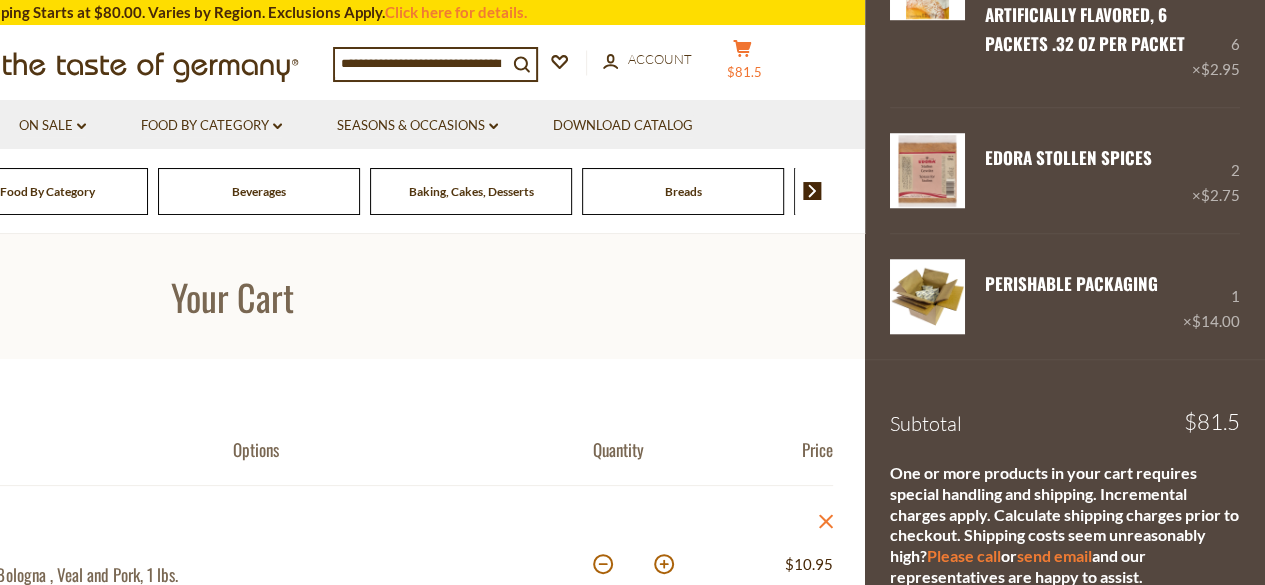 scroll, scrollTop: 914, scrollLeft: 0, axis: vertical 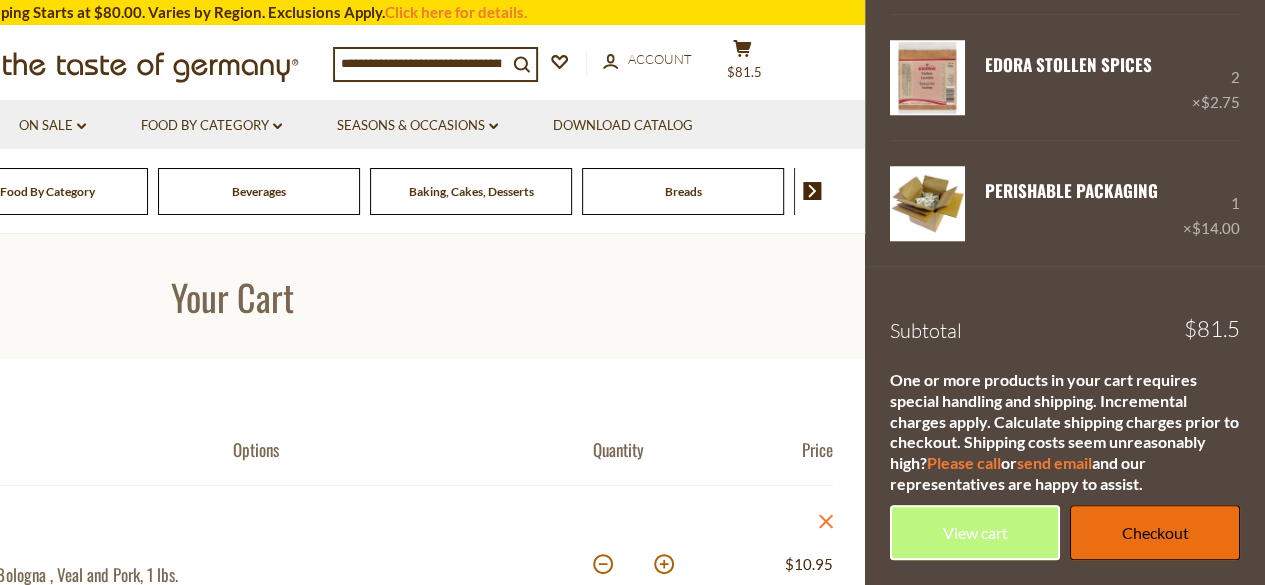 click on "Checkout" at bounding box center [1155, 532] 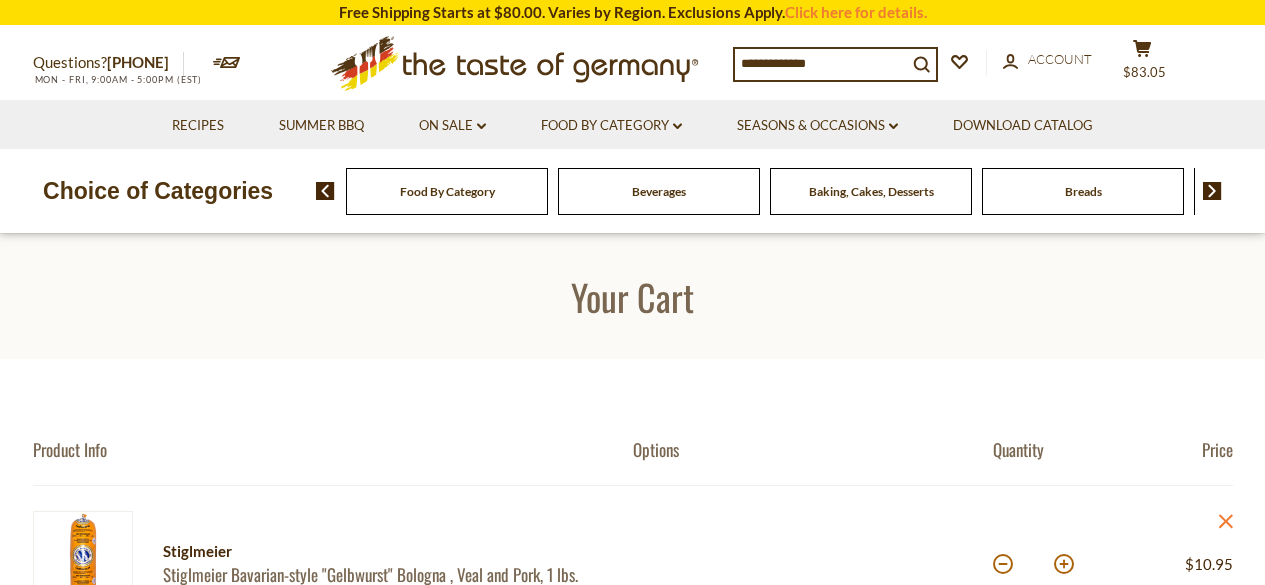 scroll, scrollTop: 0, scrollLeft: 0, axis: both 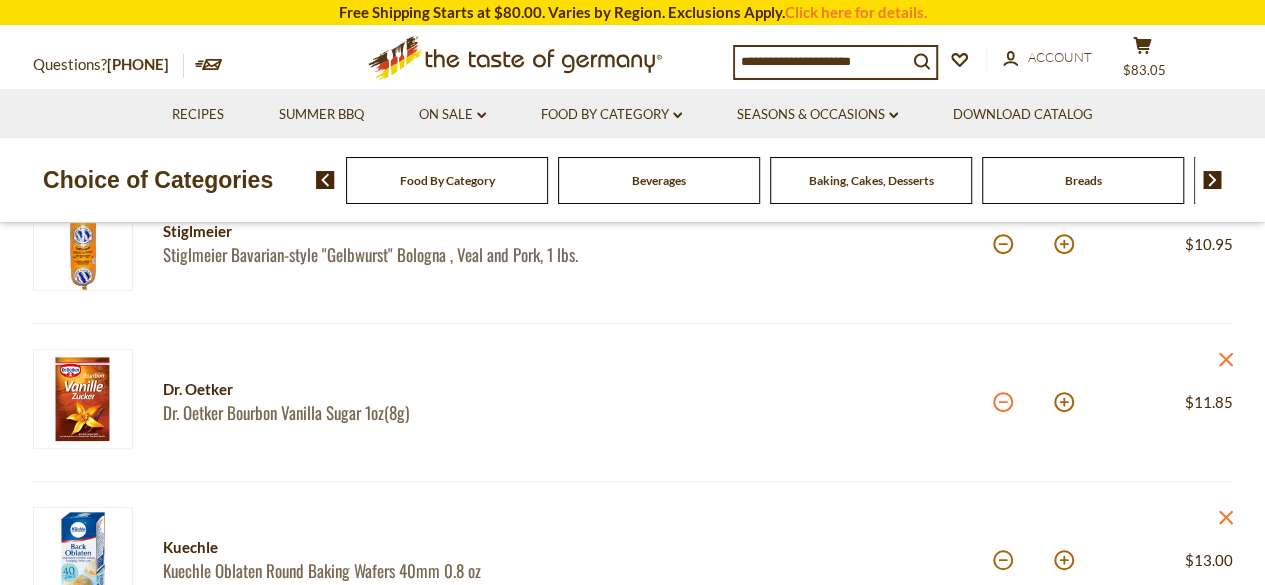 click at bounding box center [1003, 402] 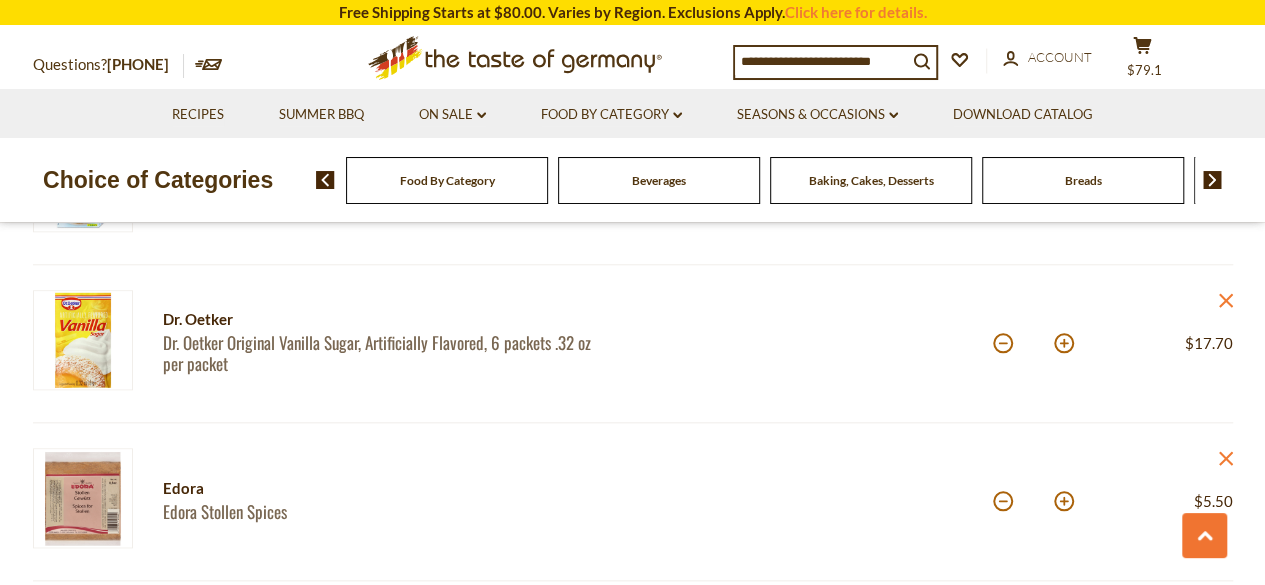 scroll, scrollTop: 933, scrollLeft: 0, axis: vertical 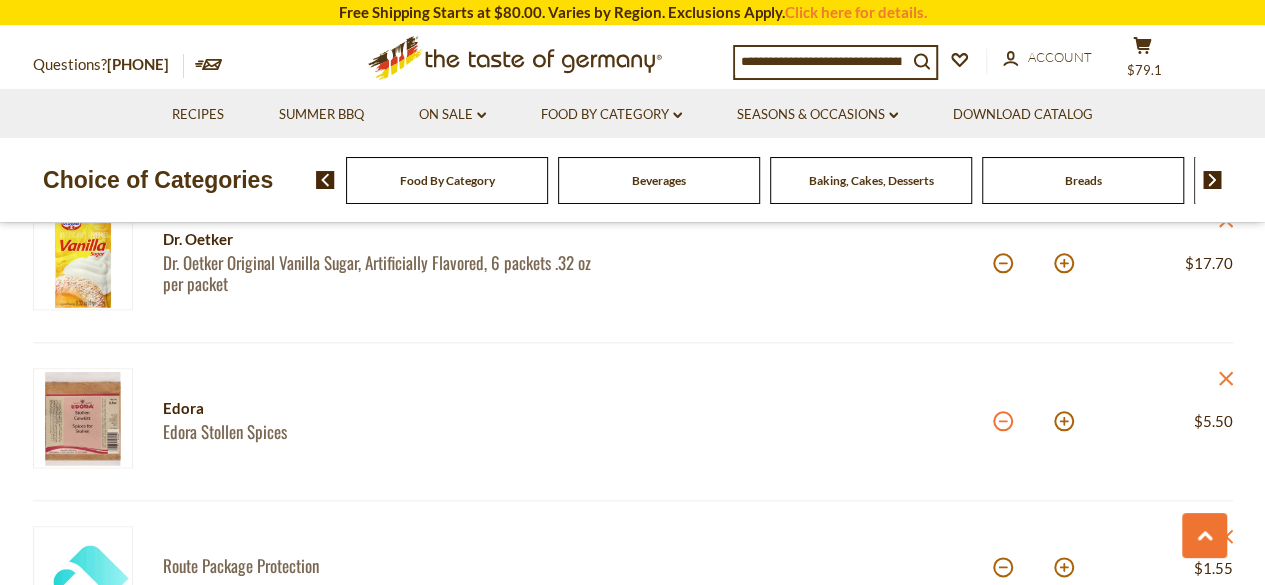 click at bounding box center (1003, 421) 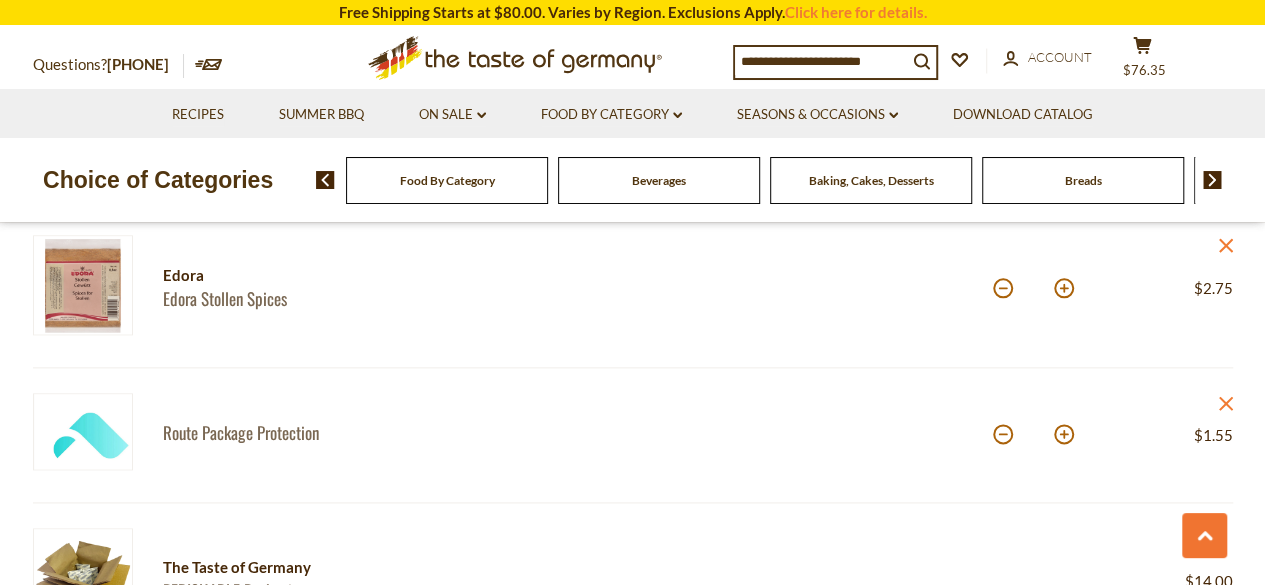 scroll, scrollTop: 1173, scrollLeft: 0, axis: vertical 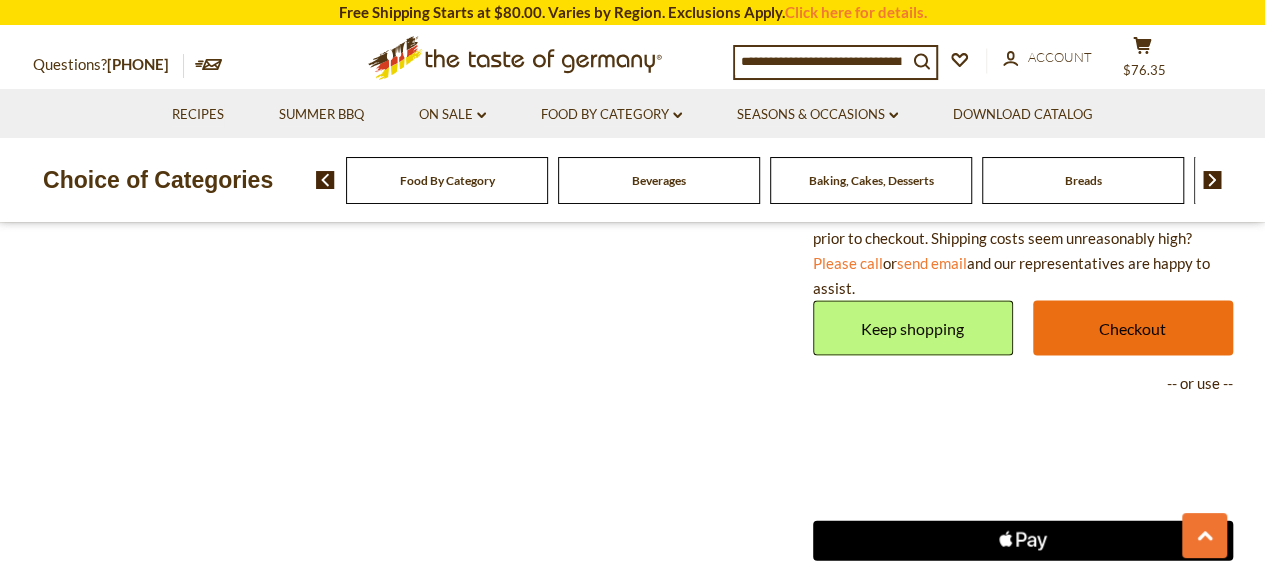 click on "Checkout" at bounding box center [1133, 328] 